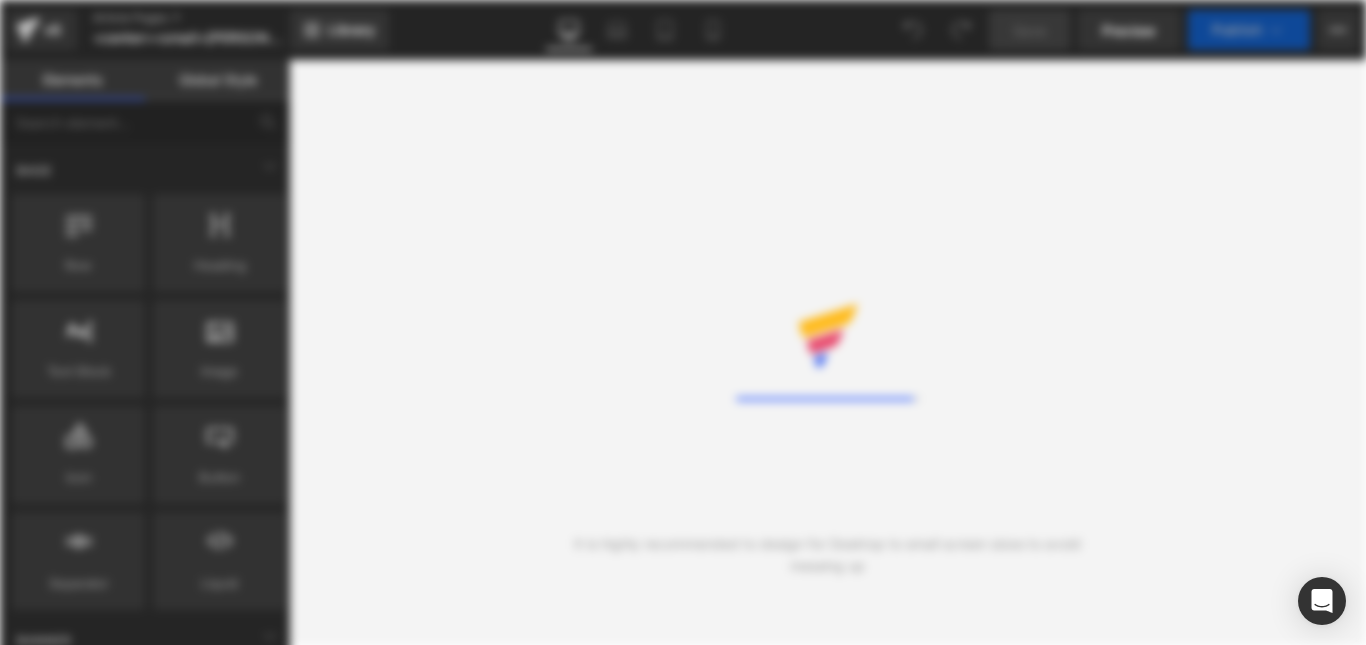 scroll, scrollTop: 0, scrollLeft: 0, axis: both 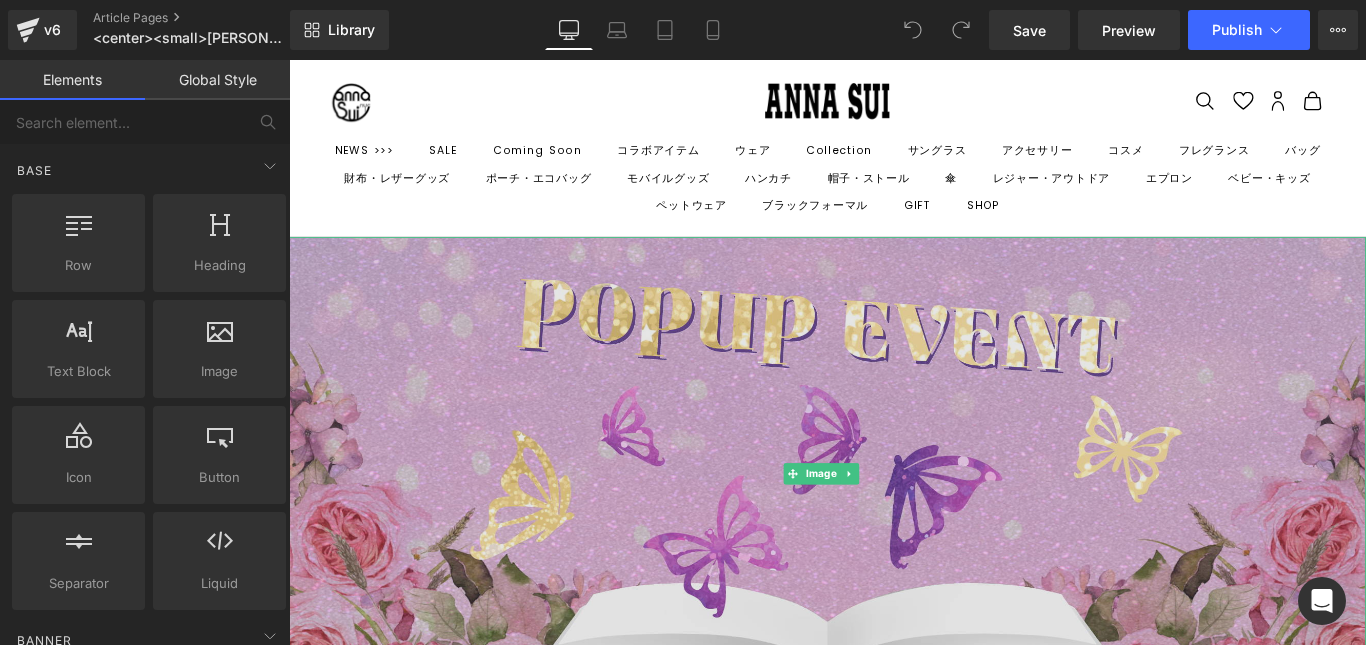 click at bounding box center (894, 524) 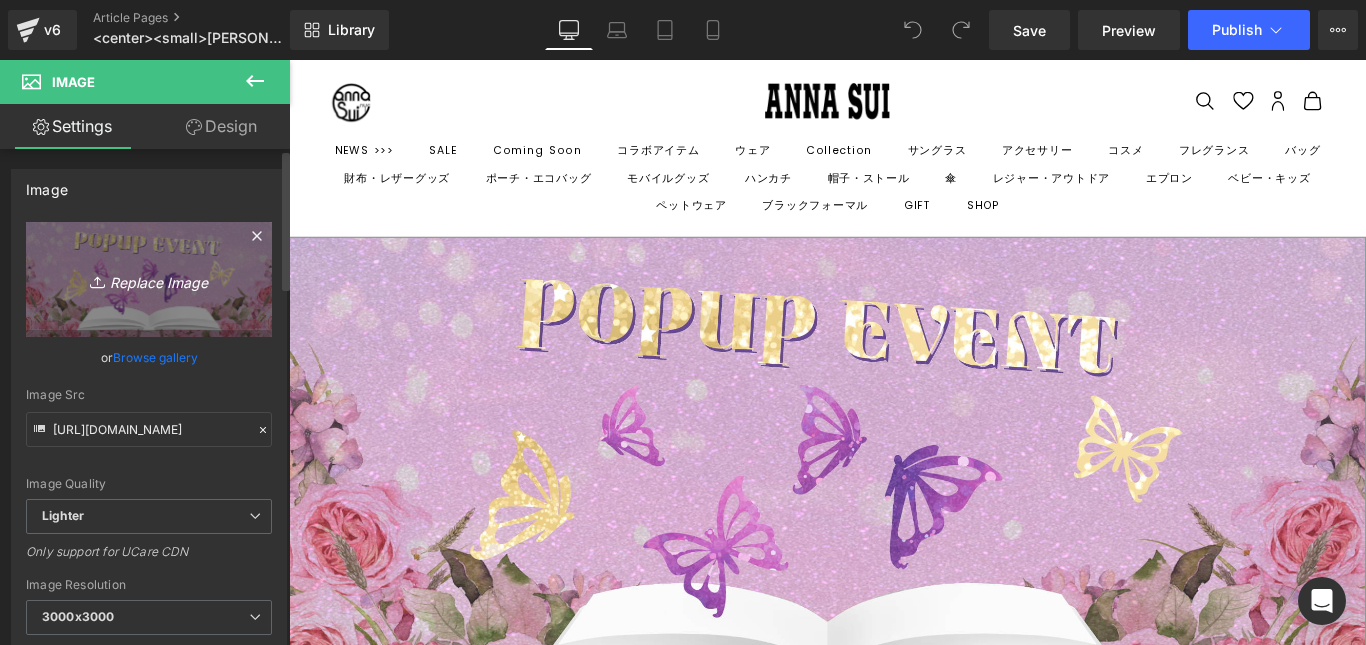 click 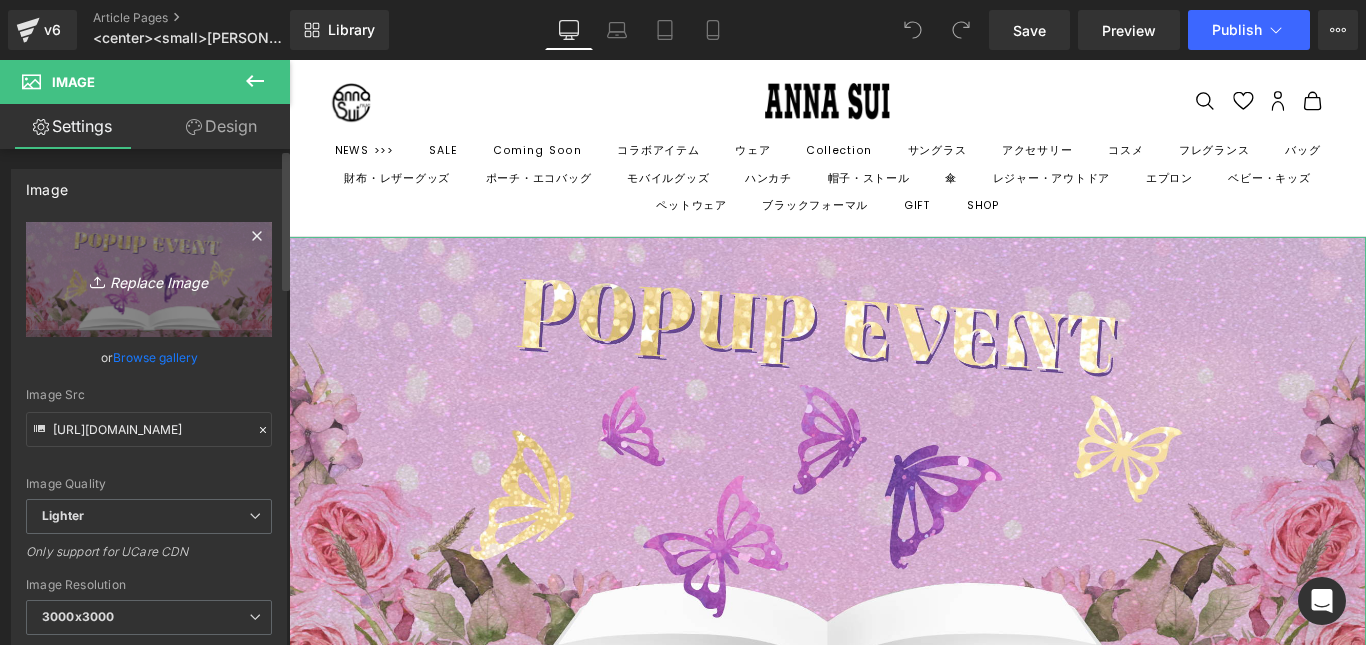 type on "C:\fakepath\0710_cosmeme_popup_2100x922.png" 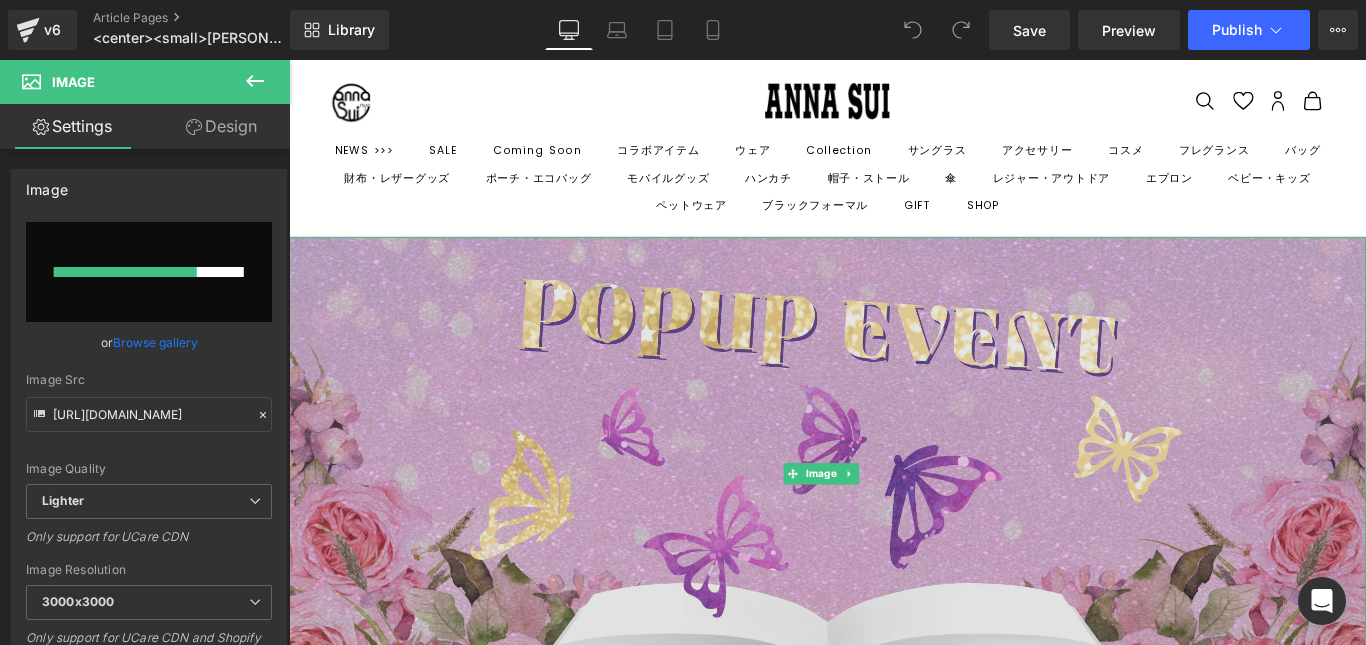 type 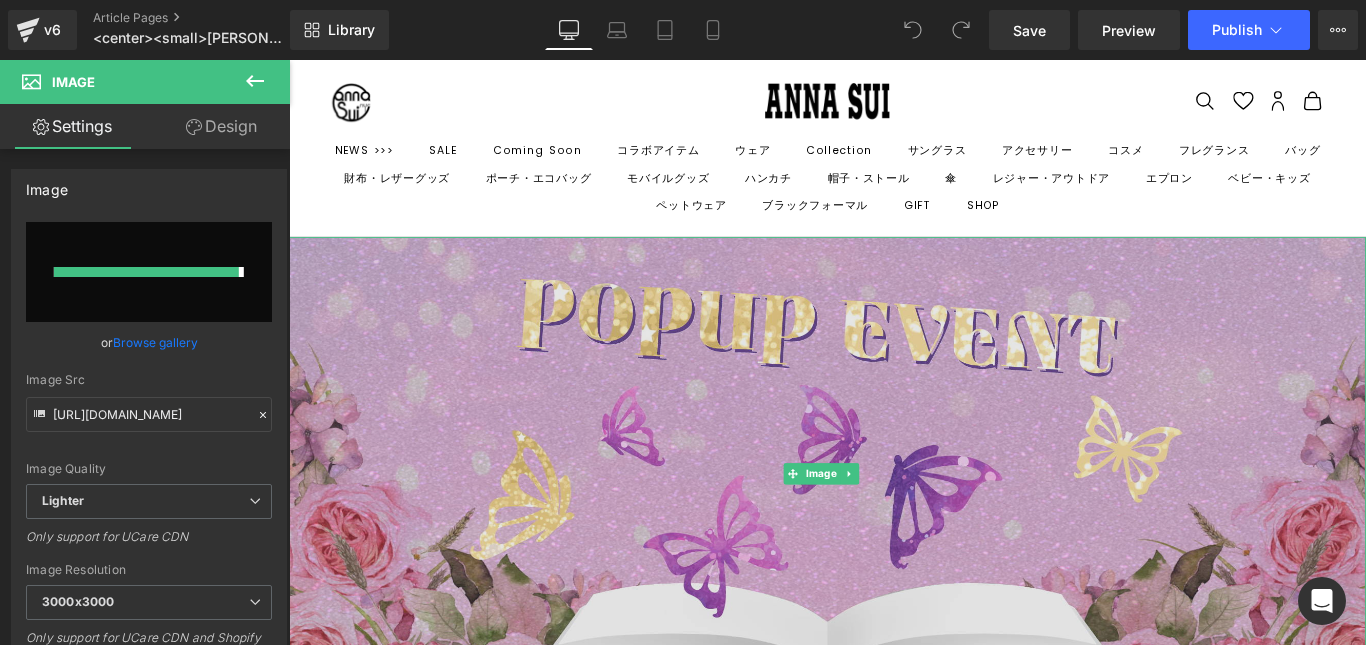 type on "[URL][DOMAIN_NAME]" 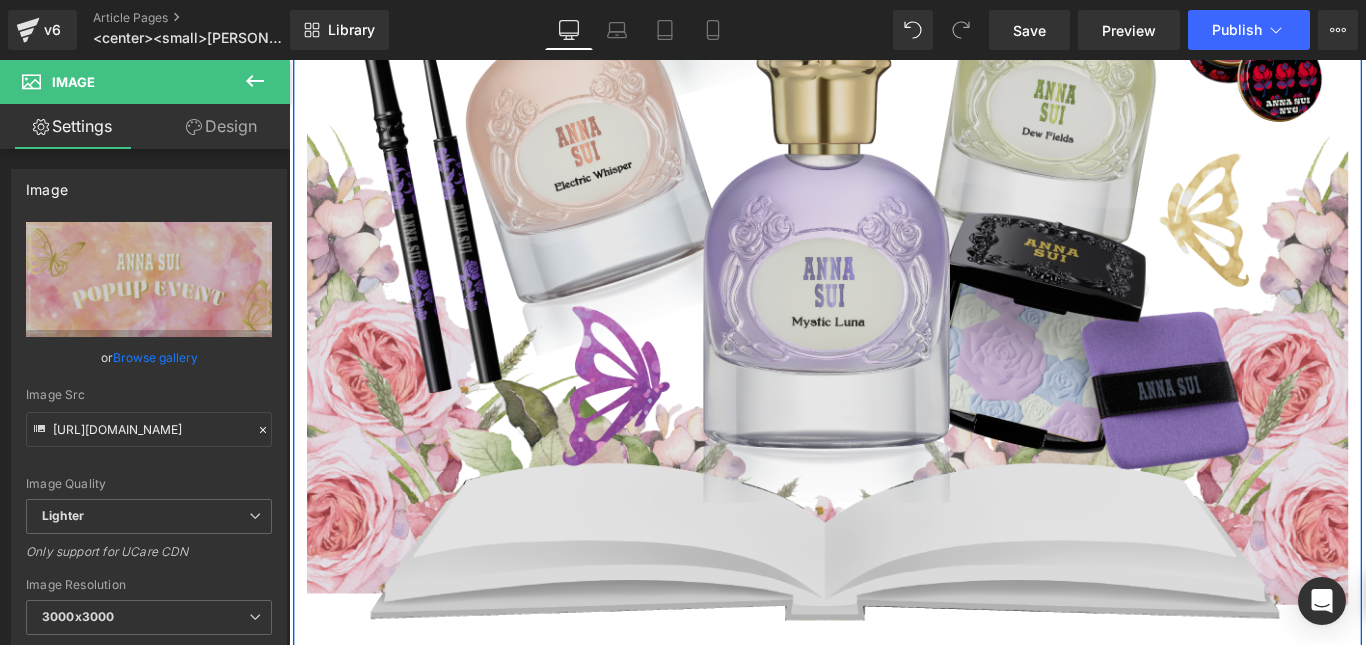 scroll, scrollTop: 4400, scrollLeft: 0, axis: vertical 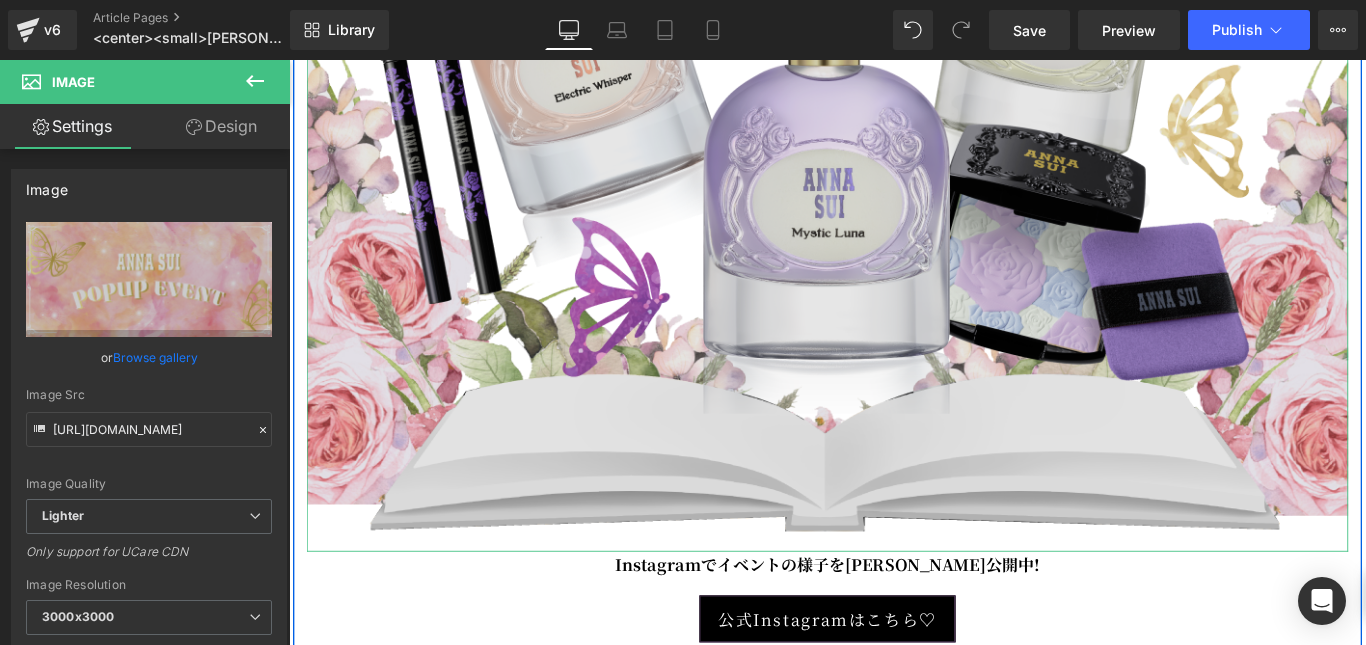 click at bounding box center [894, 27] 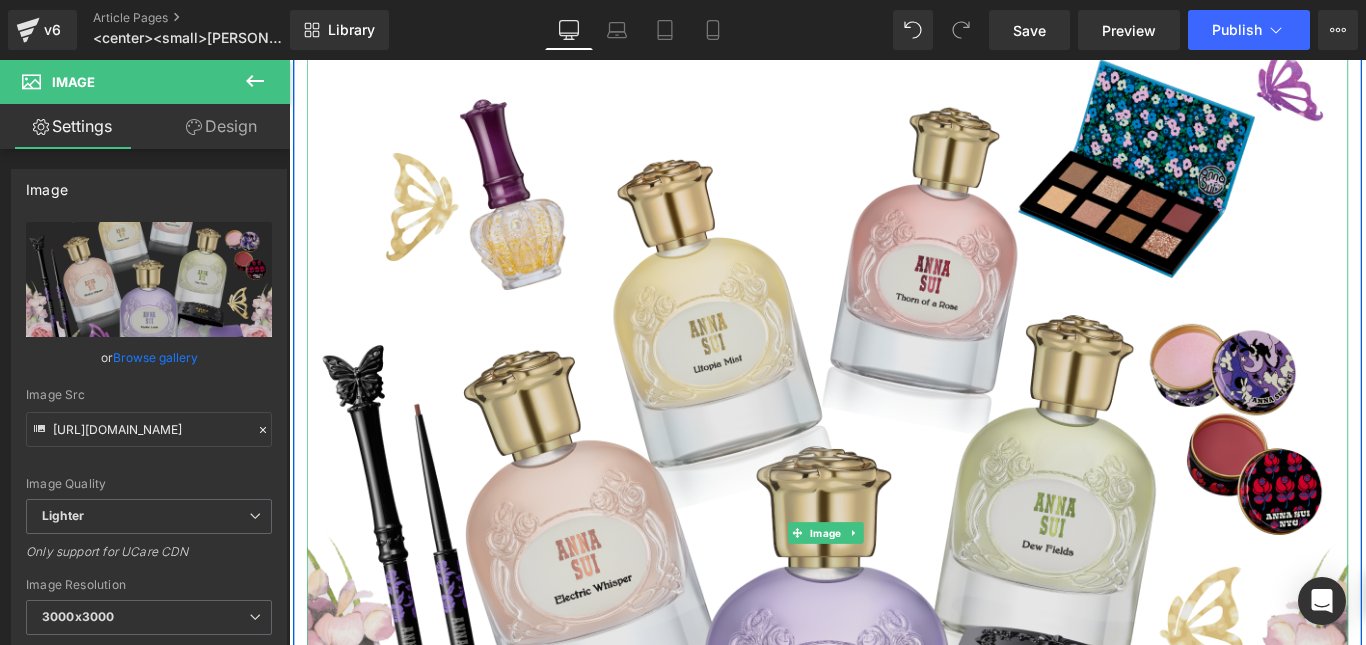 scroll, scrollTop: 3800, scrollLeft: 0, axis: vertical 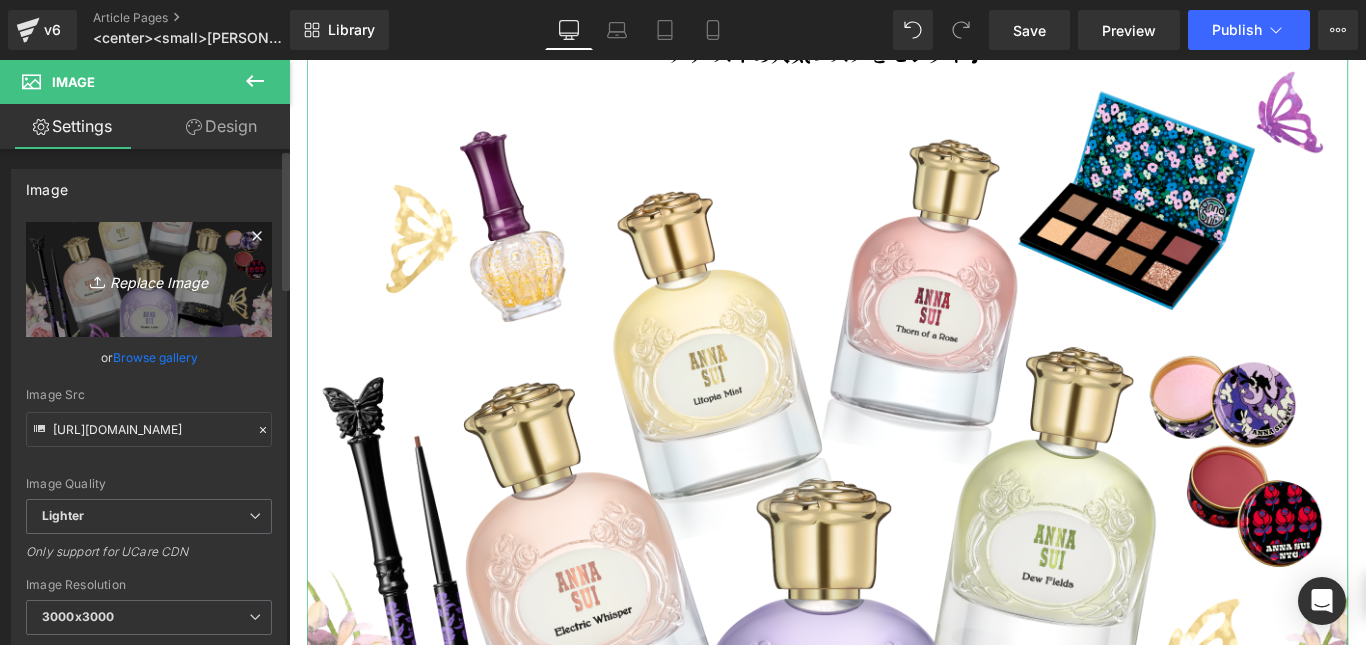 click 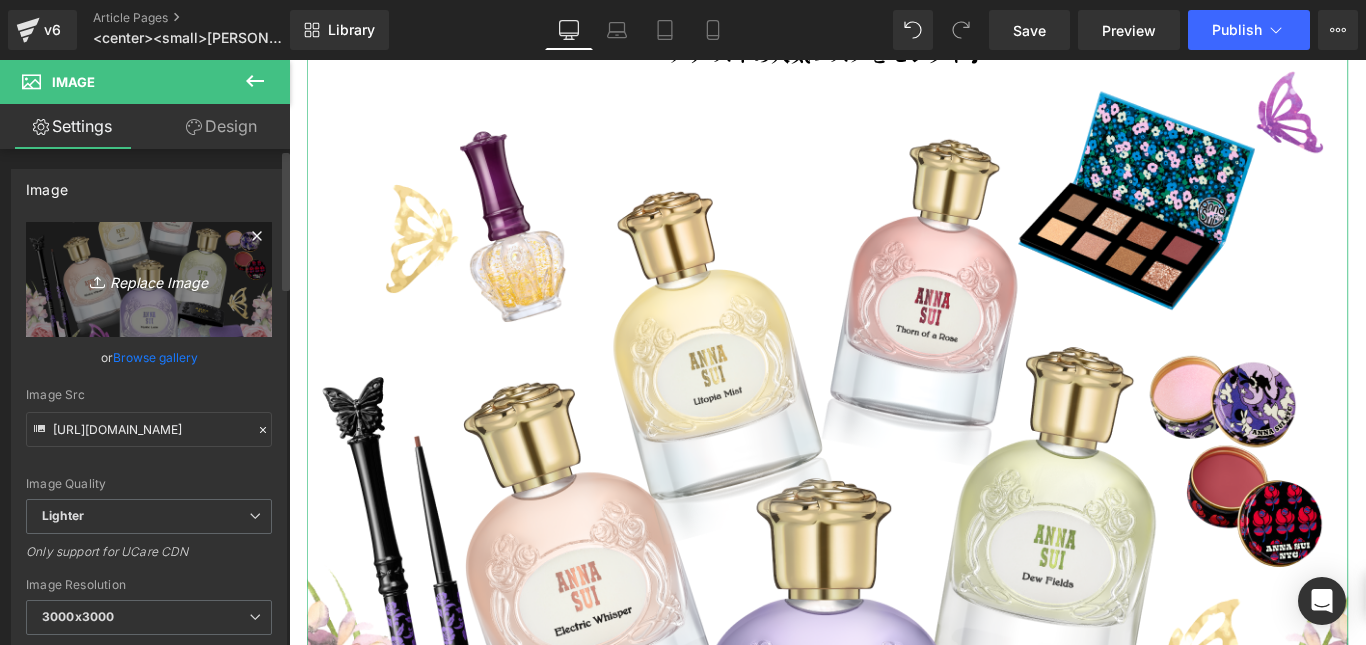type on "C:\fakepath\lineup02.png" 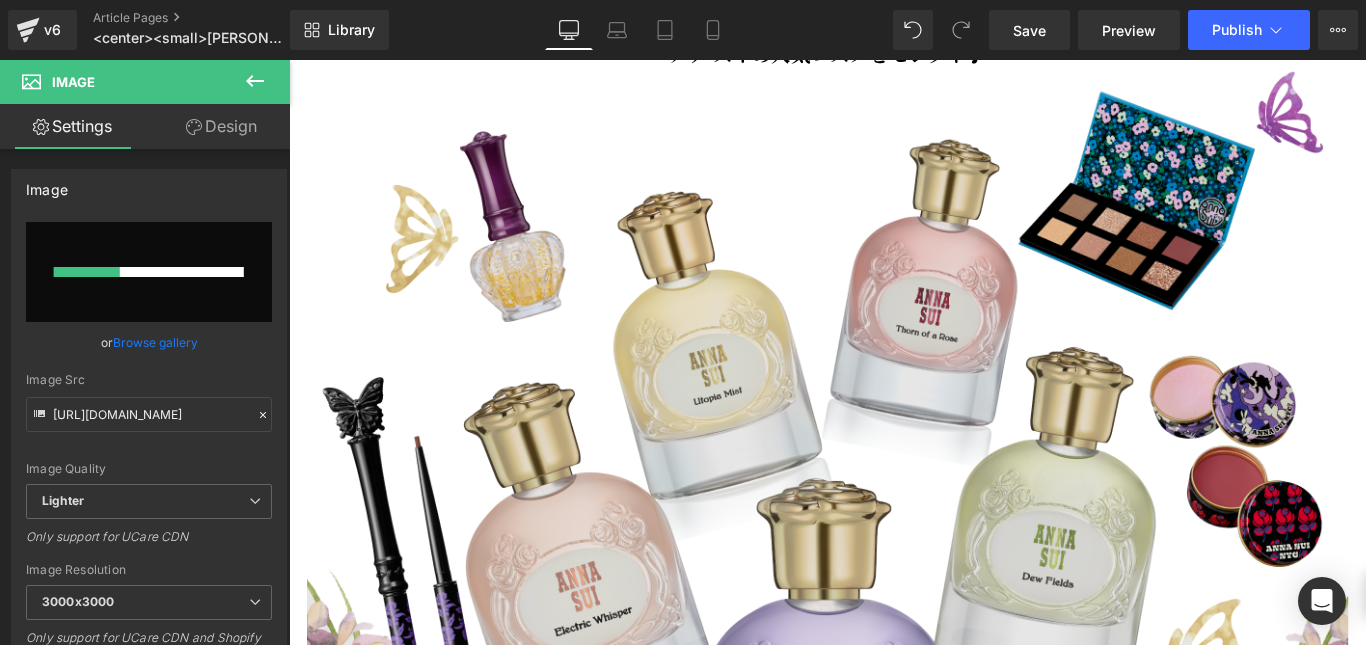type 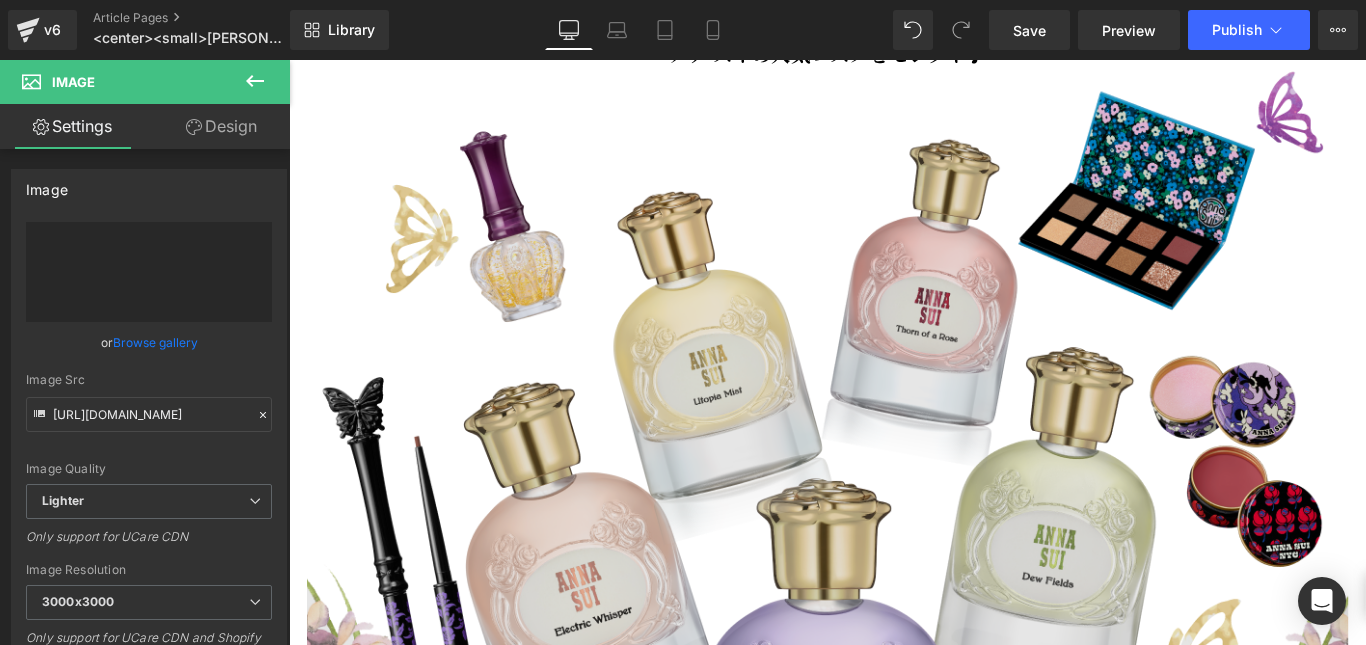 type on "[URL][DOMAIN_NAME]" 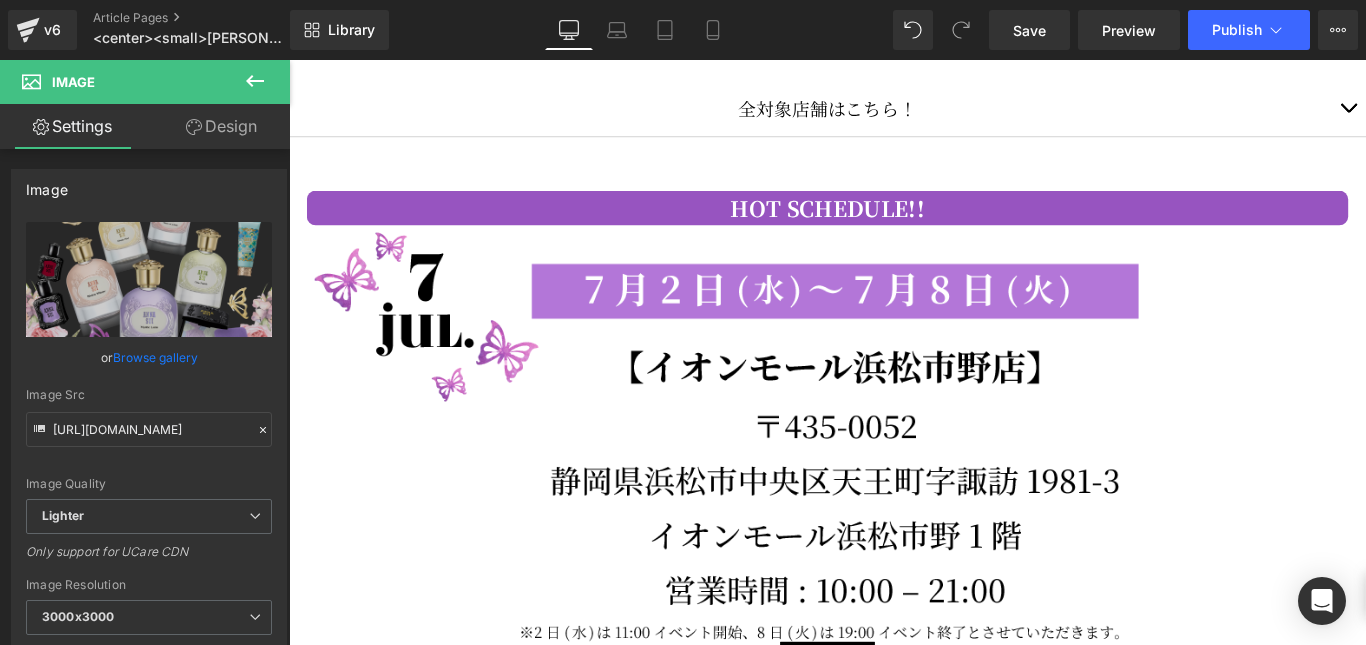 scroll, scrollTop: 1300, scrollLeft: 0, axis: vertical 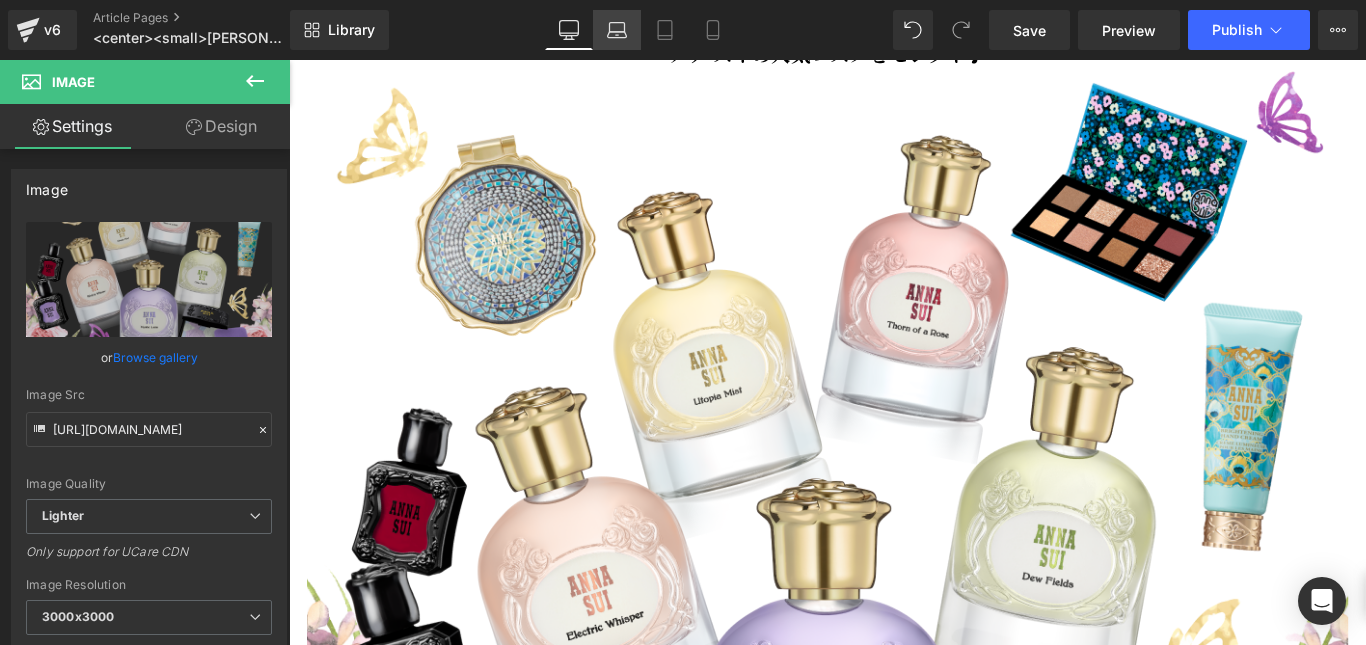 click 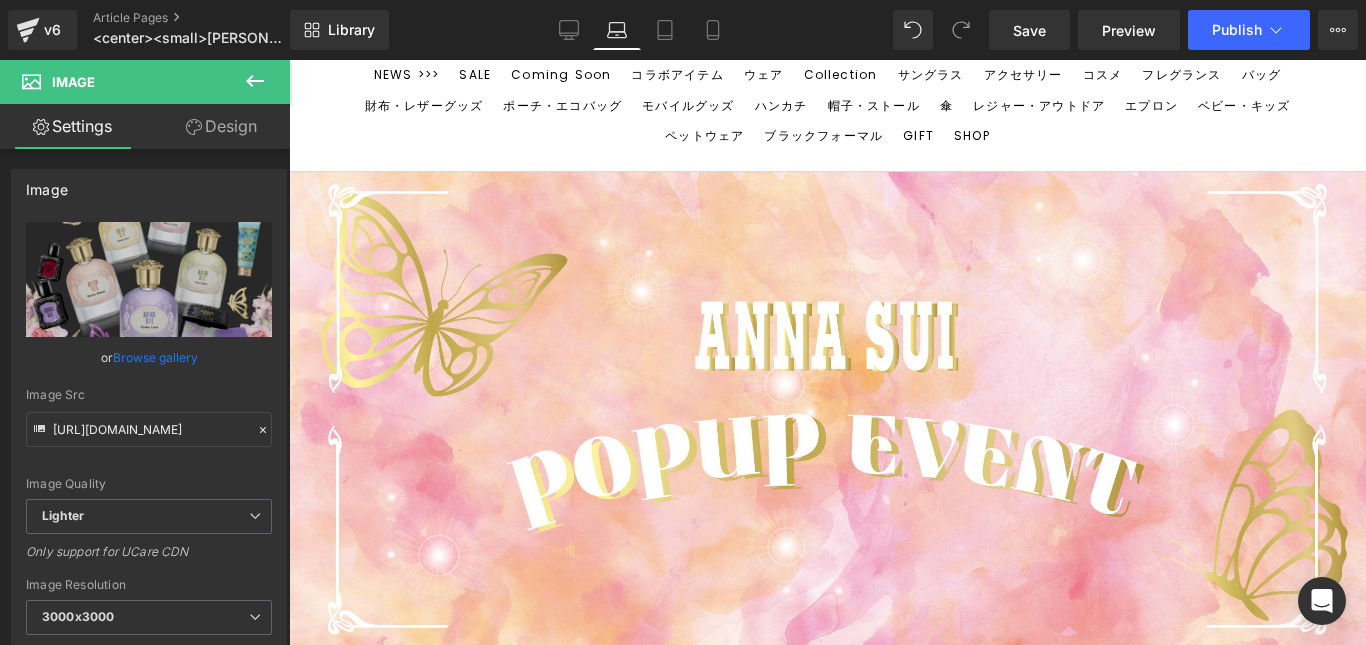 scroll, scrollTop: 0, scrollLeft: 0, axis: both 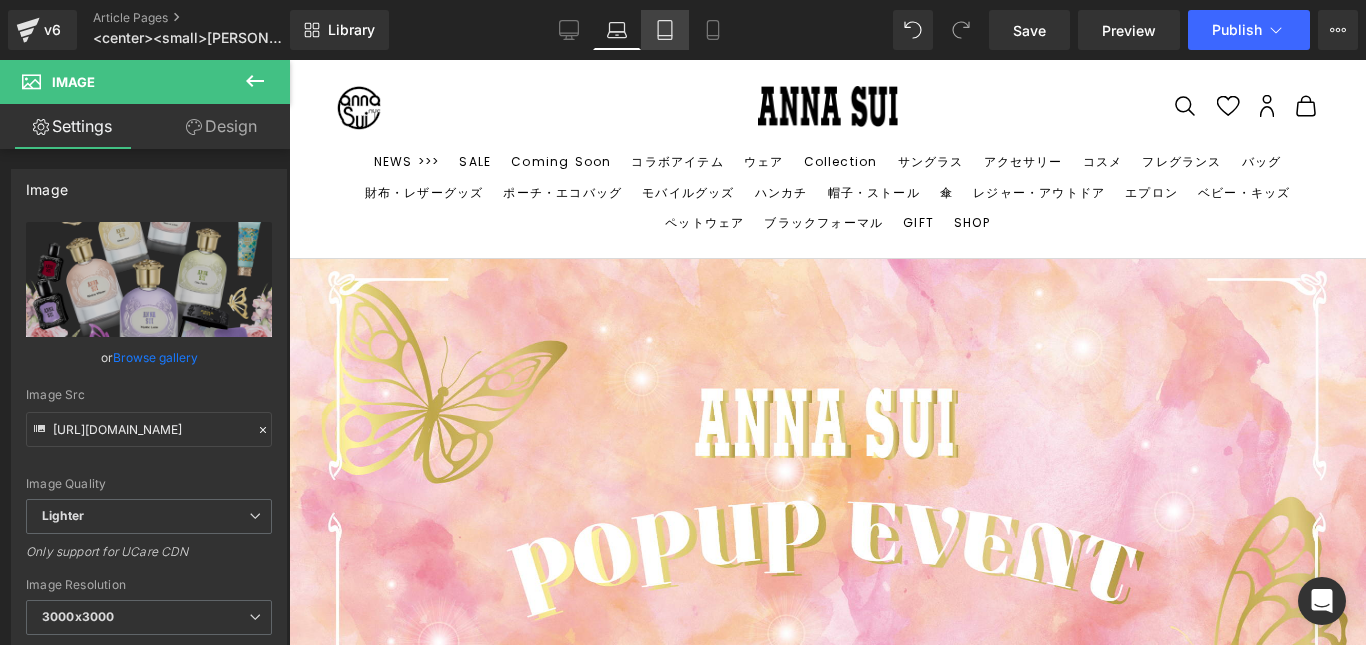click 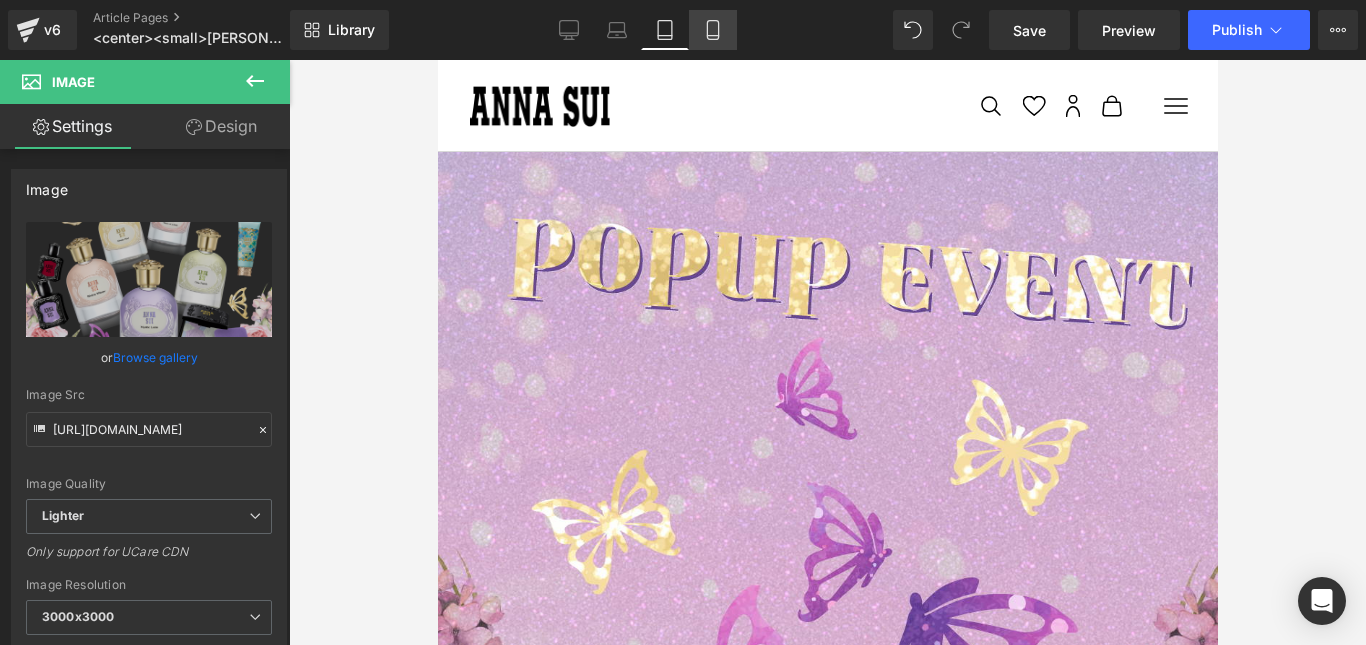 click 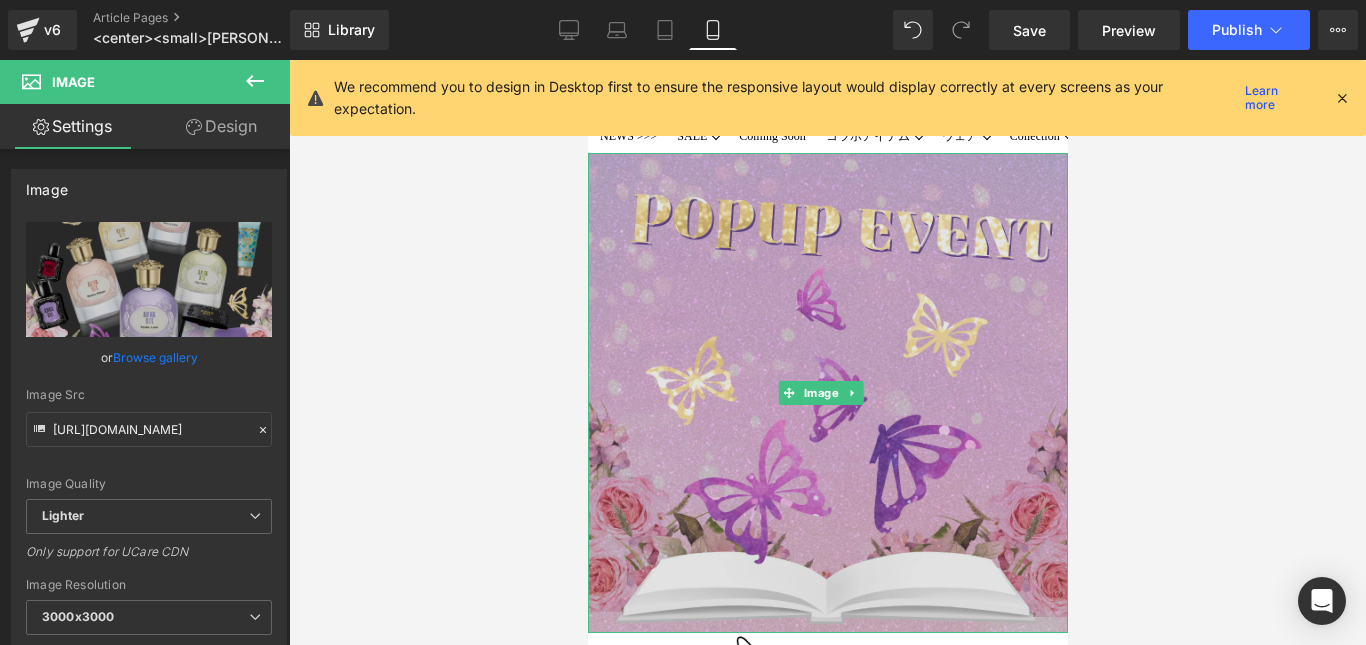 click at bounding box center [827, 393] 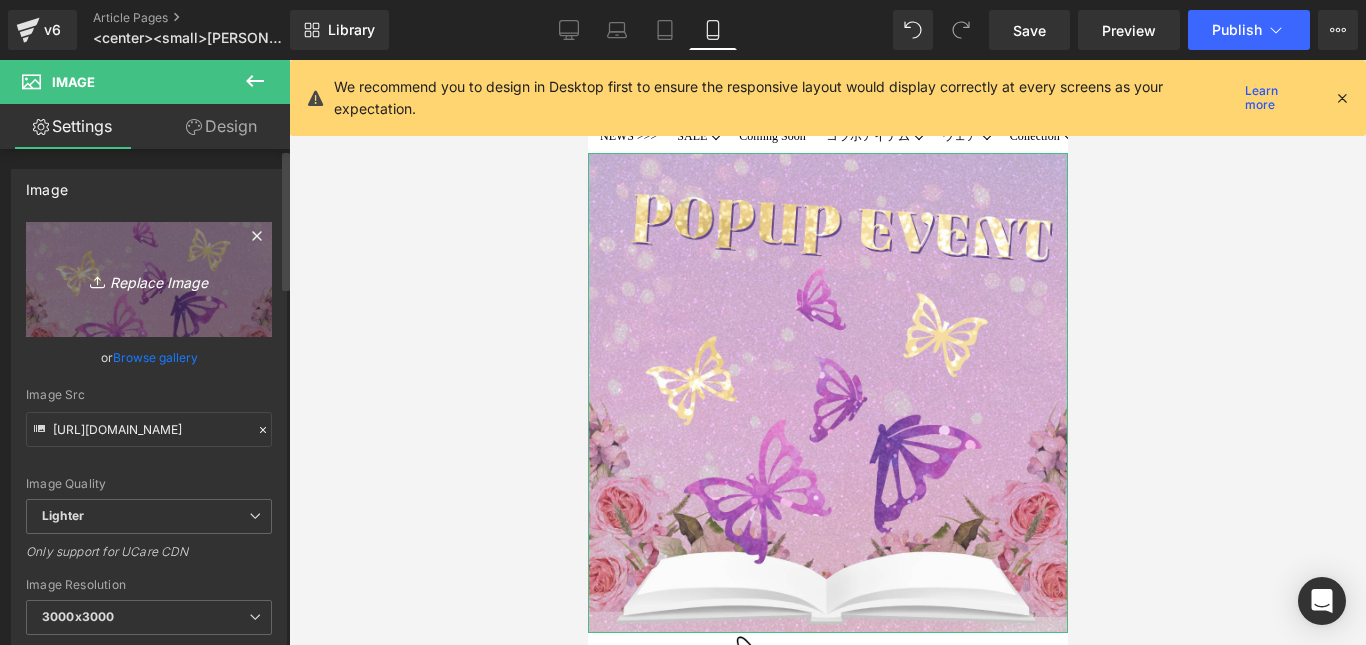 click 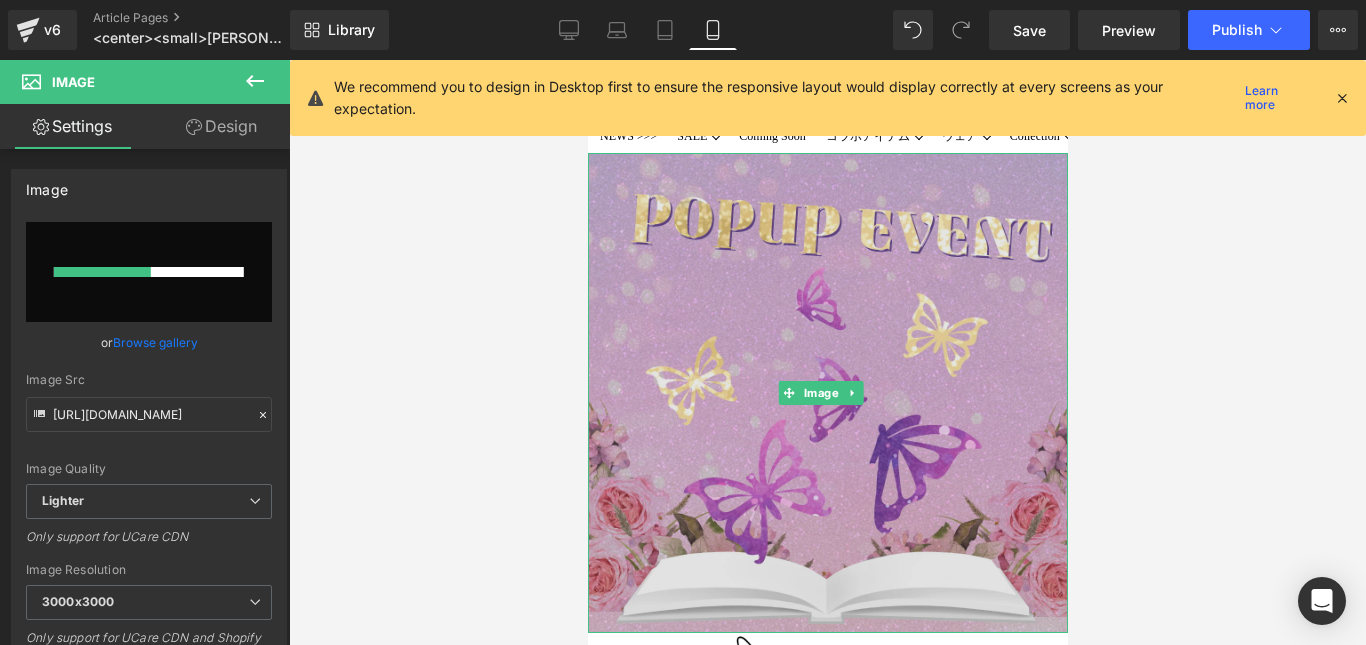 type 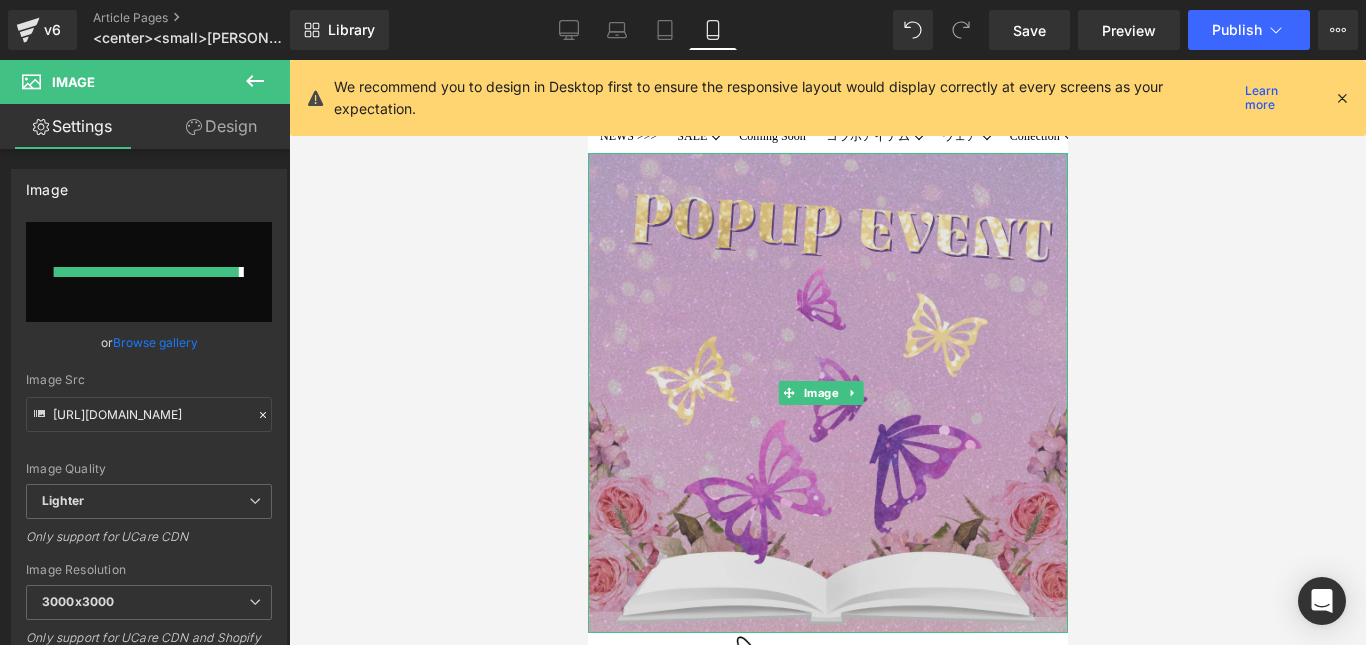 type on "[URL][DOMAIN_NAME]" 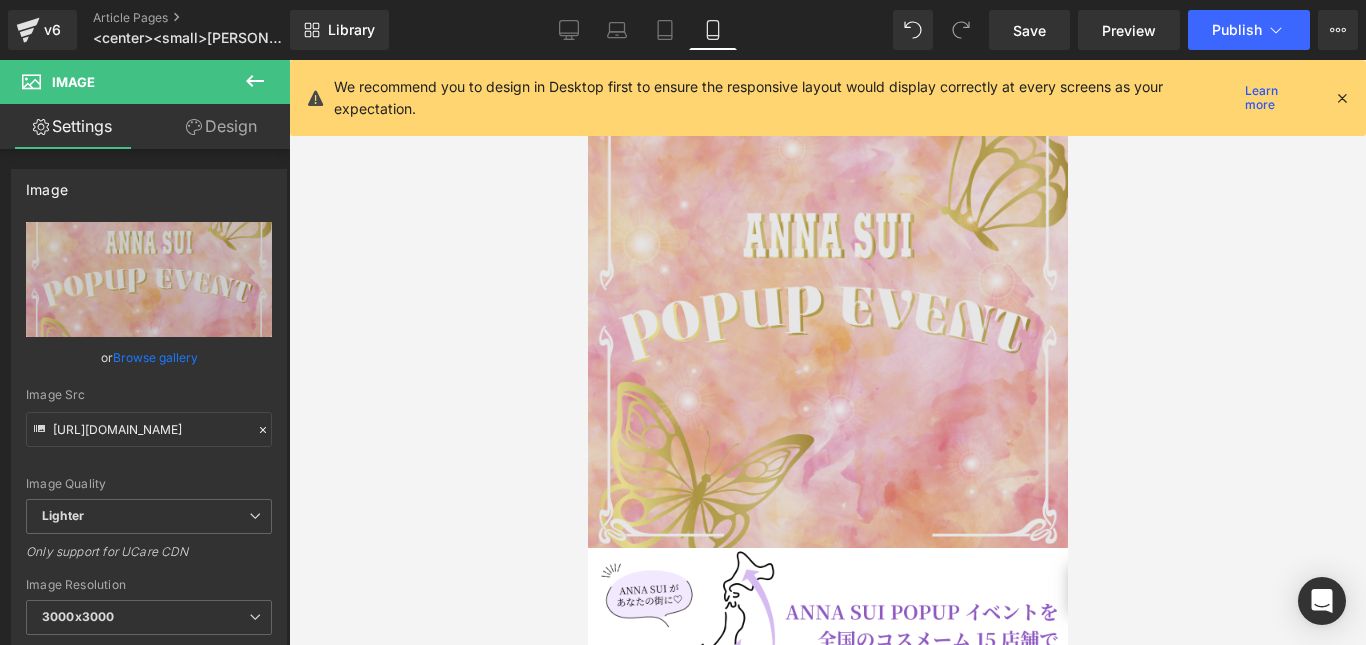scroll, scrollTop: 0, scrollLeft: 0, axis: both 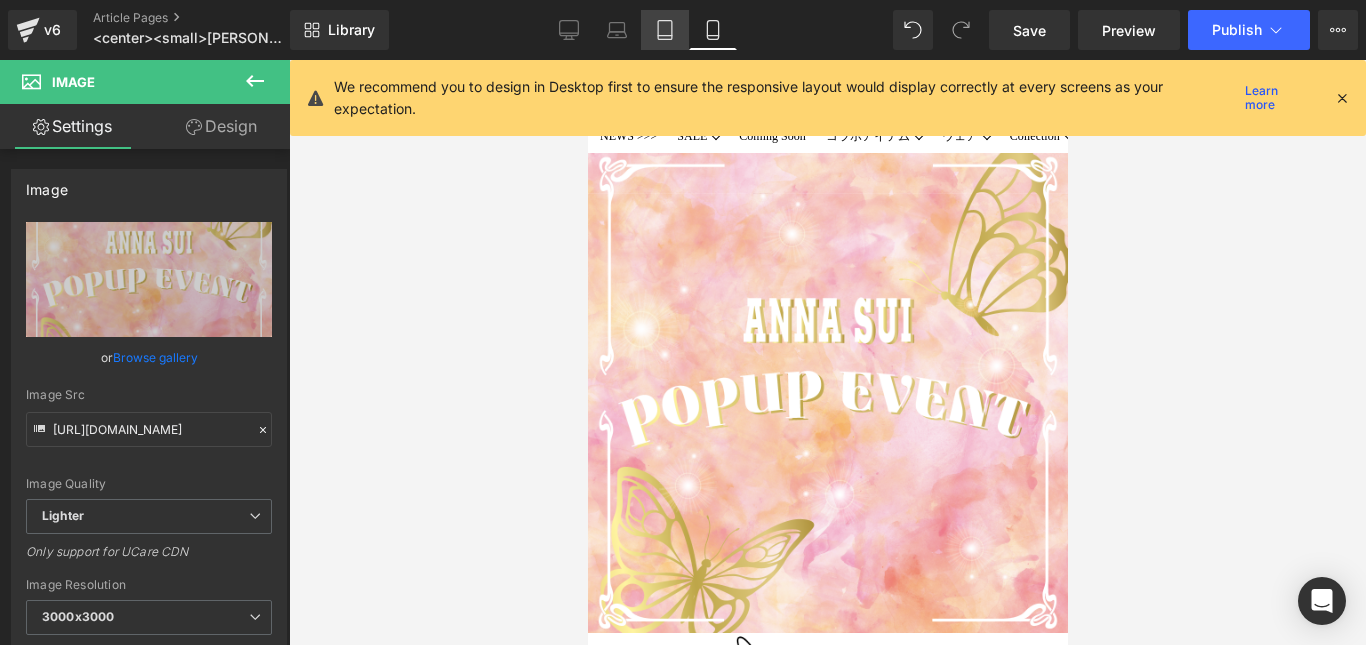 click 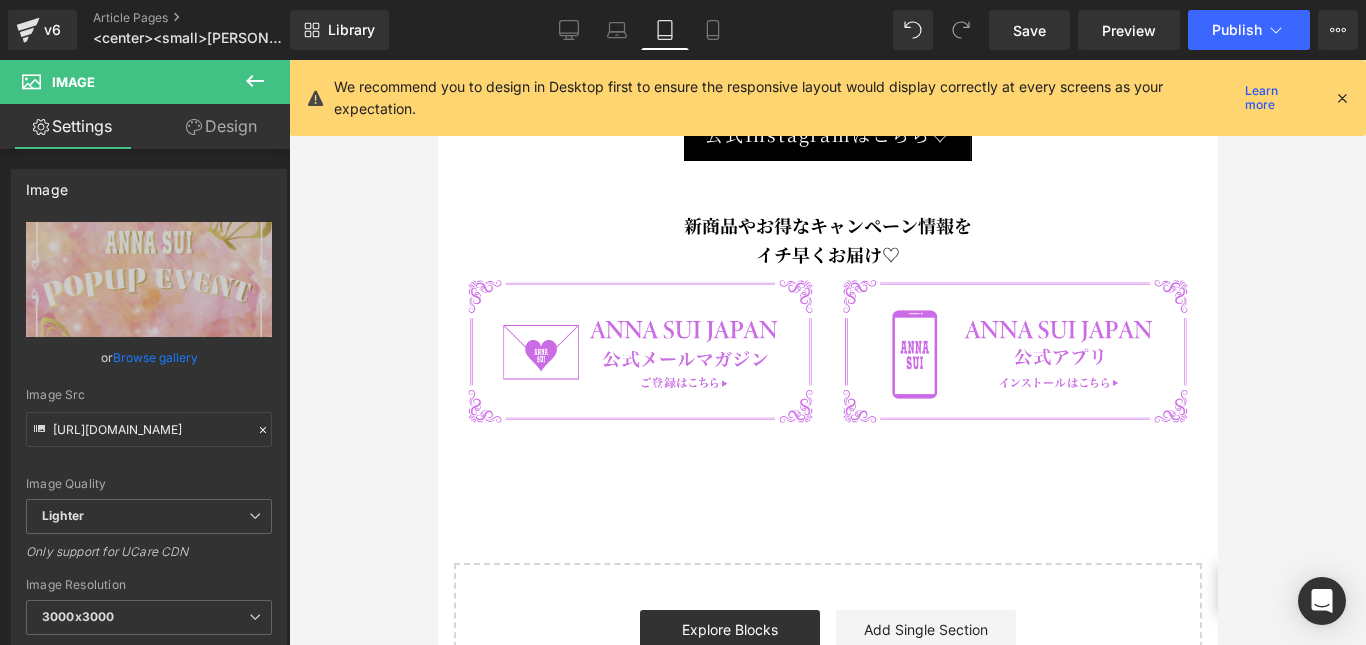 scroll, scrollTop: 3700, scrollLeft: 0, axis: vertical 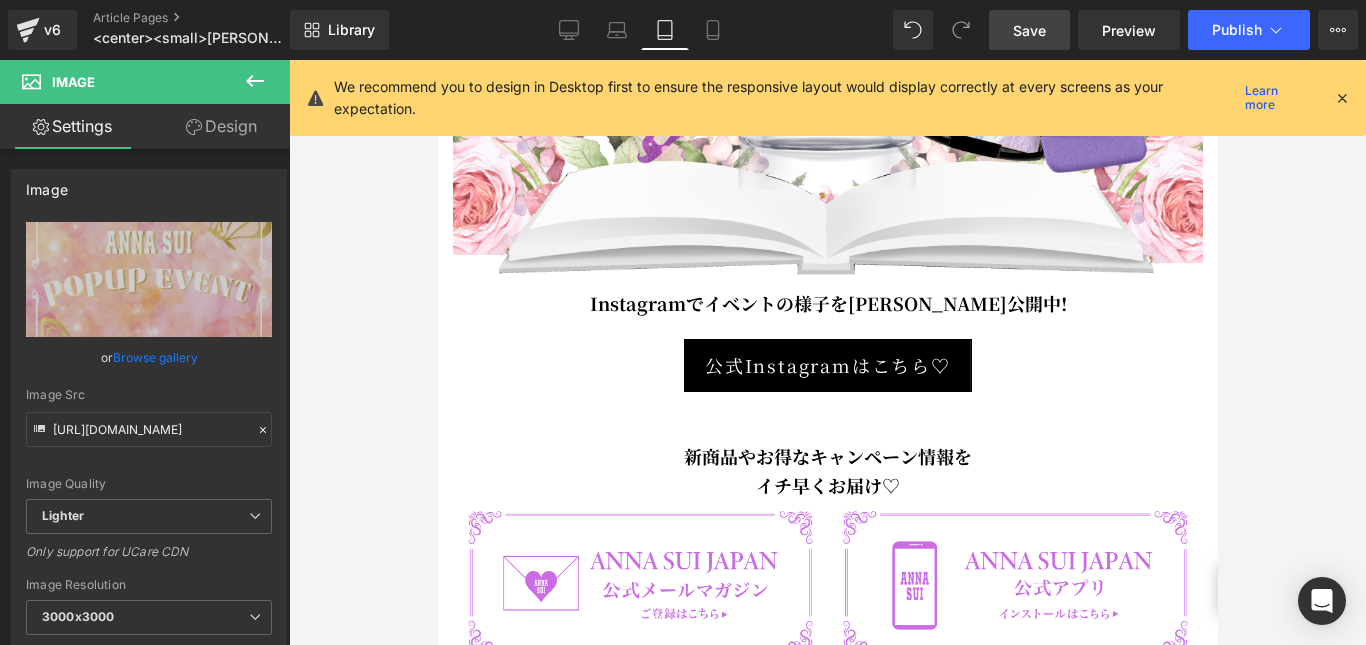 click on "Save" at bounding box center (1029, 30) 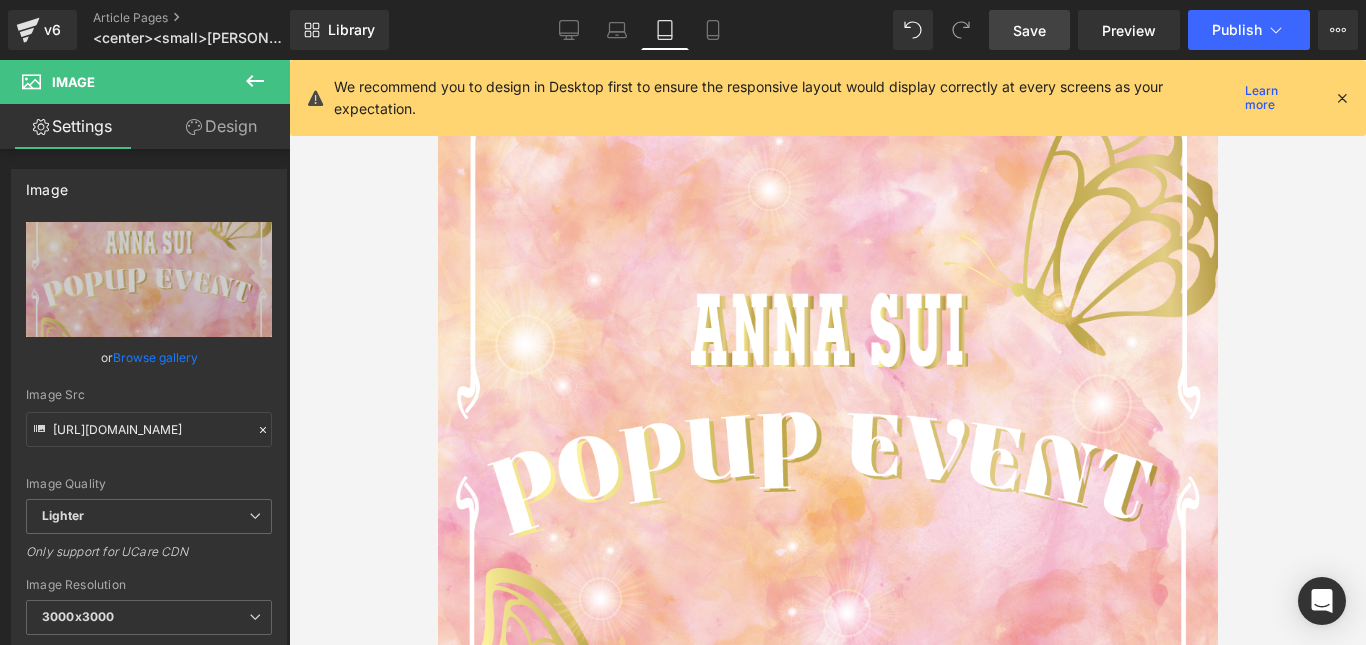 scroll, scrollTop: 0, scrollLeft: 0, axis: both 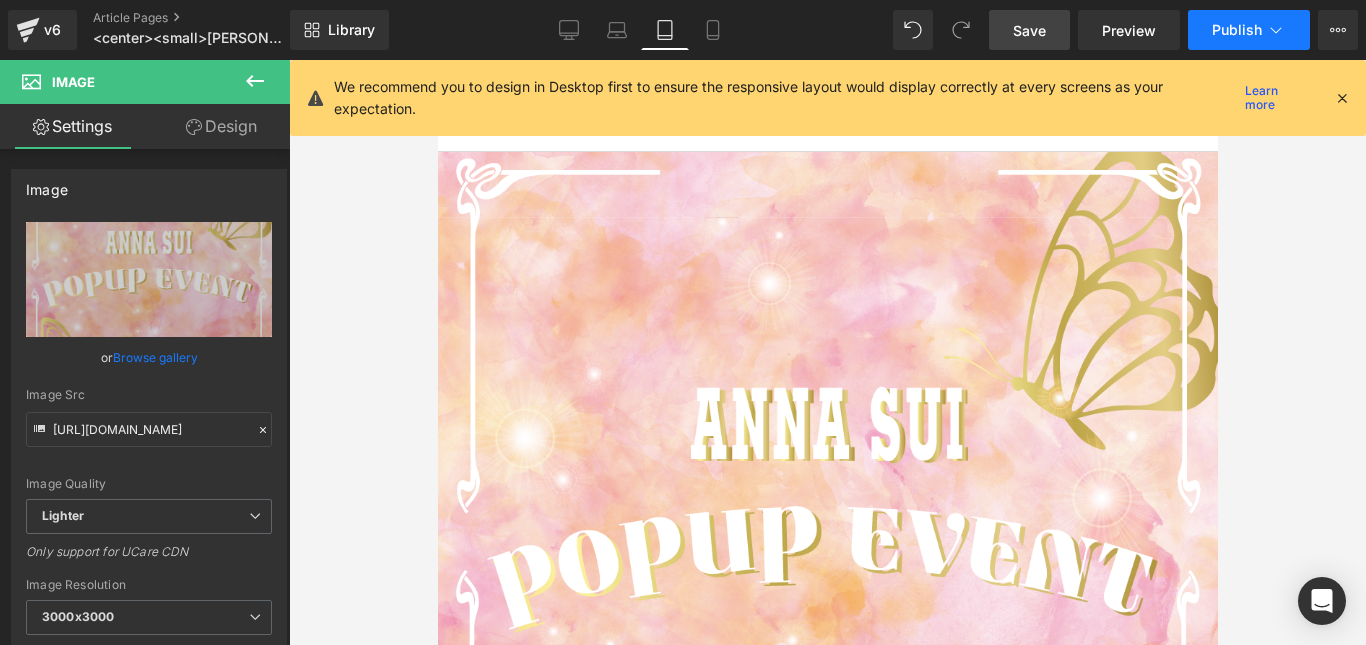 click on "Publish" at bounding box center (1237, 30) 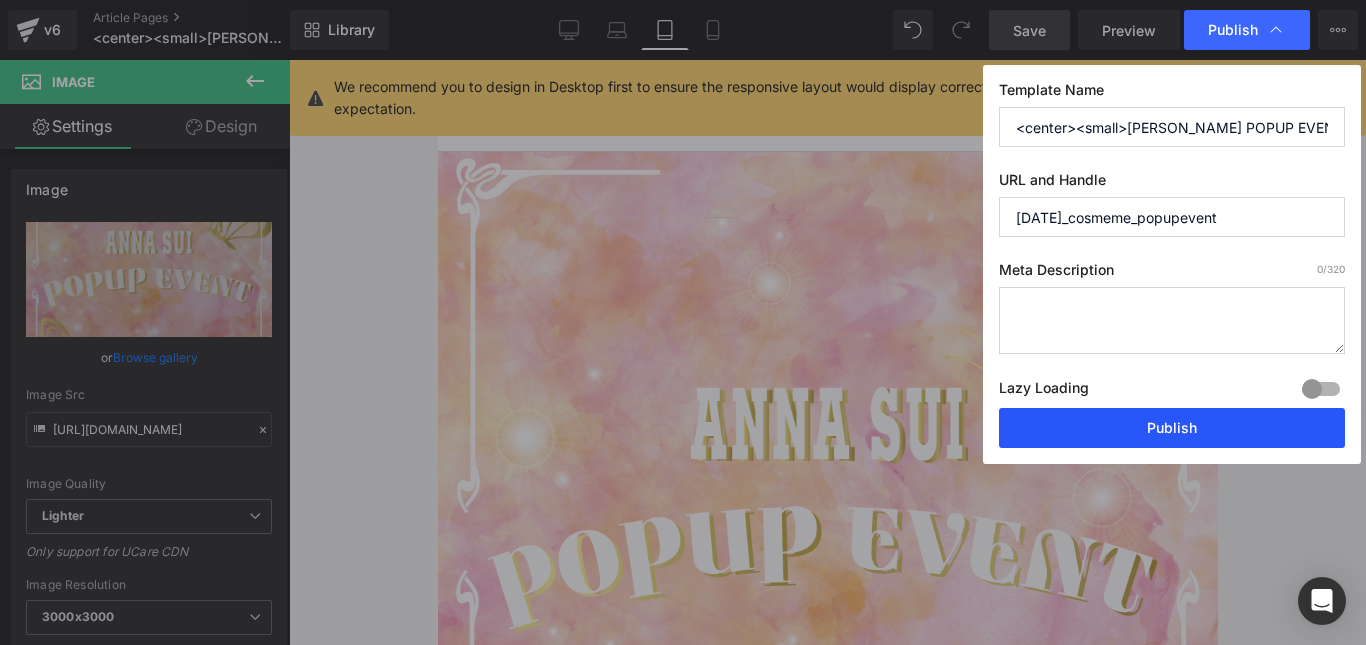 click on "Publish" at bounding box center [1172, 428] 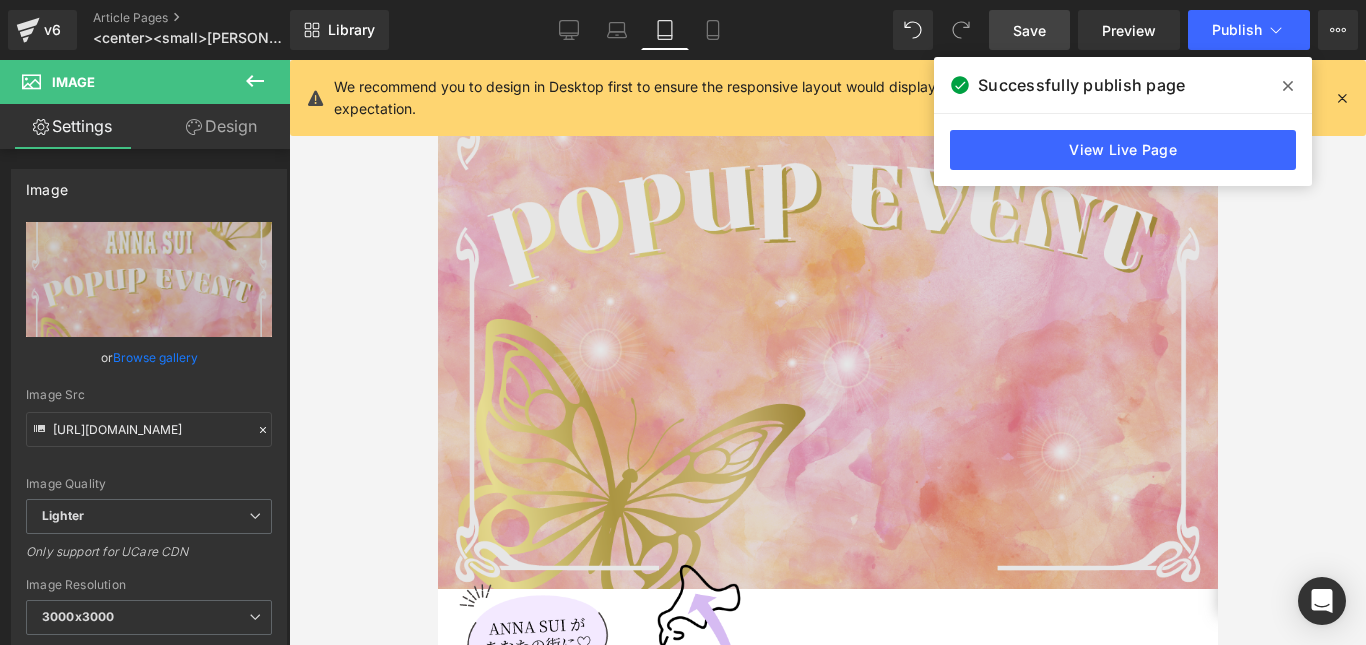 scroll, scrollTop: 500, scrollLeft: 0, axis: vertical 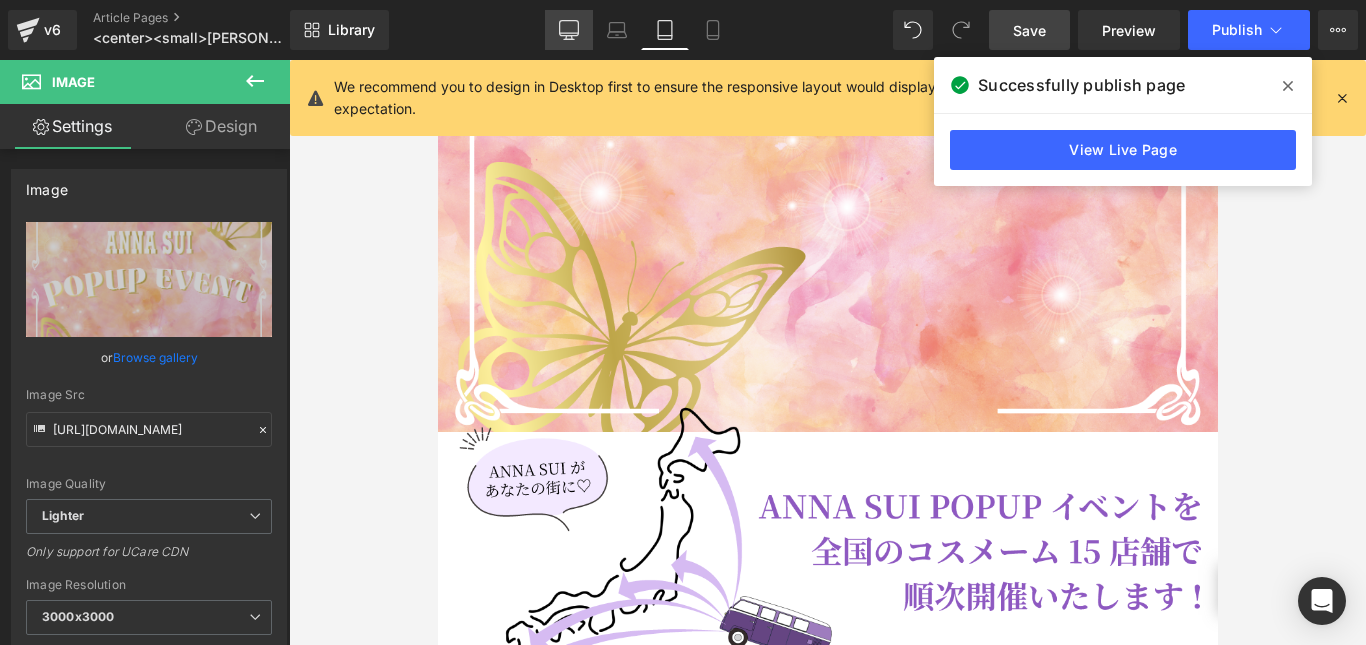 click 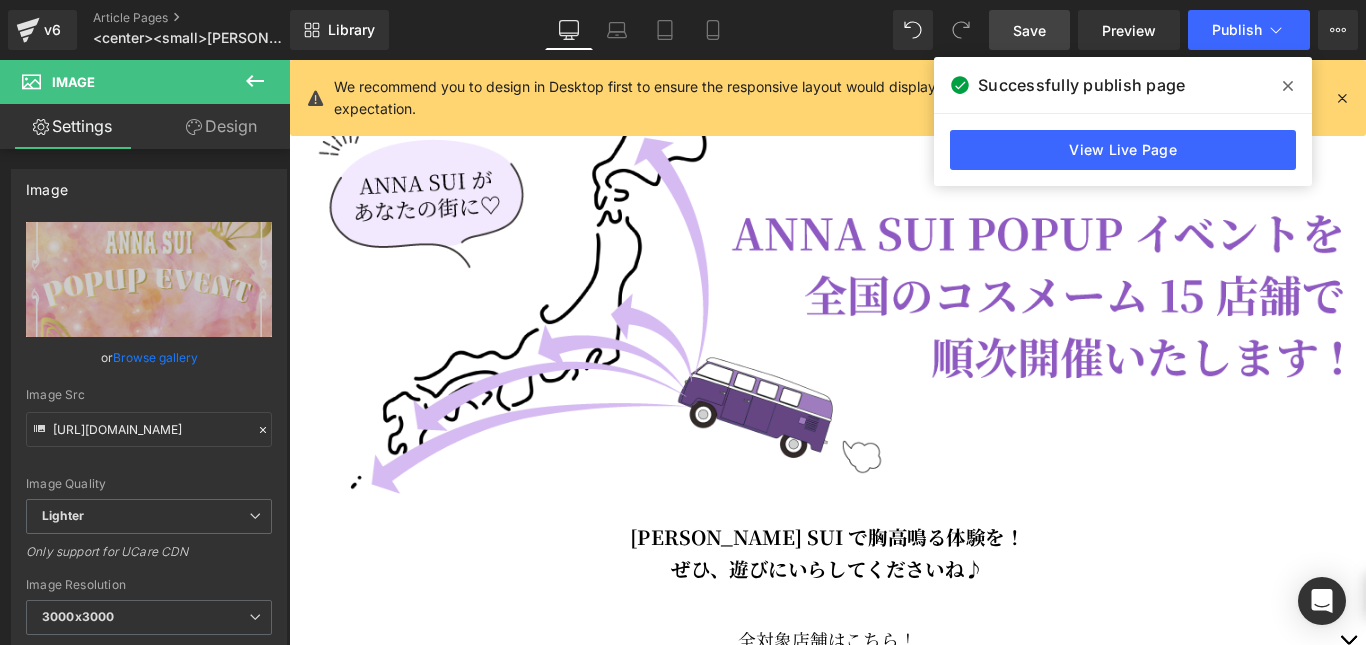 scroll, scrollTop: 600, scrollLeft: 0, axis: vertical 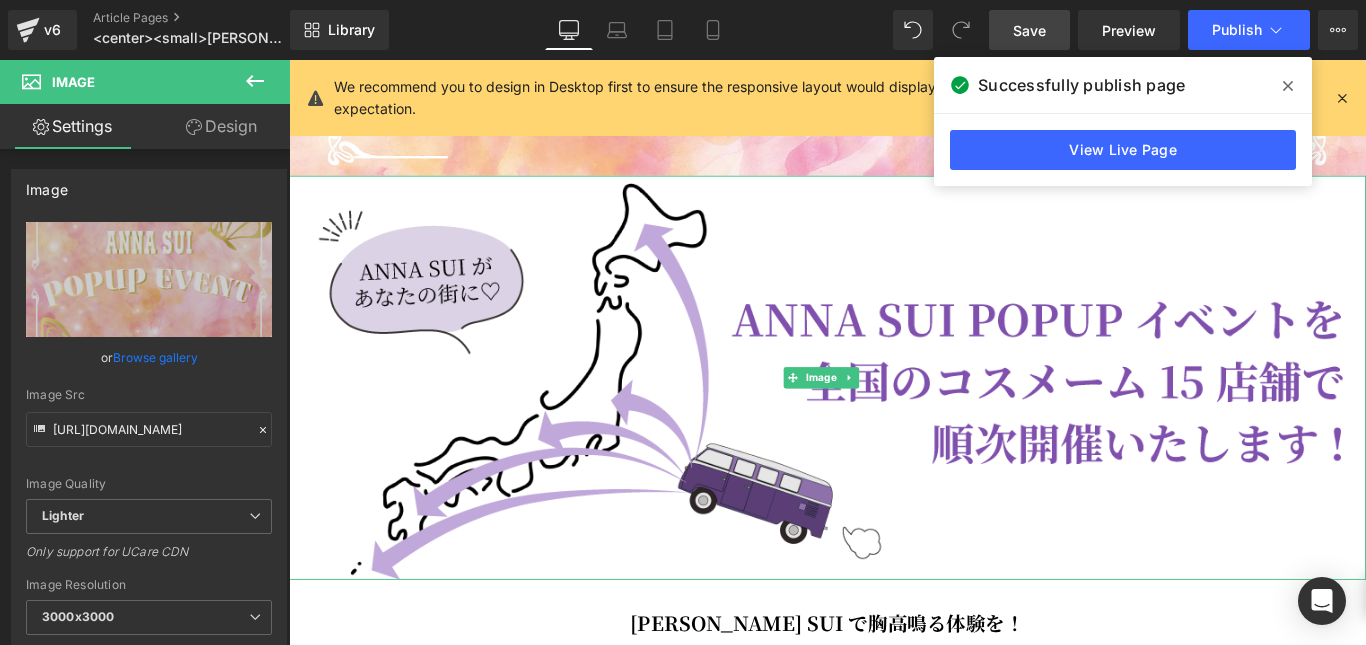 click at bounding box center [894, 417] 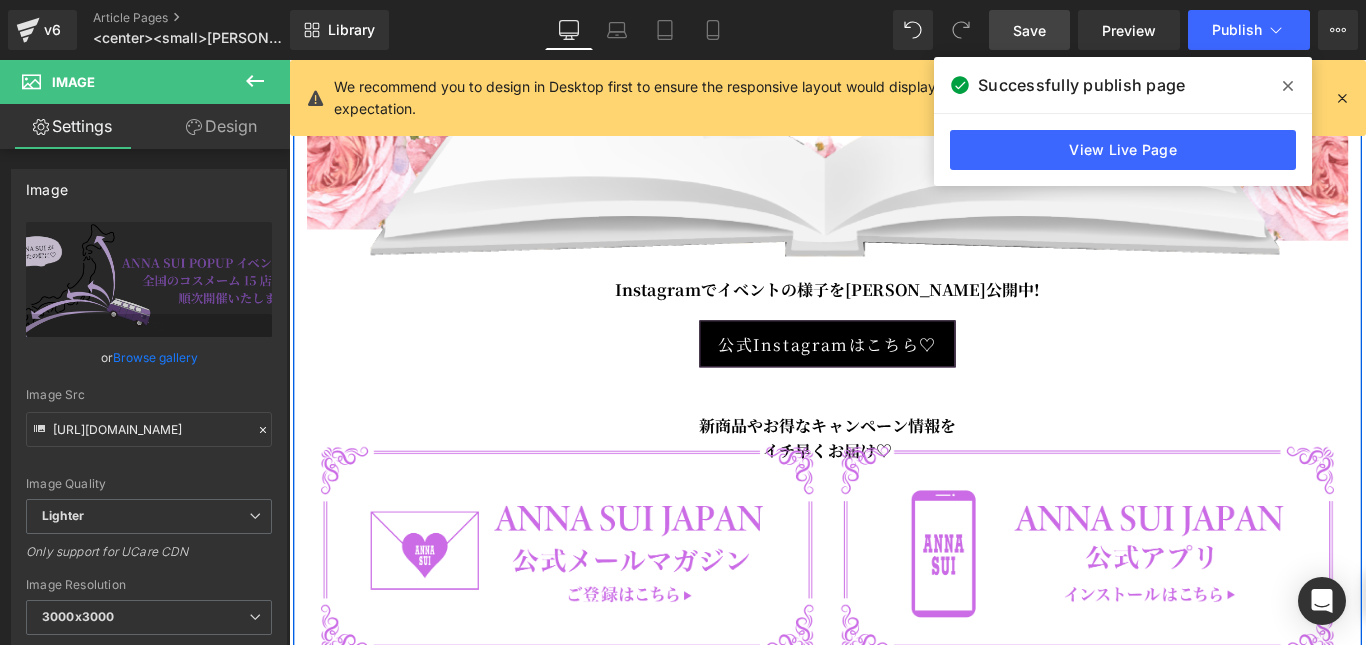scroll, scrollTop: 4700, scrollLeft: 0, axis: vertical 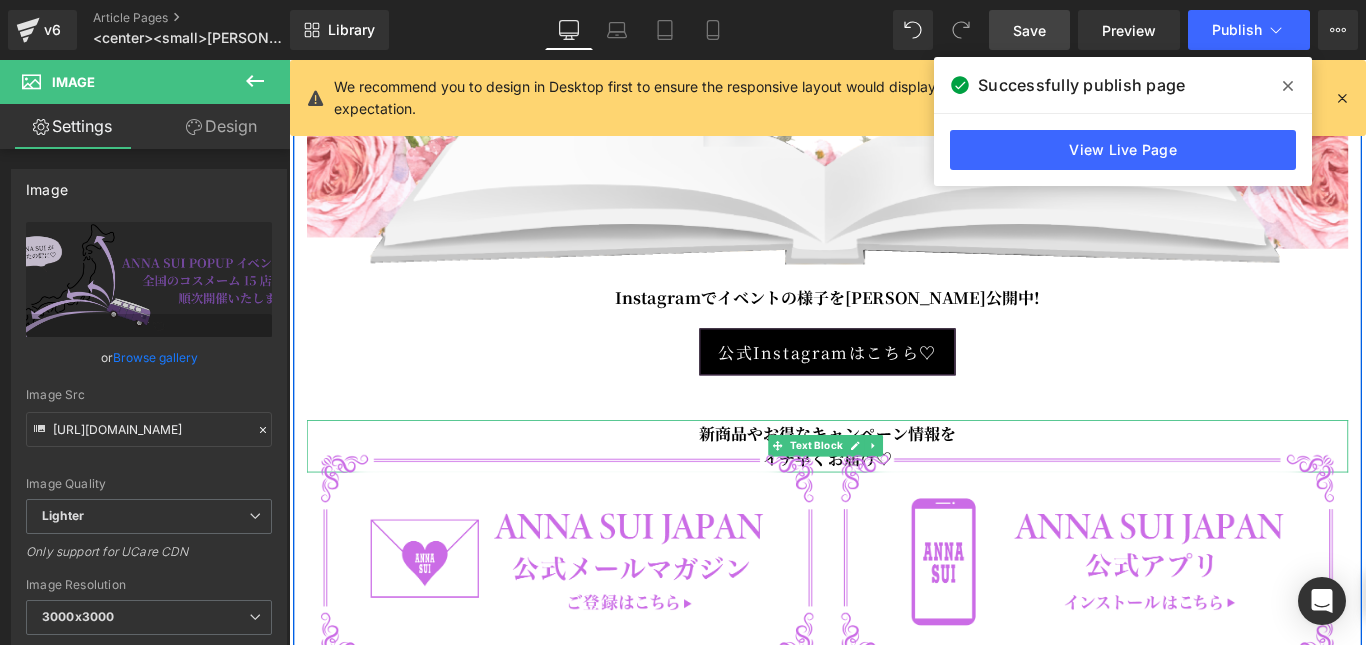 click on "新商品やお得なキャンペーン情報を" at bounding box center [894, 479] 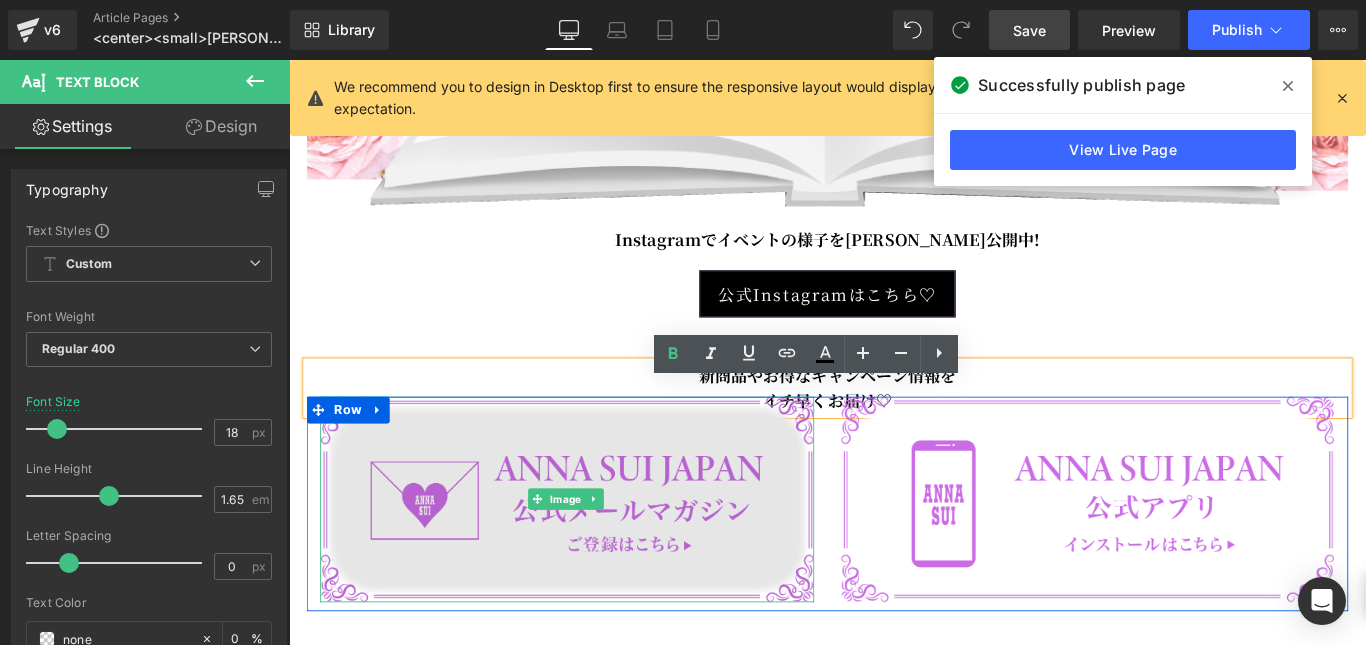scroll, scrollTop: 4800, scrollLeft: 0, axis: vertical 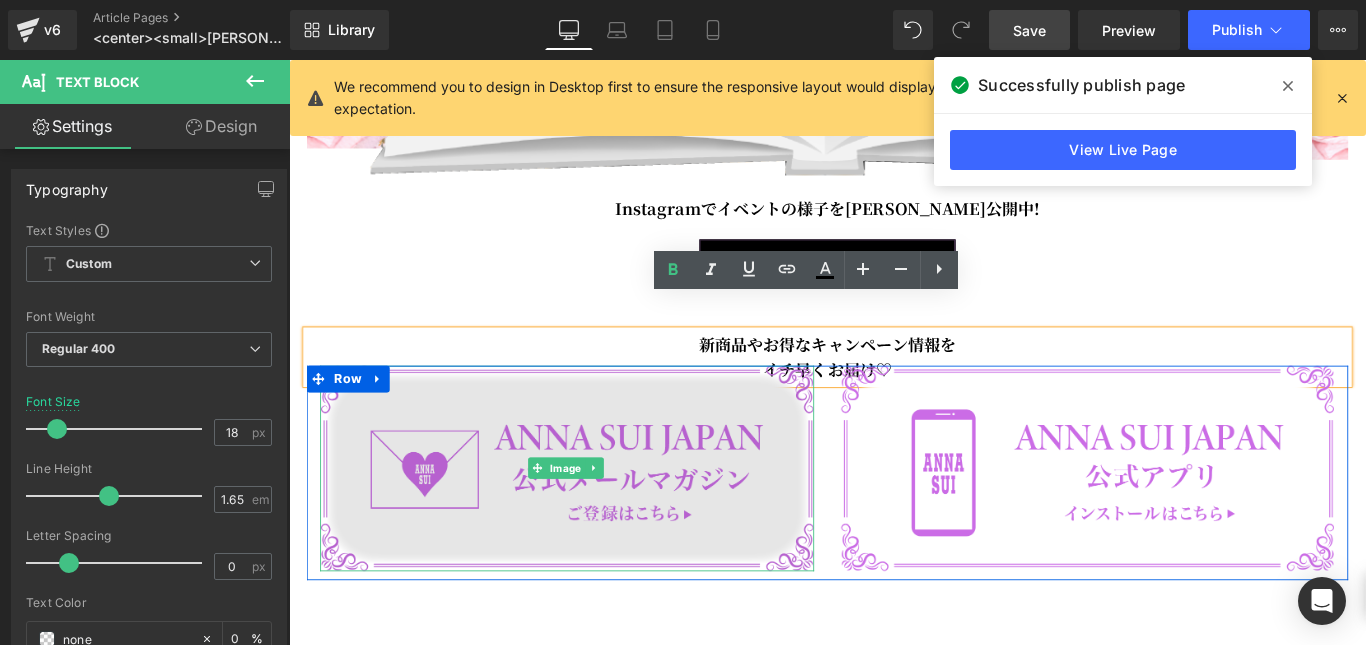 click at bounding box center (601, 518) 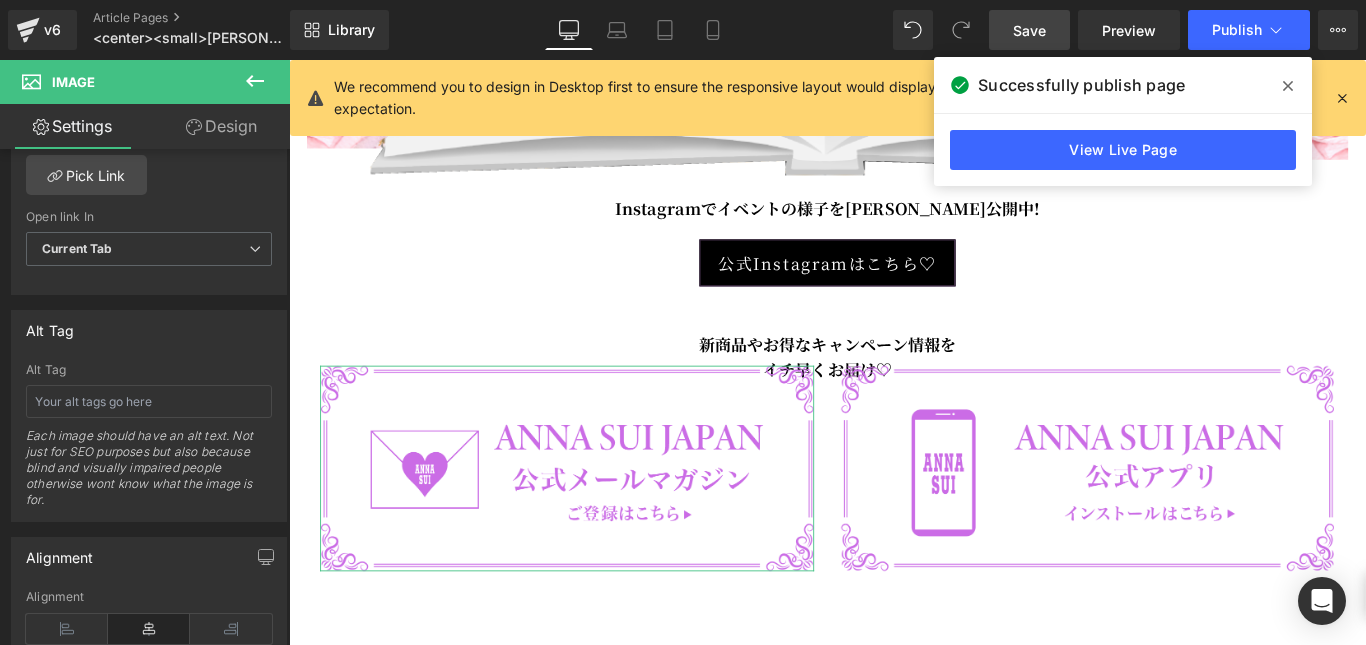 scroll, scrollTop: 980, scrollLeft: 0, axis: vertical 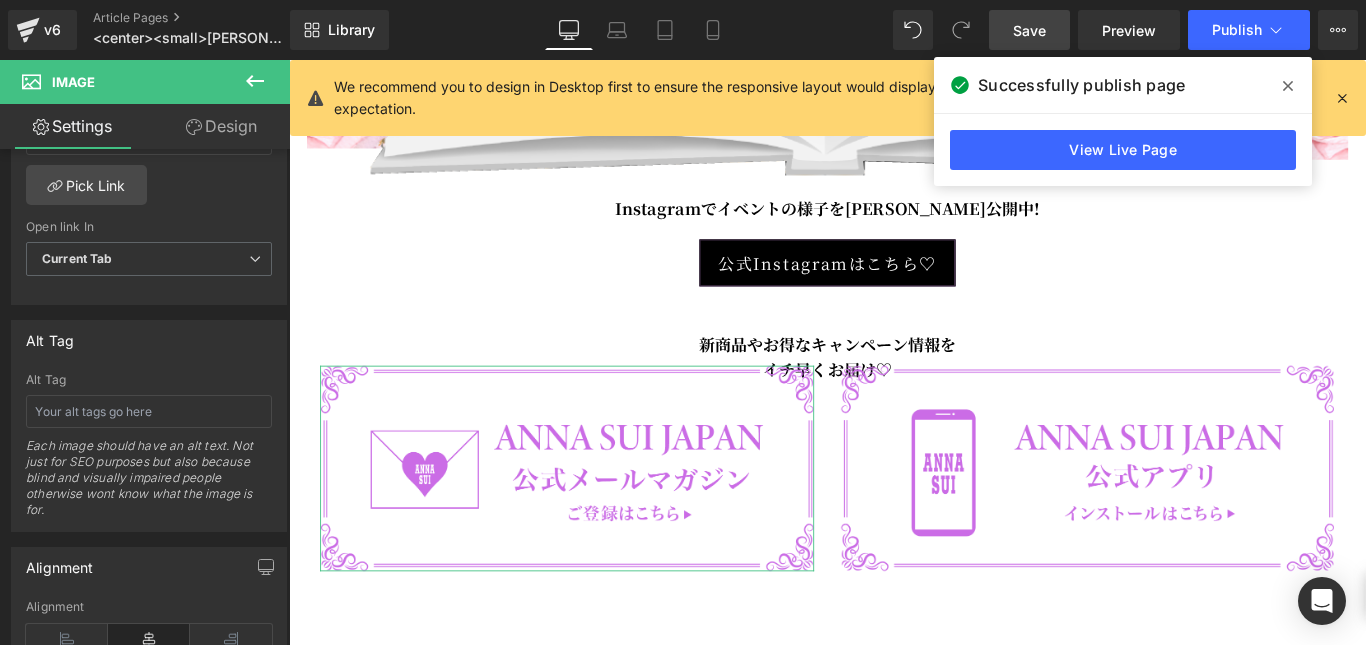 click on "Design" at bounding box center (221, 126) 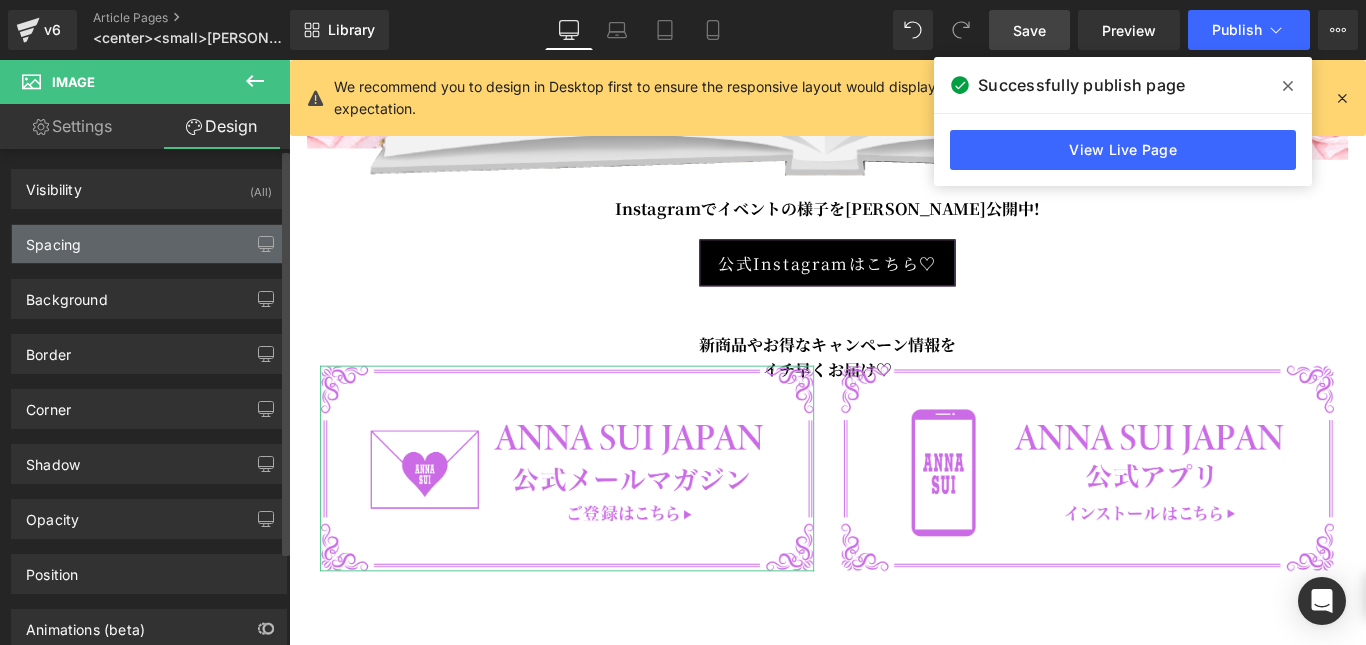 click on "Spacing" at bounding box center [149, 244] 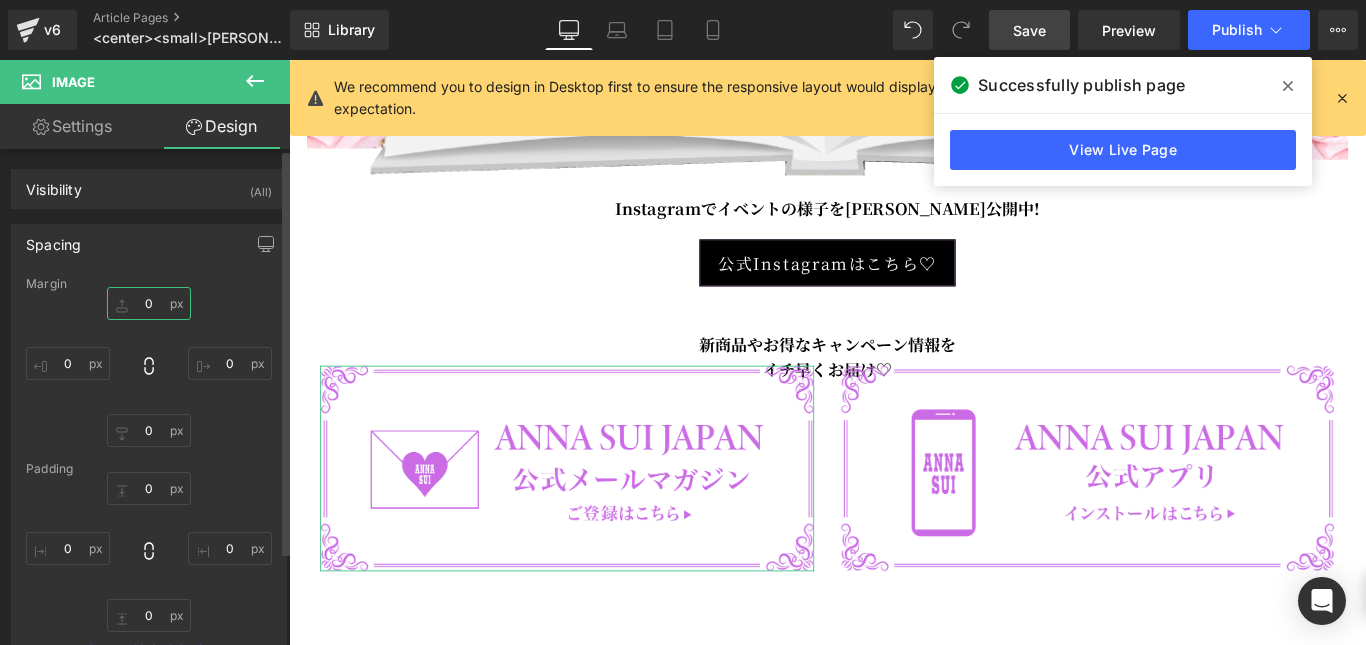 click on "0" at bounding box center [149, 303] 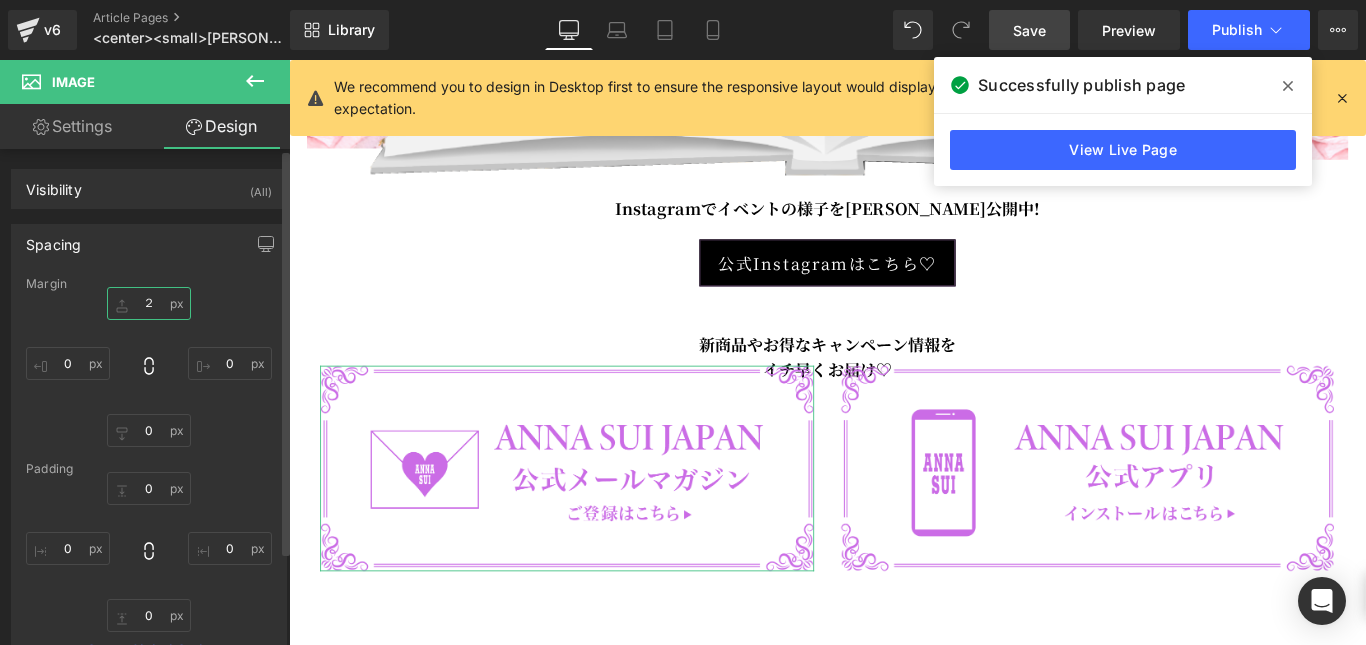 type on "２０" 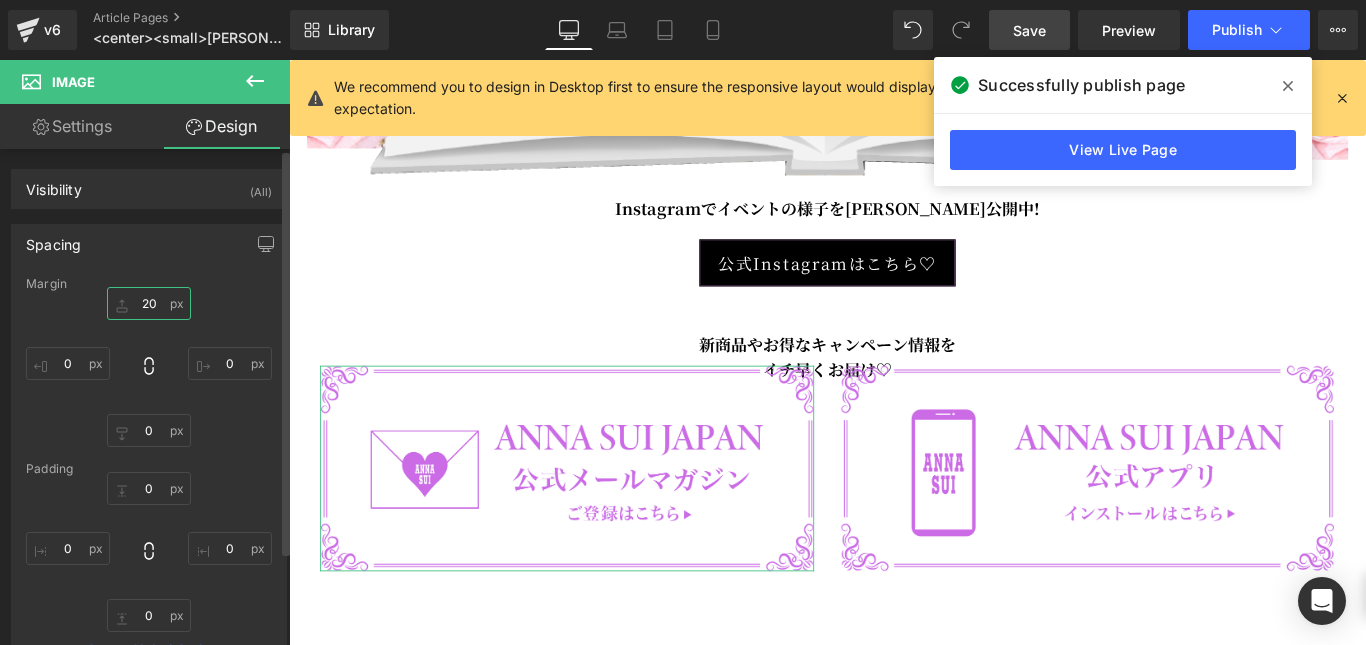 type on "20" 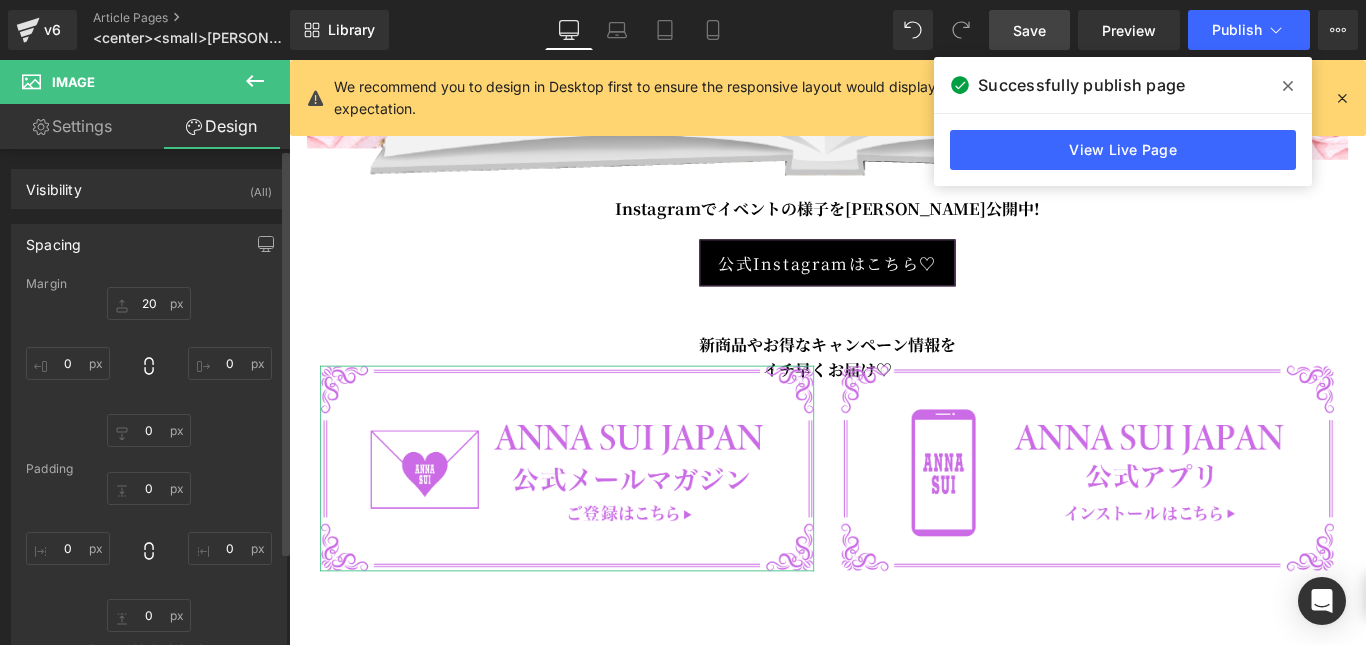 click on "Margin" at bounding box center [149, 284] 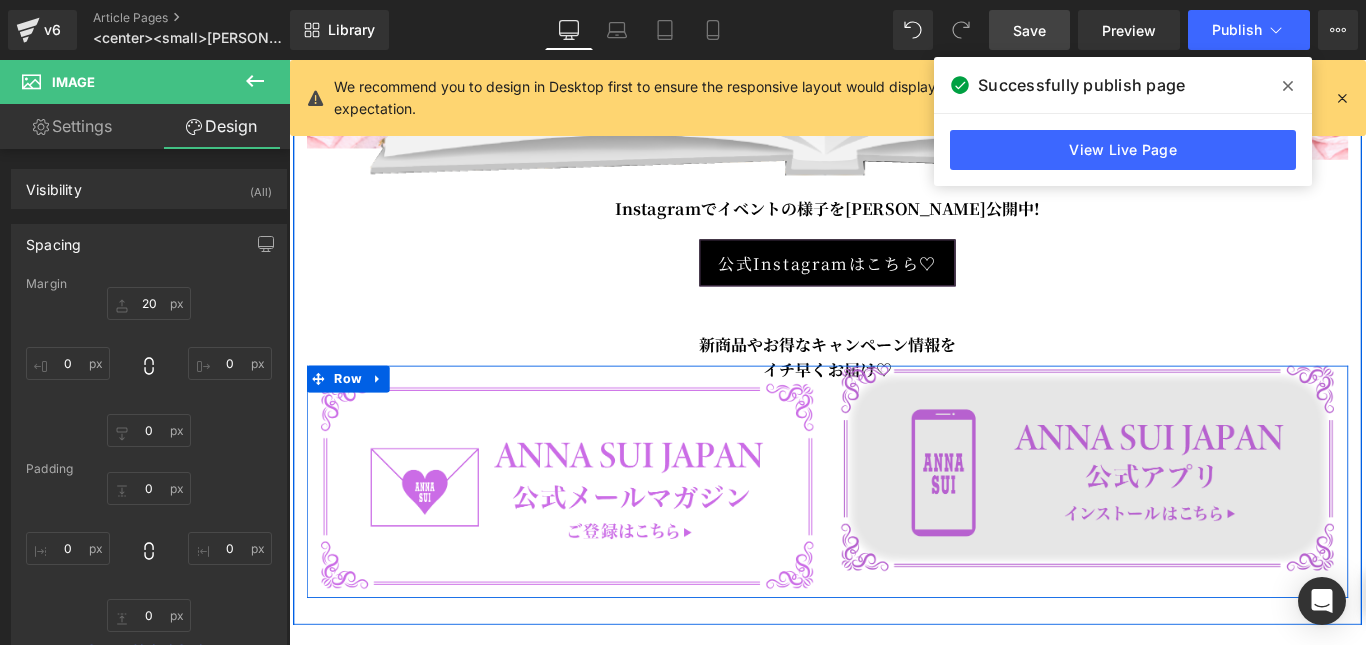 click at bounding box center (1186, 518) 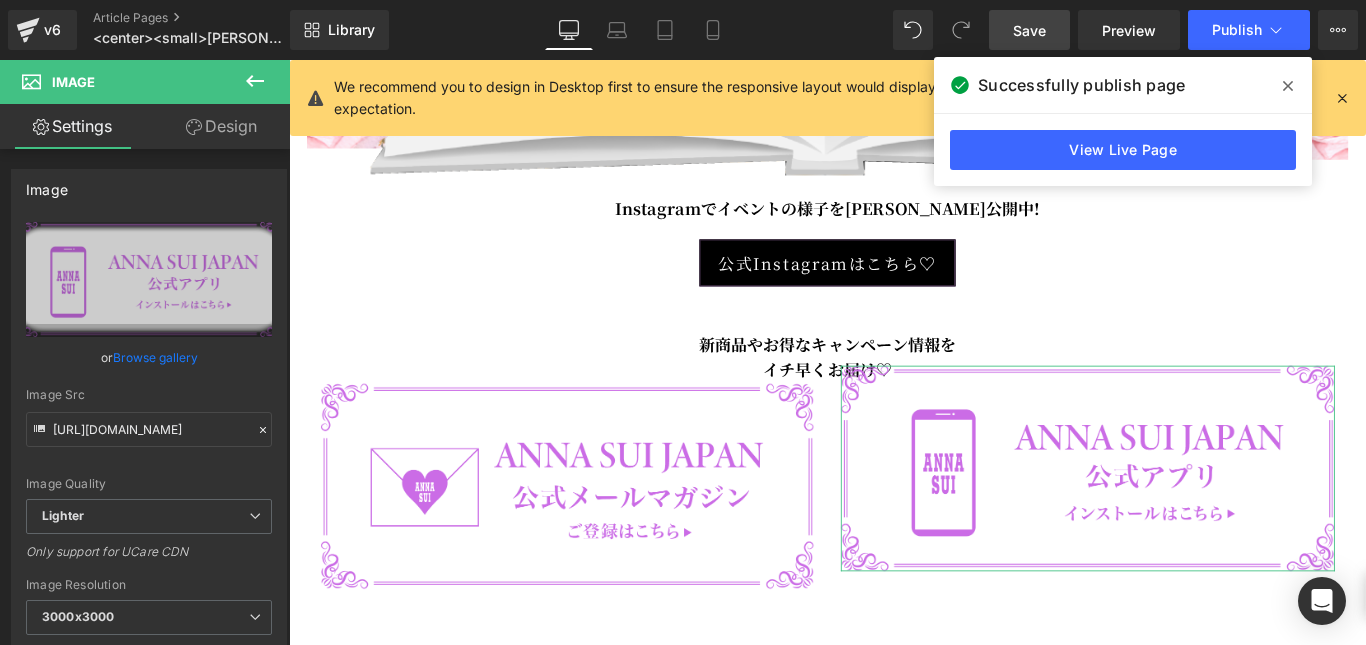 click on "Design" at bounding box center (221, 126) 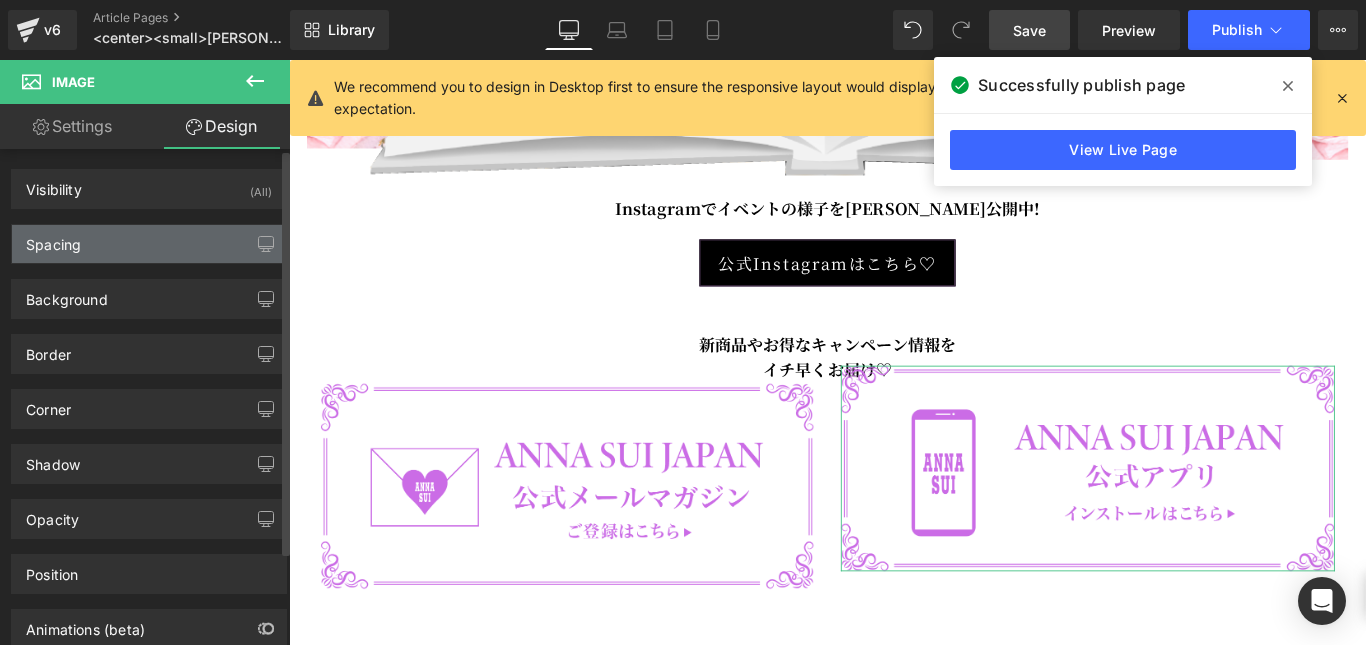 type on "0" 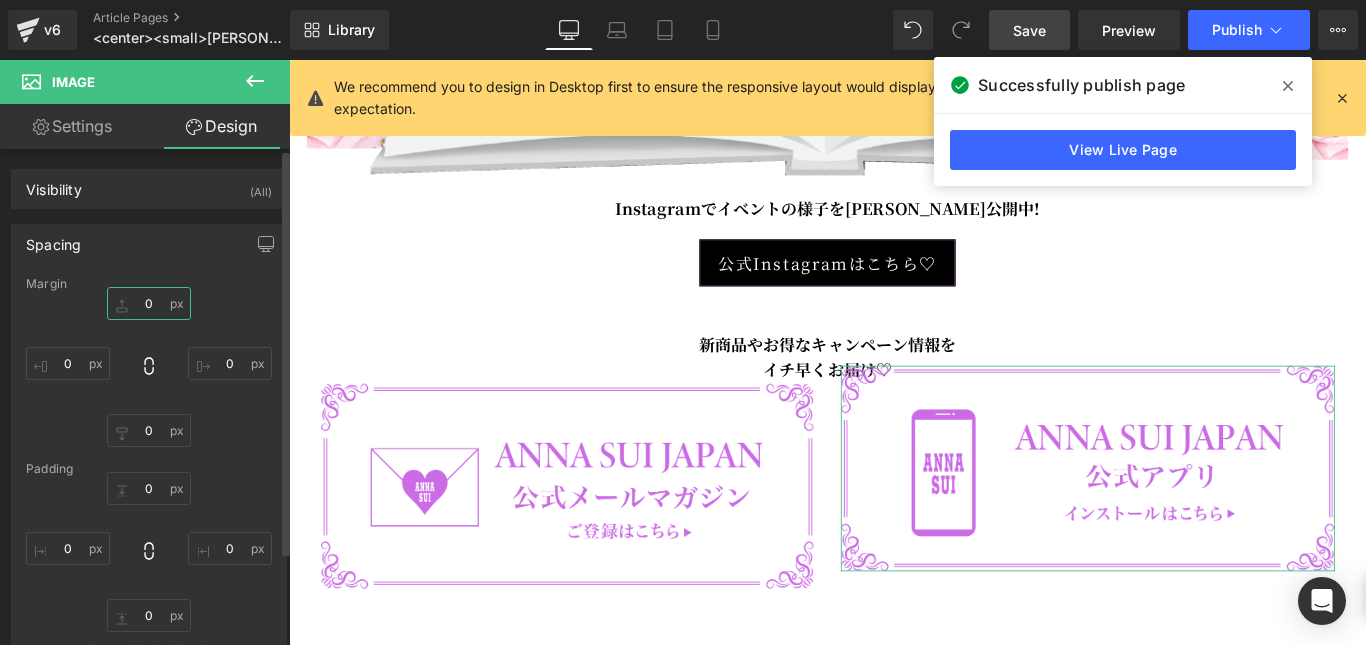 click on "0" at bounding box center (149, 303) 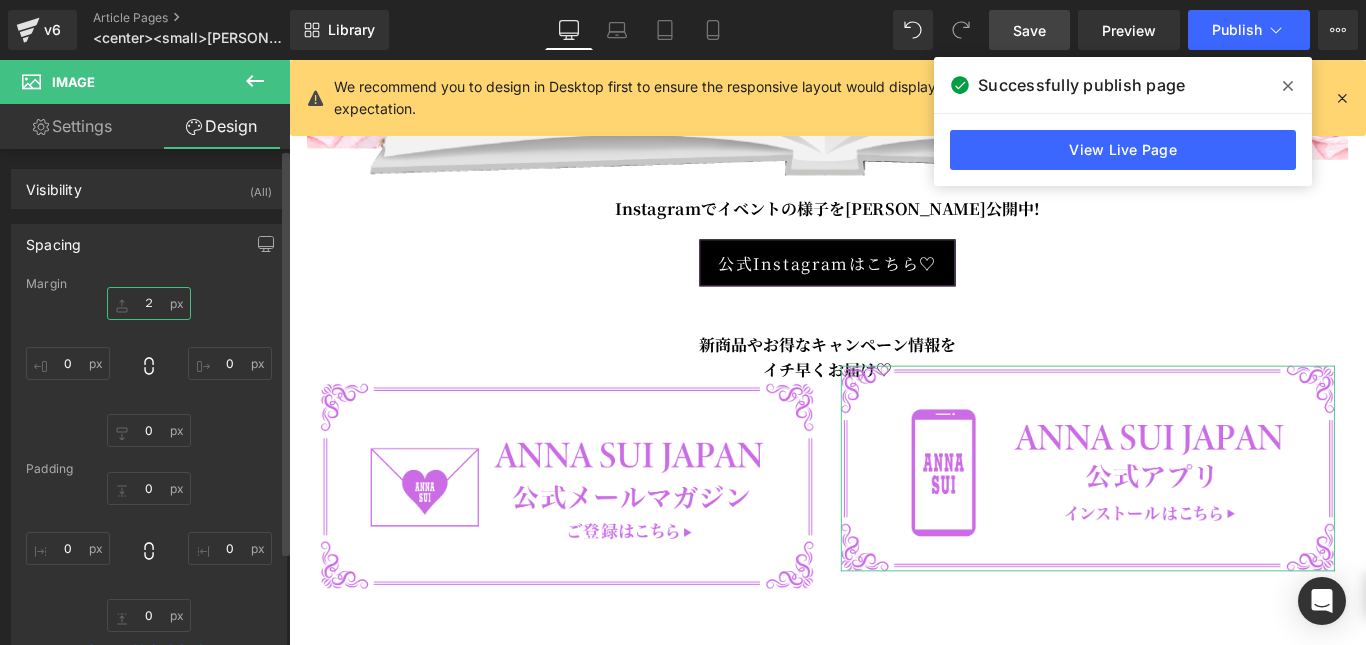 type on "２０" 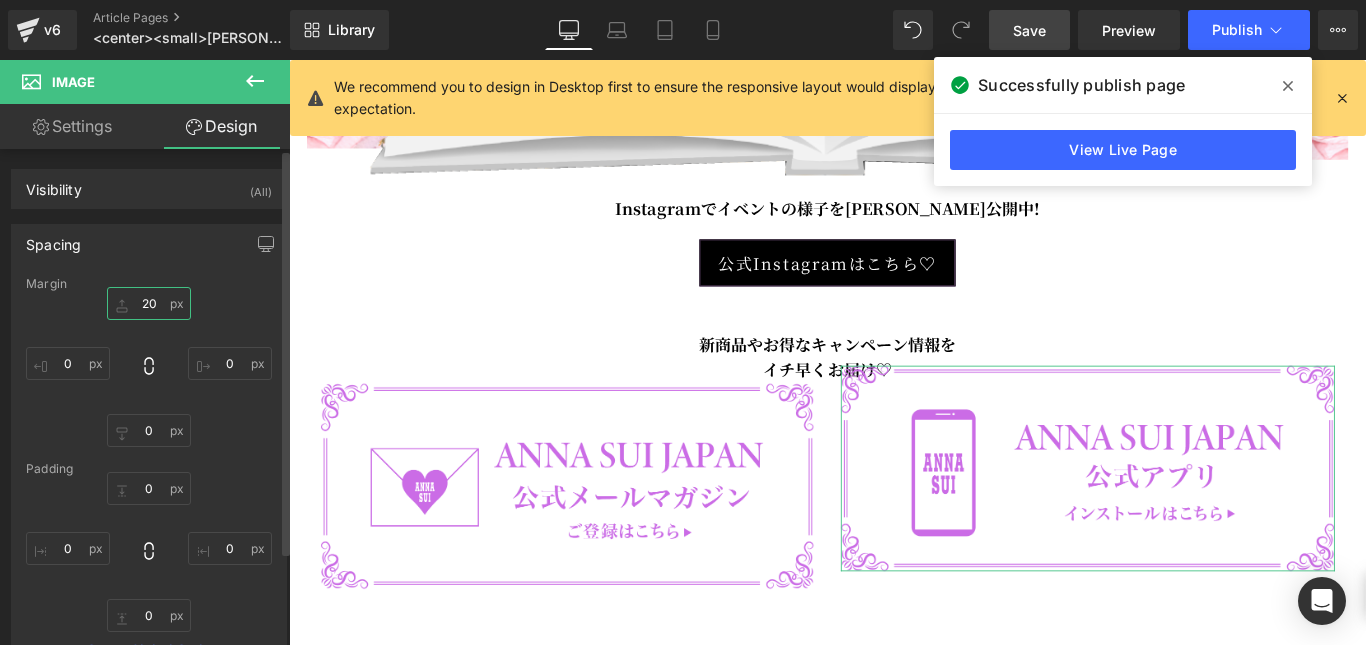 type on "20" 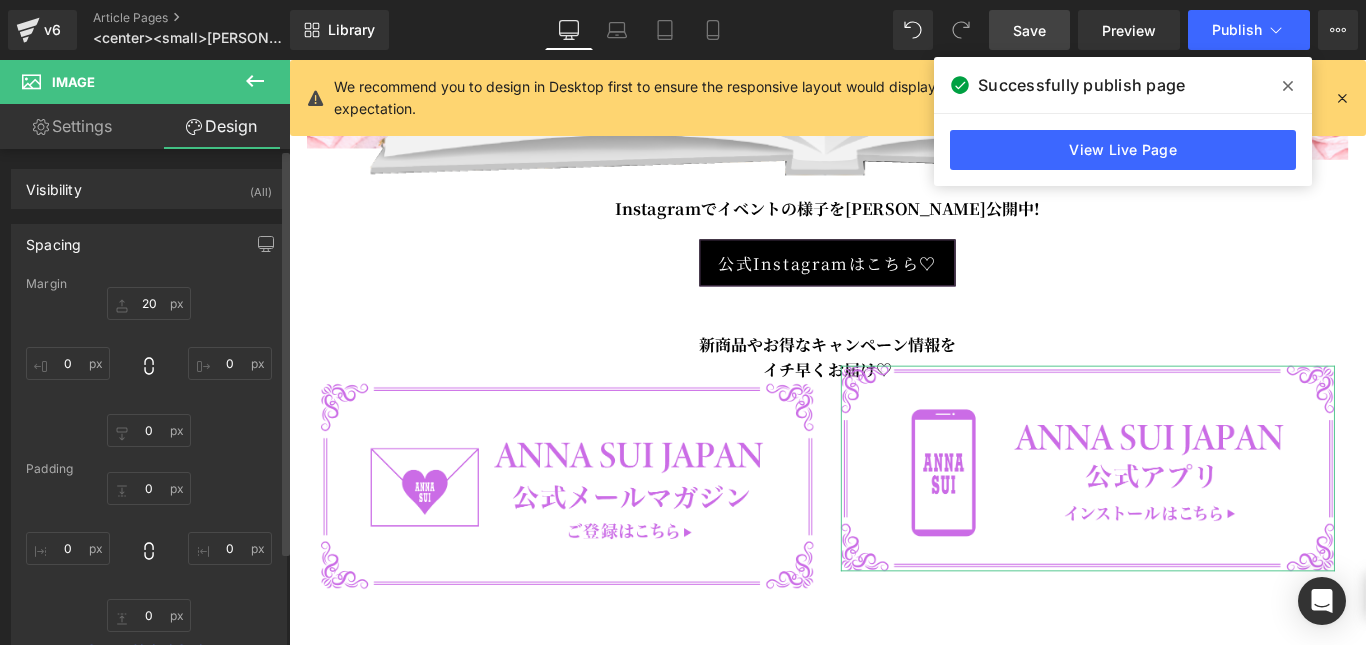 click on "20 20
0px 0
0px 0
0px 0" at bounding box center [149, 367] 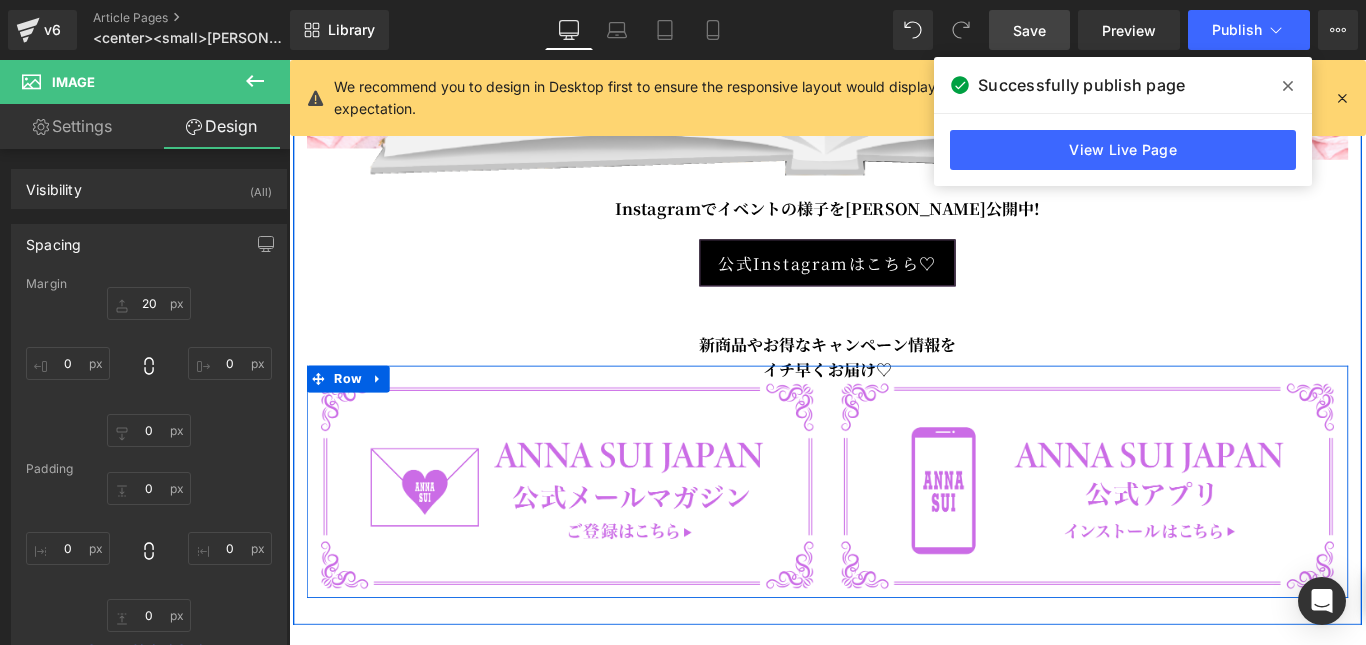 click on "Image" at bounding box center (601, 528) 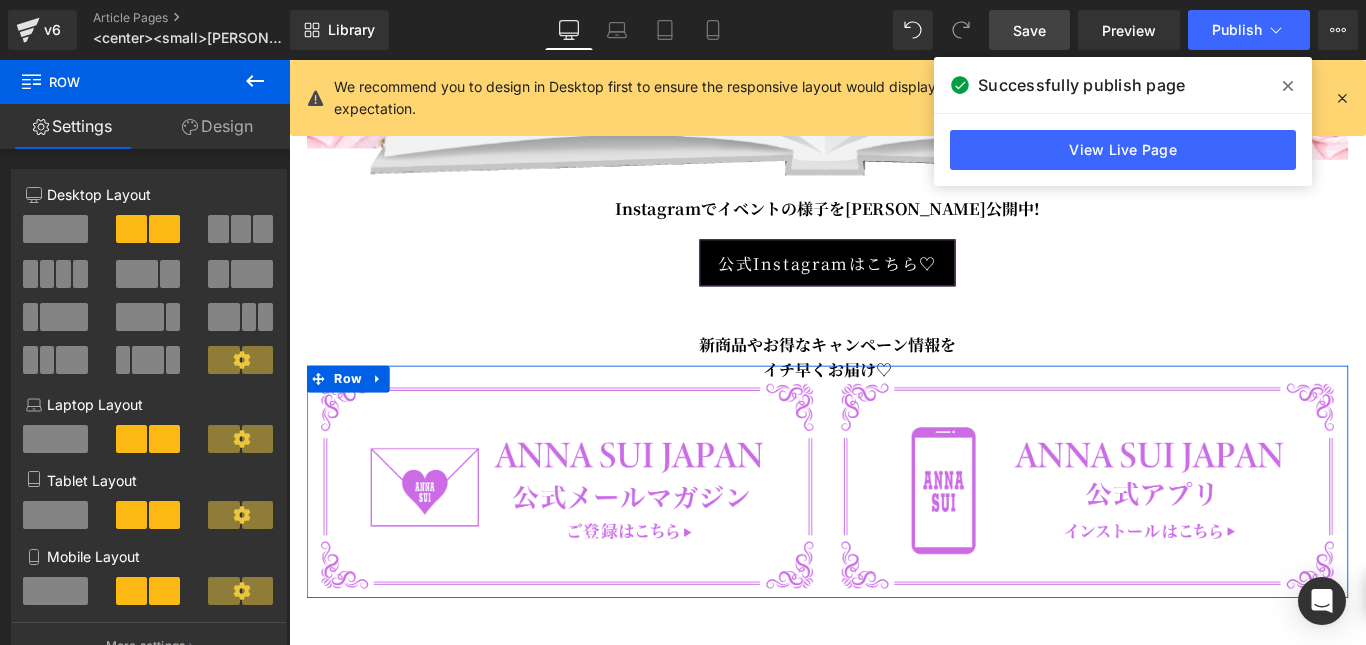 click on "Design" at bounding box center [217, 126] 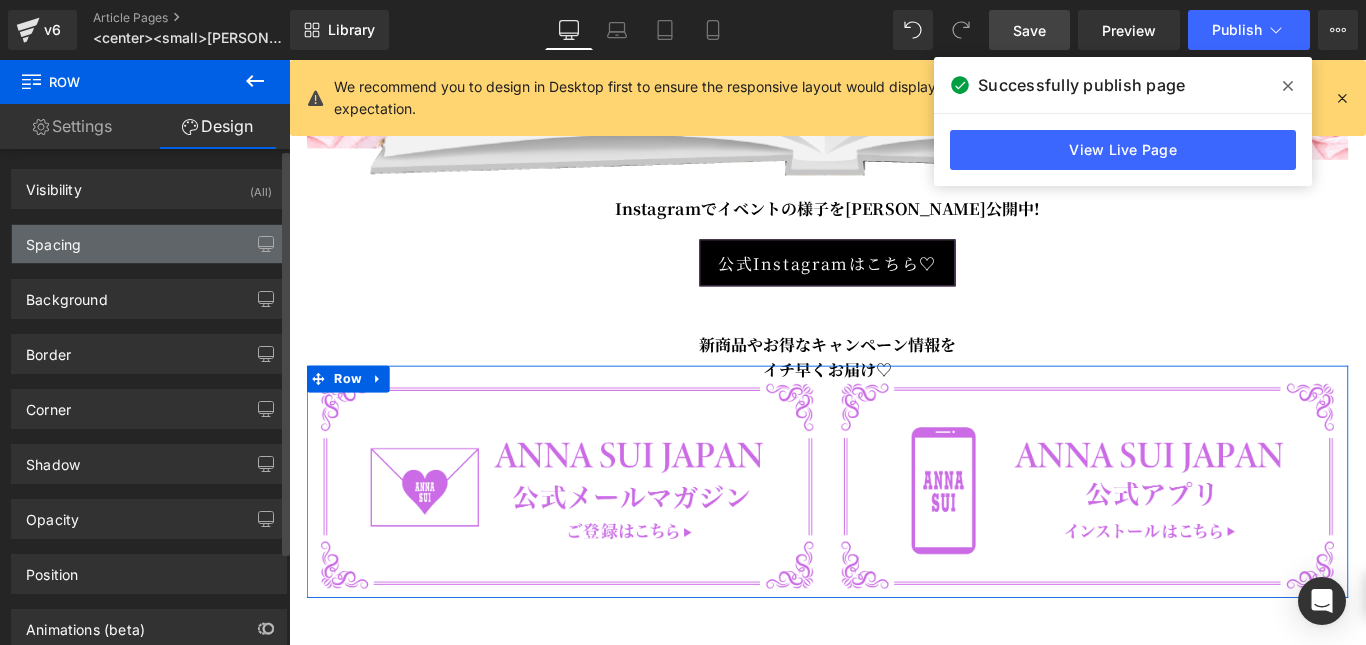 type on "-20" 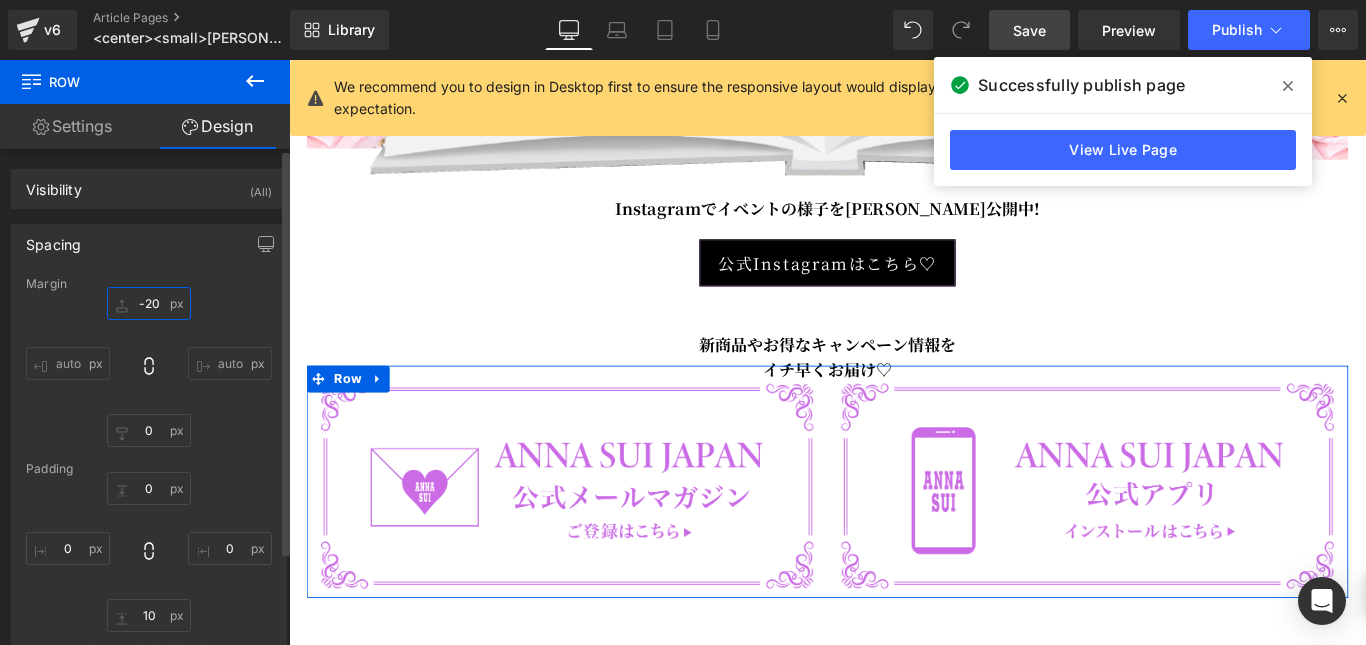 click on "-20" at bounding box center [149, 303] 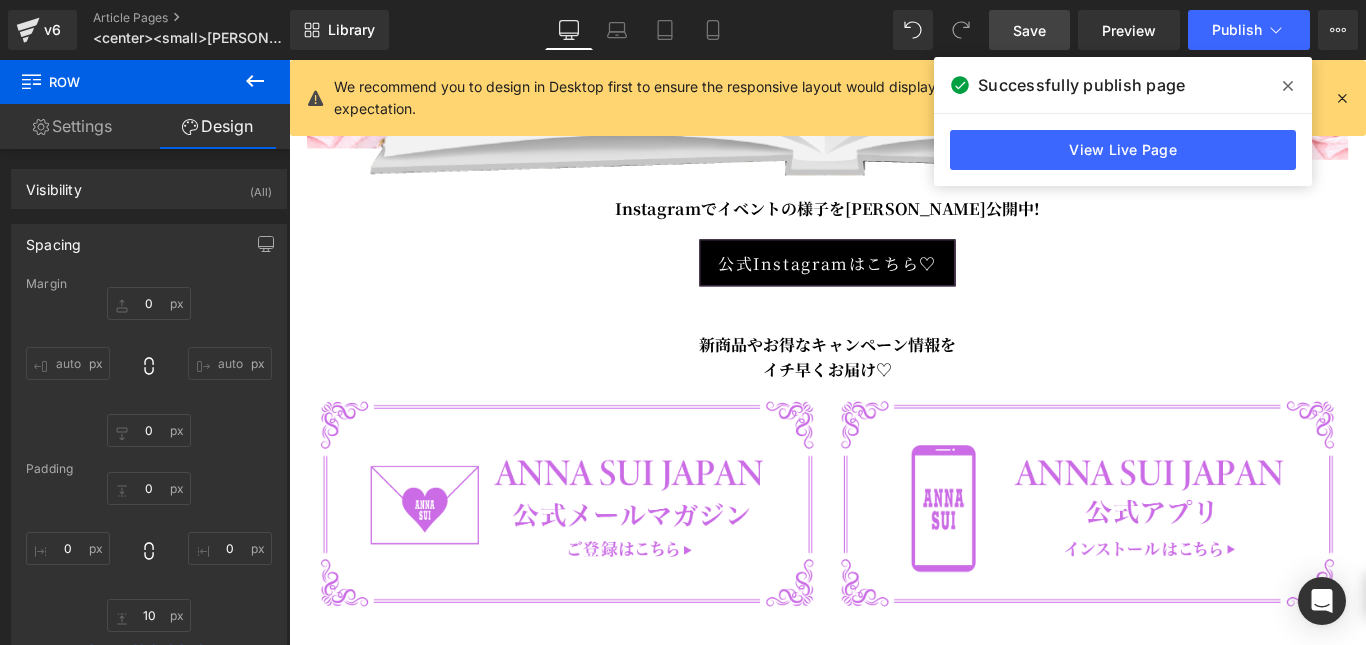 click at bounding box center (289, 60) 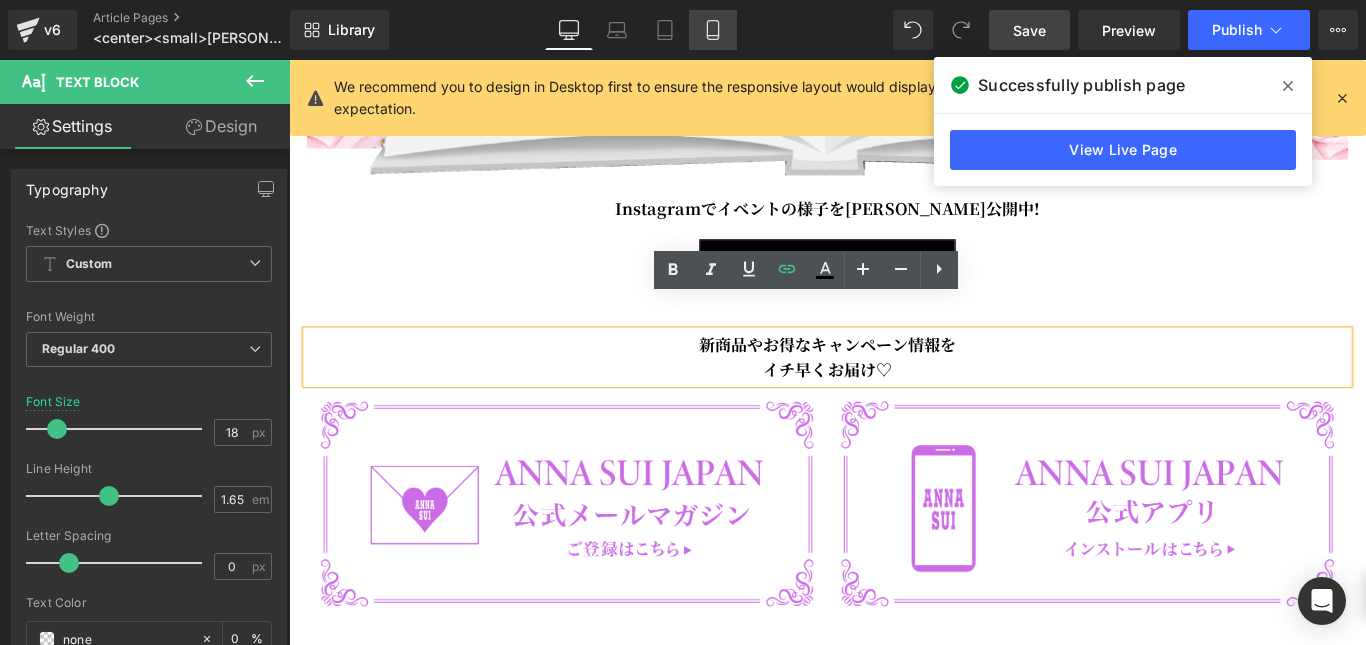 click on "Mobile" at bounding box center (713, 30) 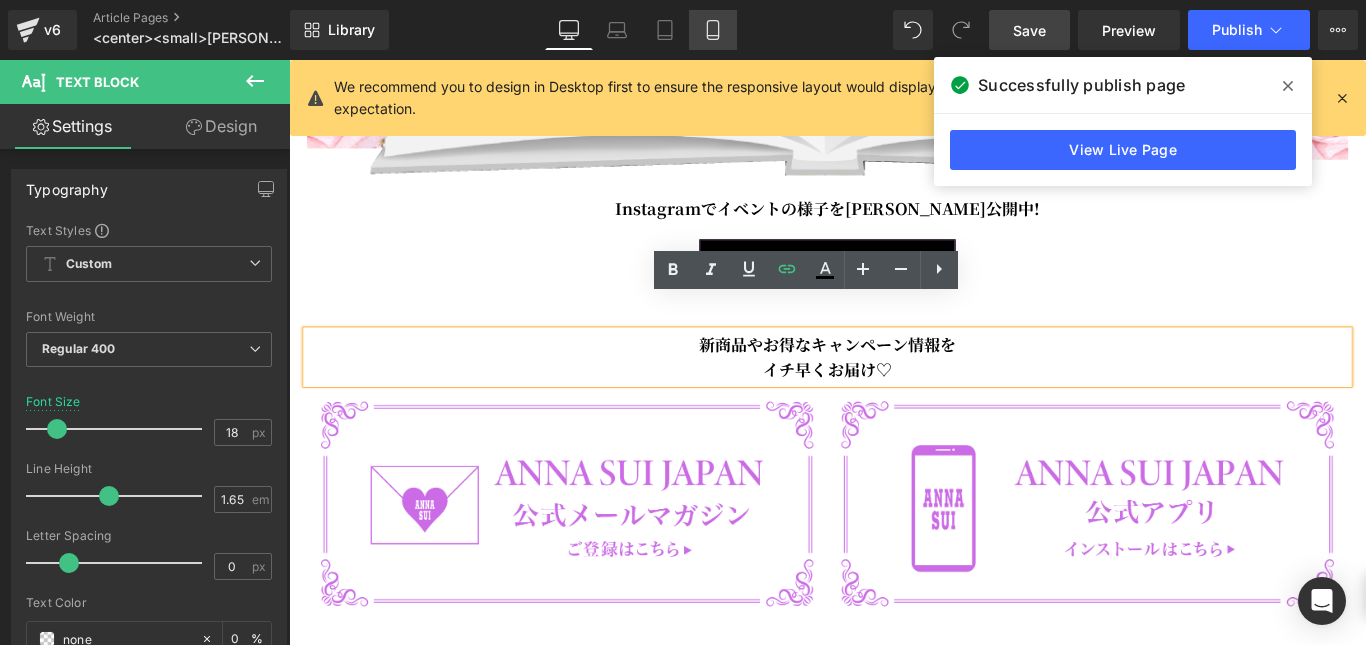 type on "15" 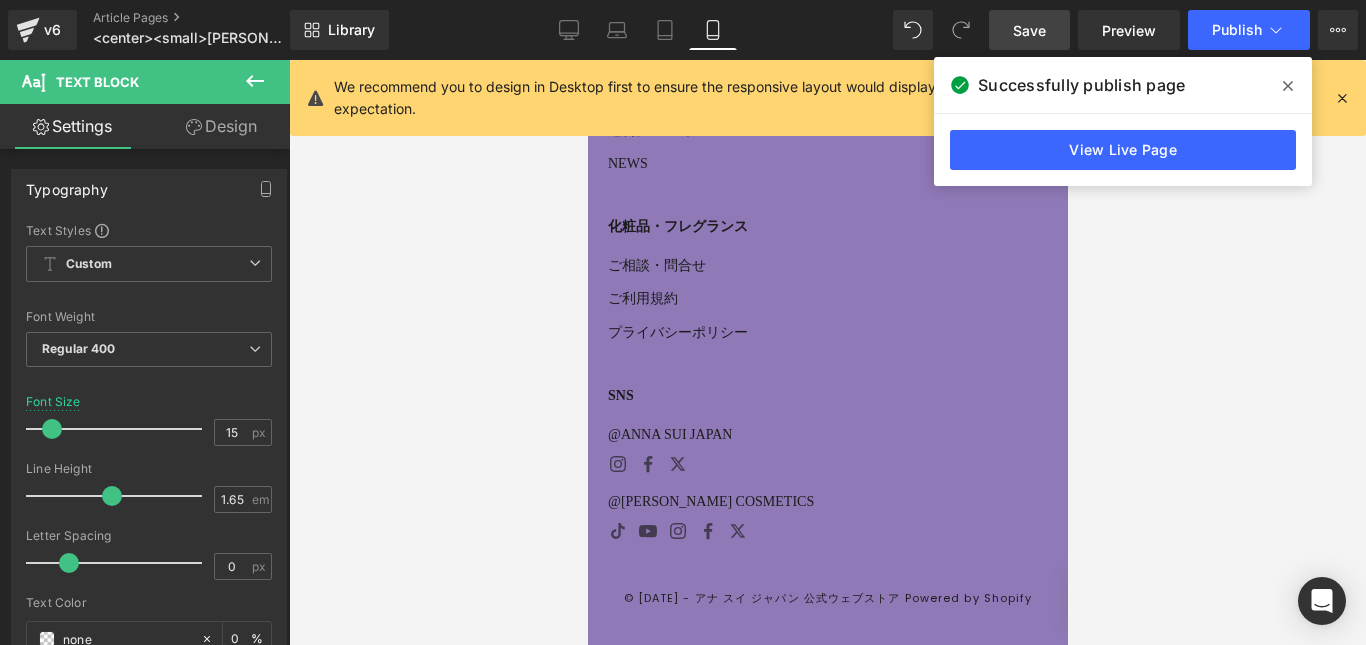 scroll, scrollTop: 2625, scrollLeft: 0, axis: vertical 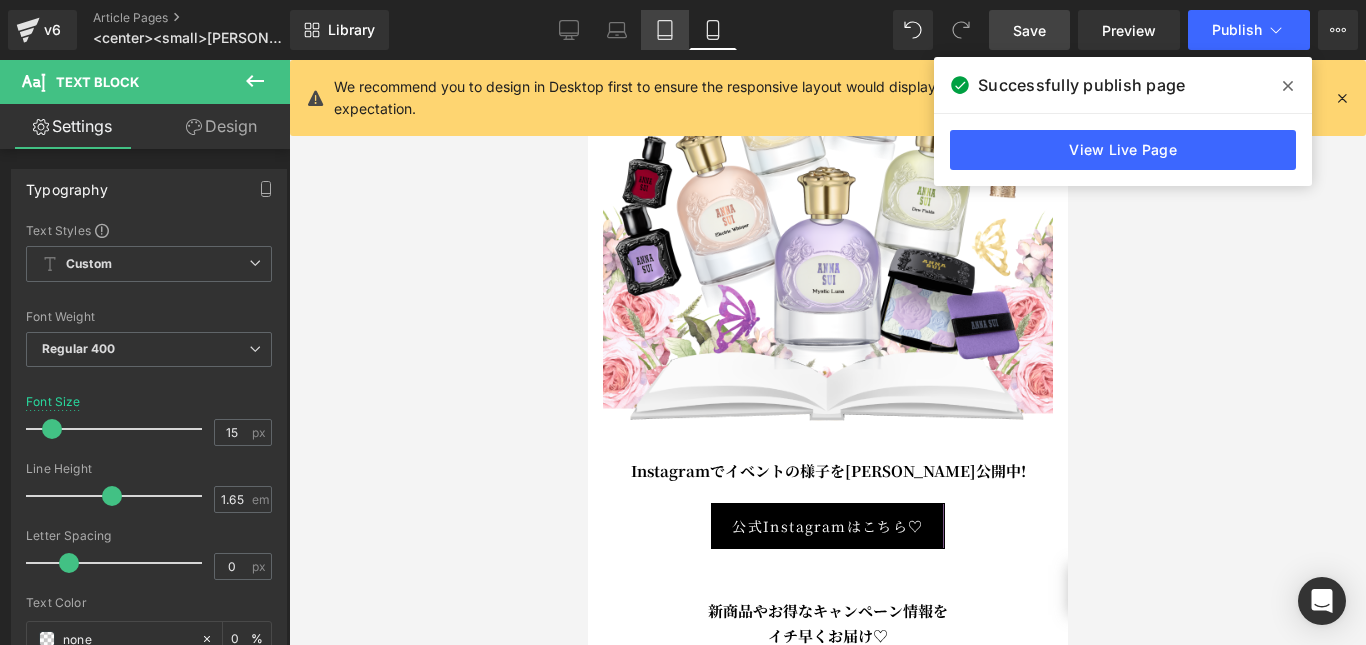 click 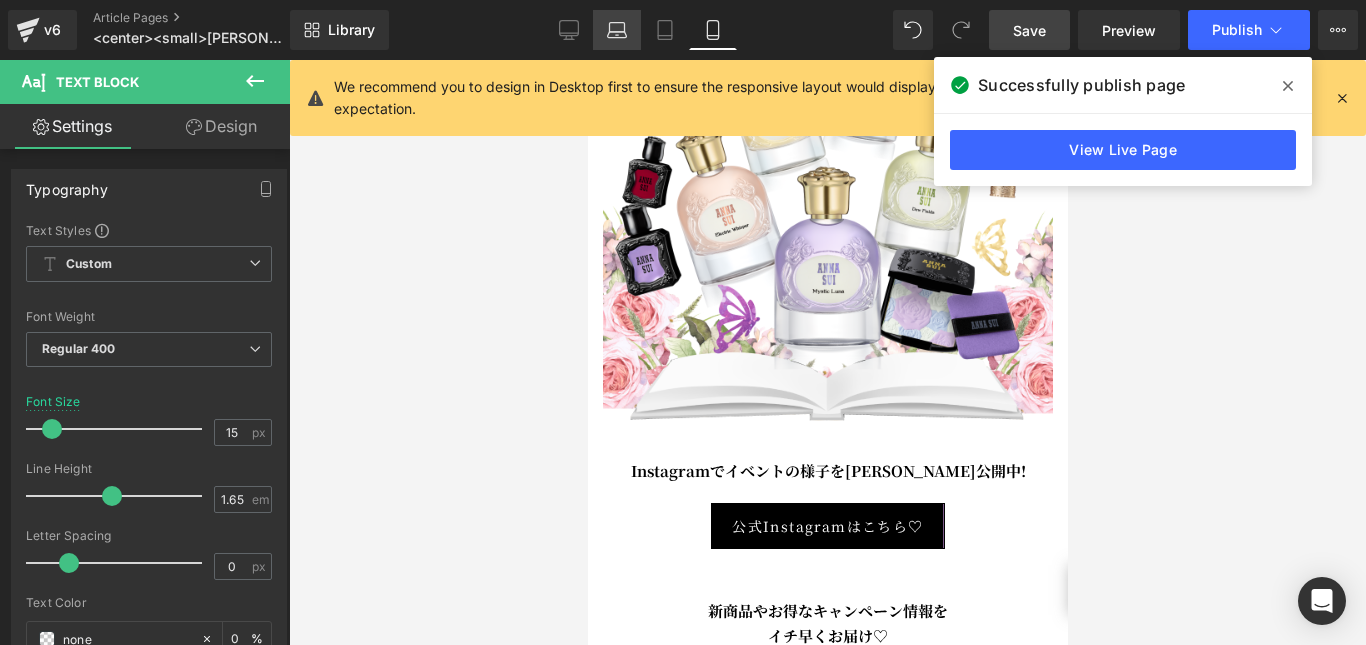 type on "18" 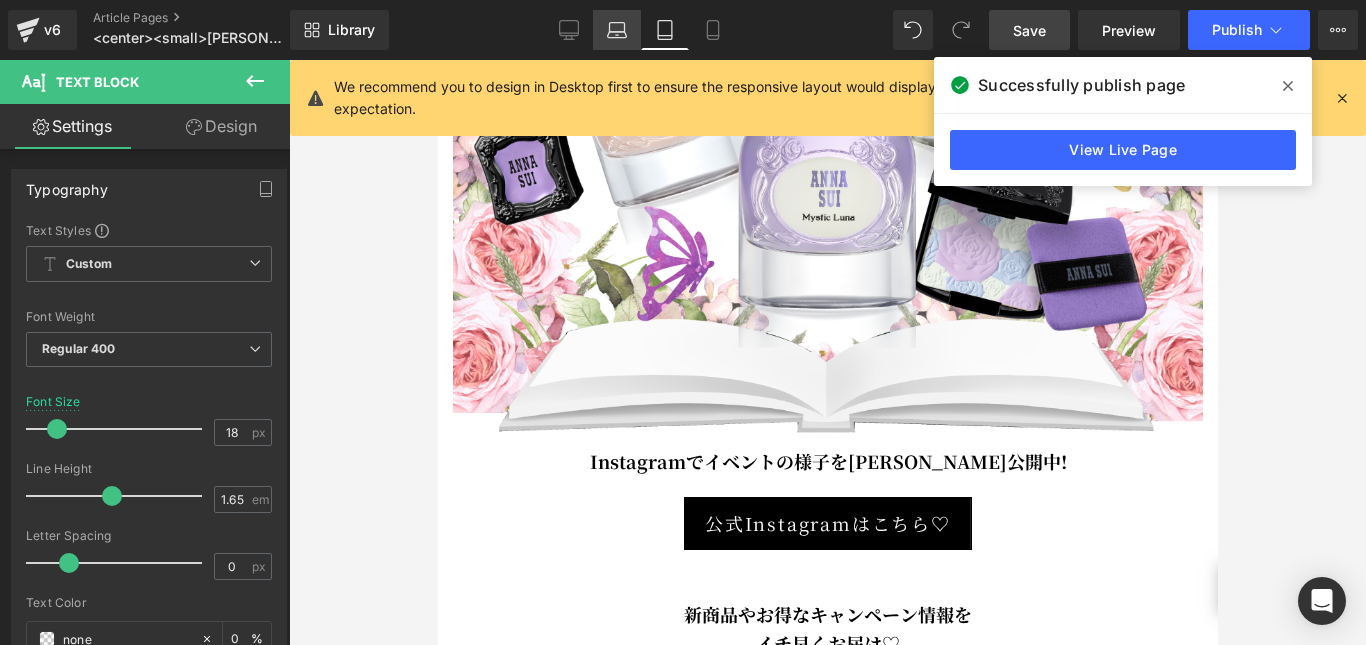 click 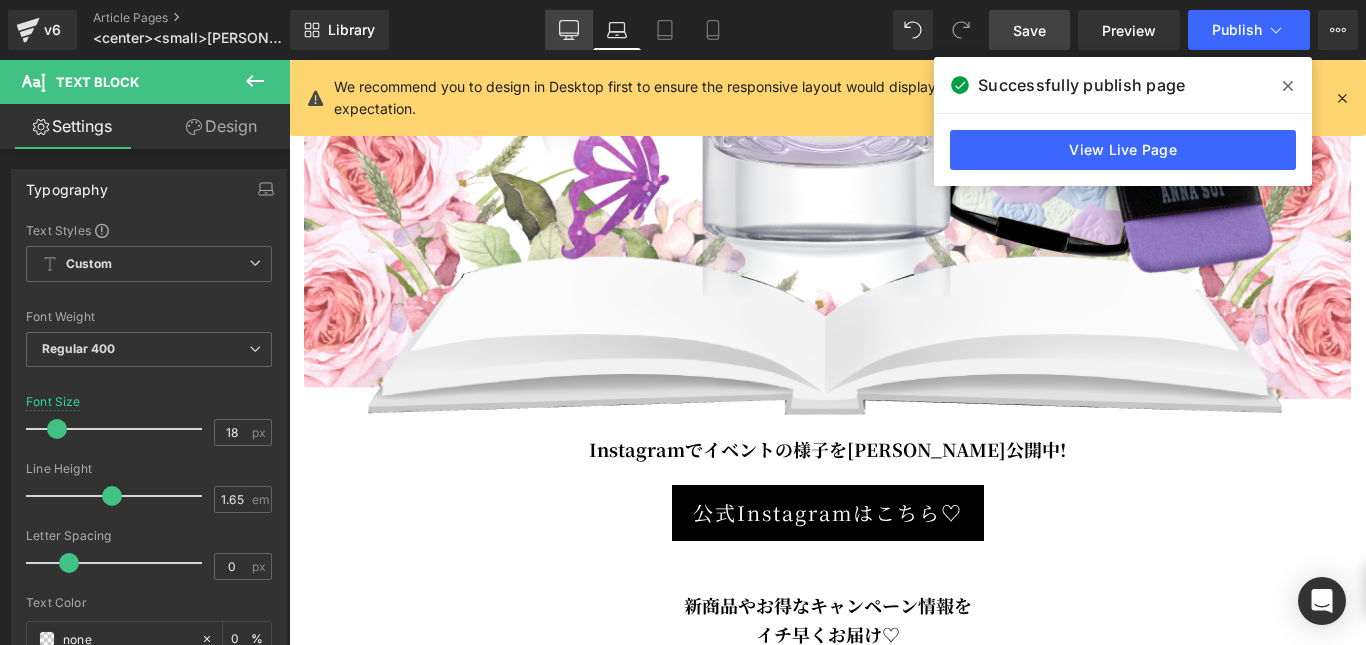 click on "Desktop" at bounding box center [569, 30] 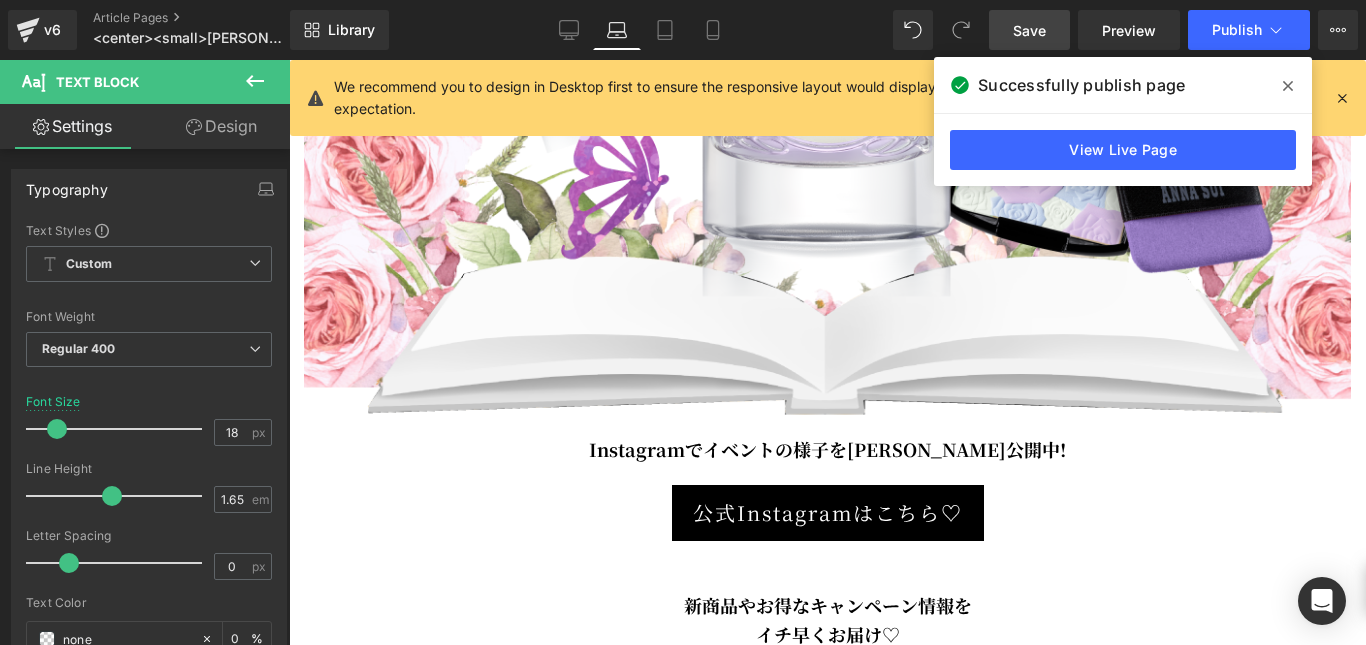 type on "0" 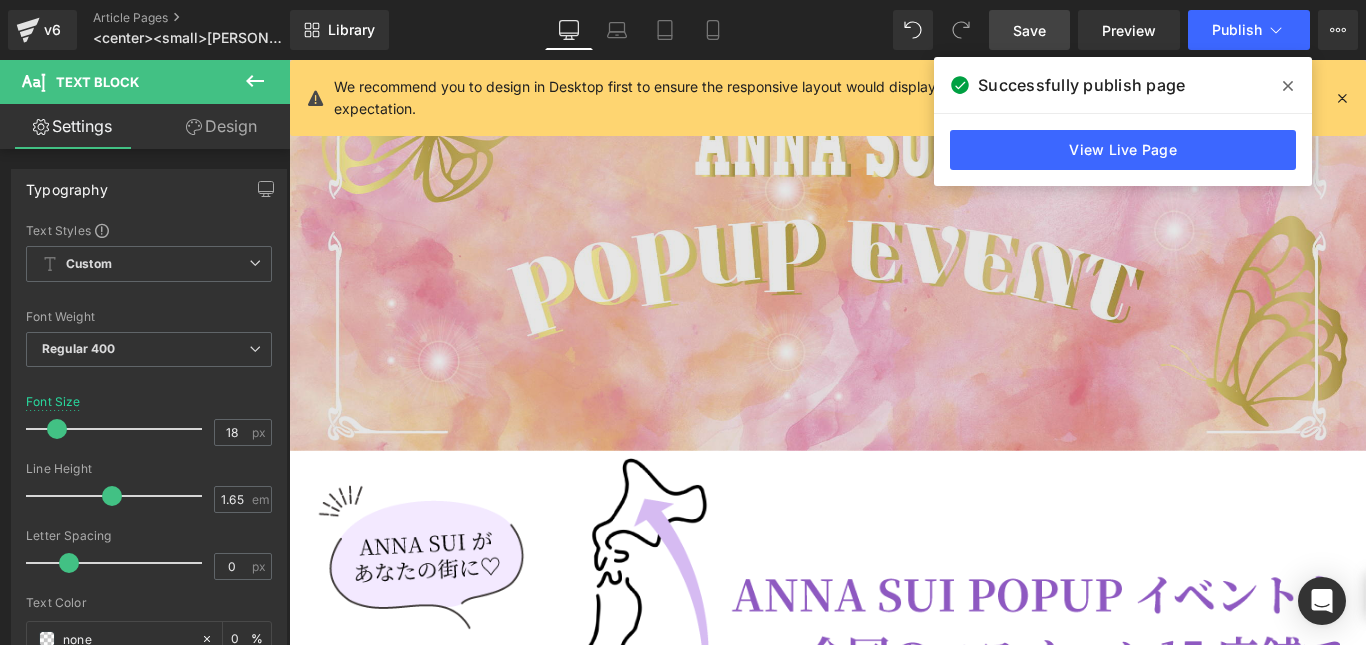 scroll, scrollTop: 500, scrollLeft: 0, axis: vertical 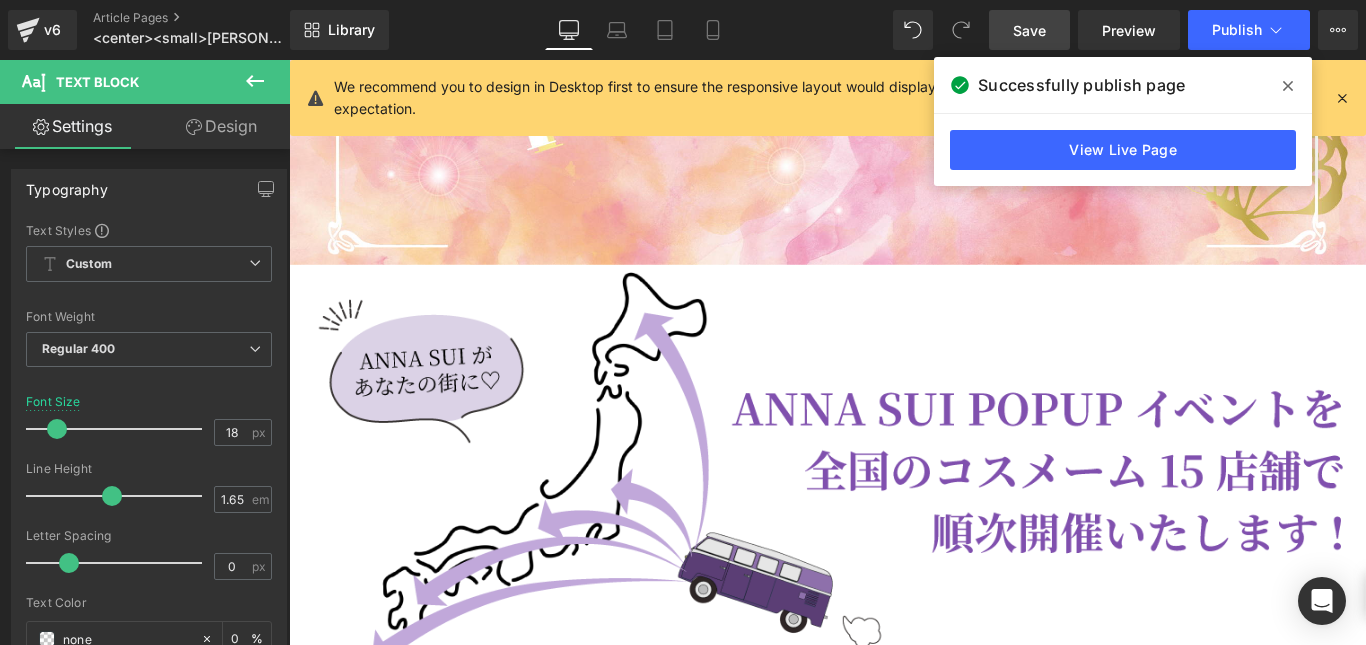 click at bounding box center (894, 517) 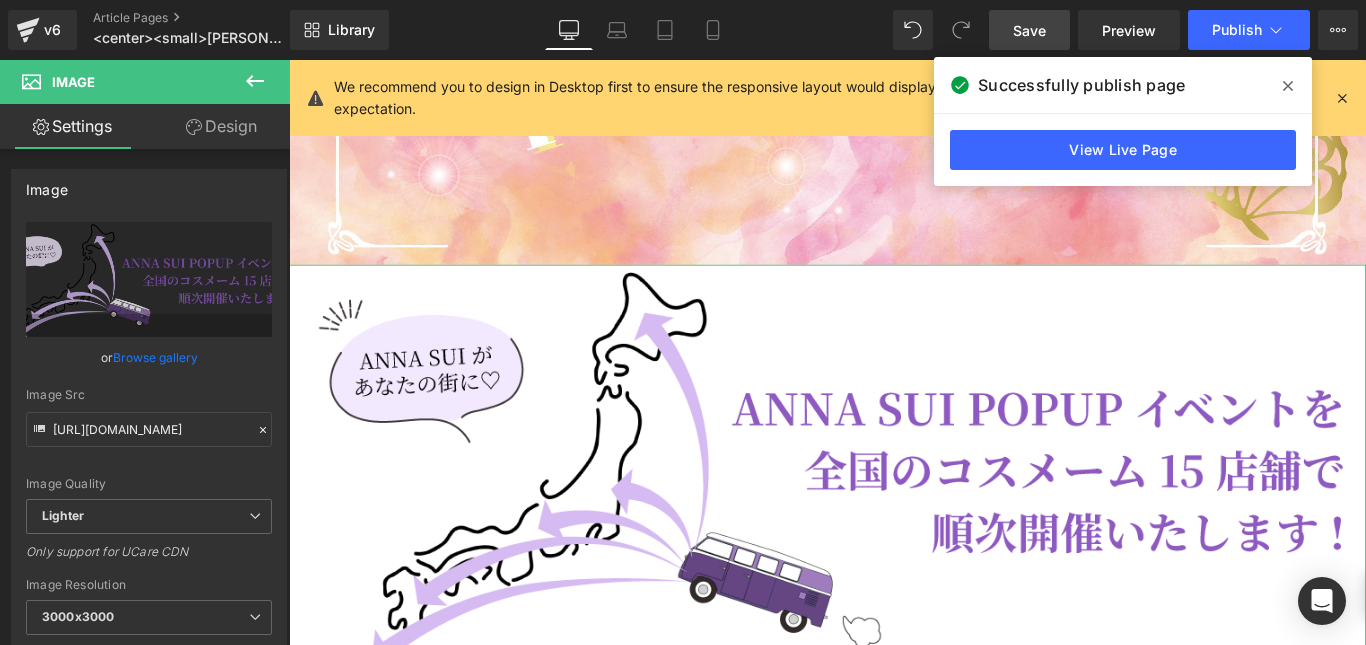 click on "Design" at bounding box center (221, 126) 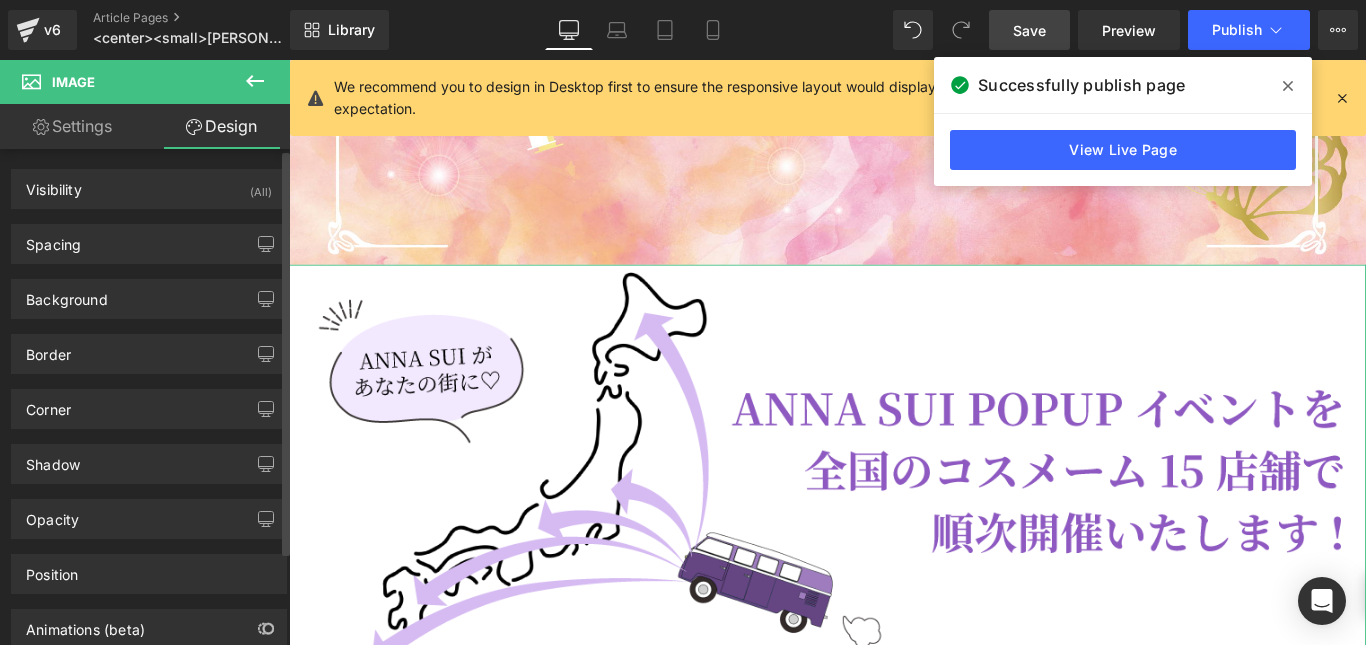 type on "0" 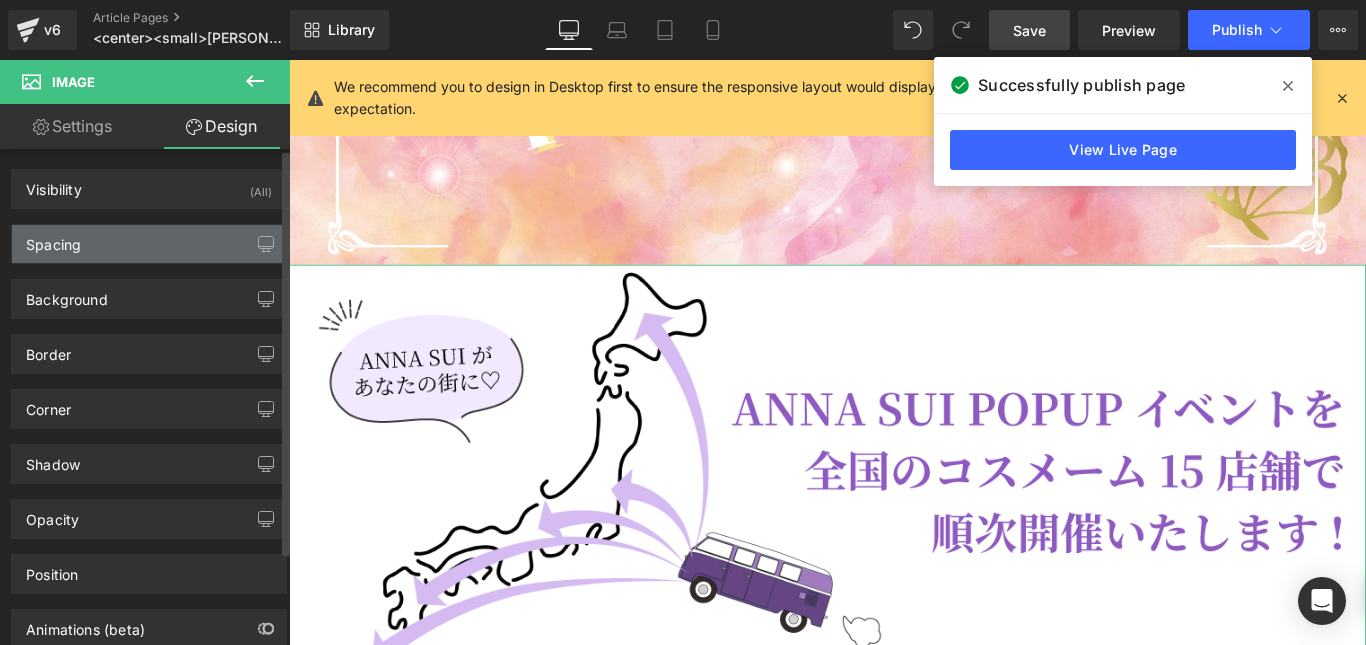 click on "Spacing" at bounding box center [149, 244] 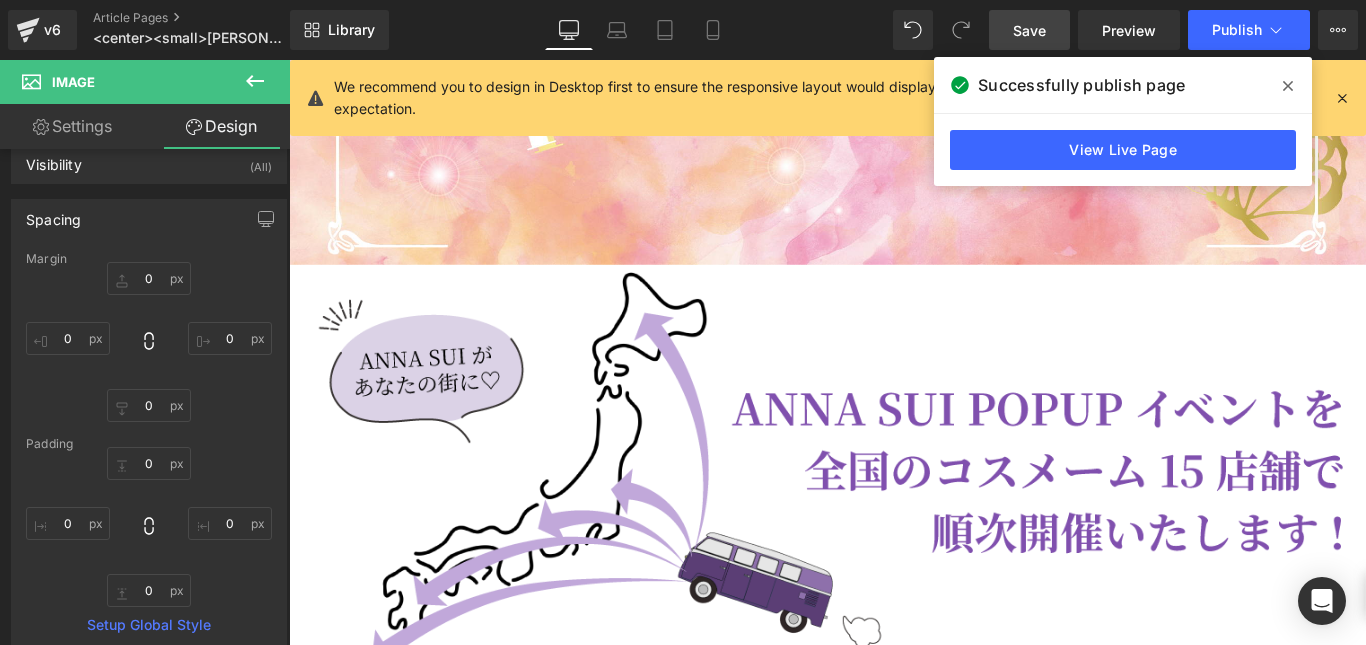 scroll, scrollTop: 100, scrollLeft: 0, axis: vertical 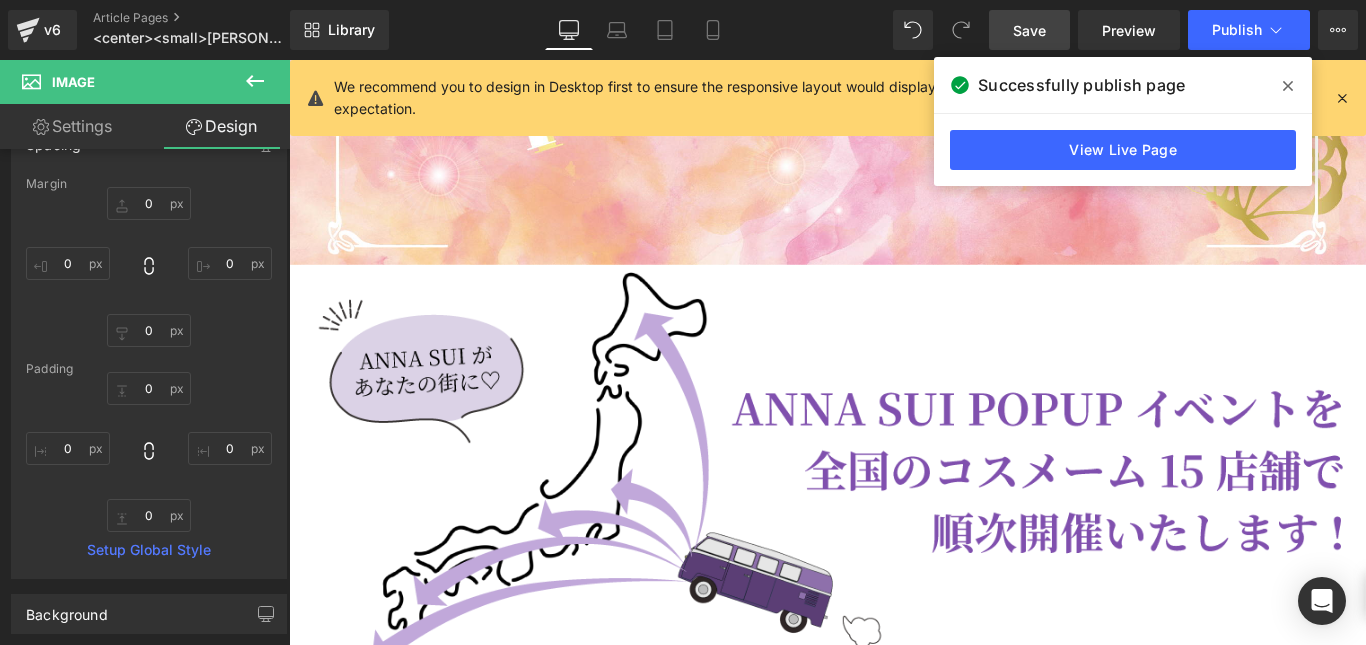click at bounding box center [894, 517] 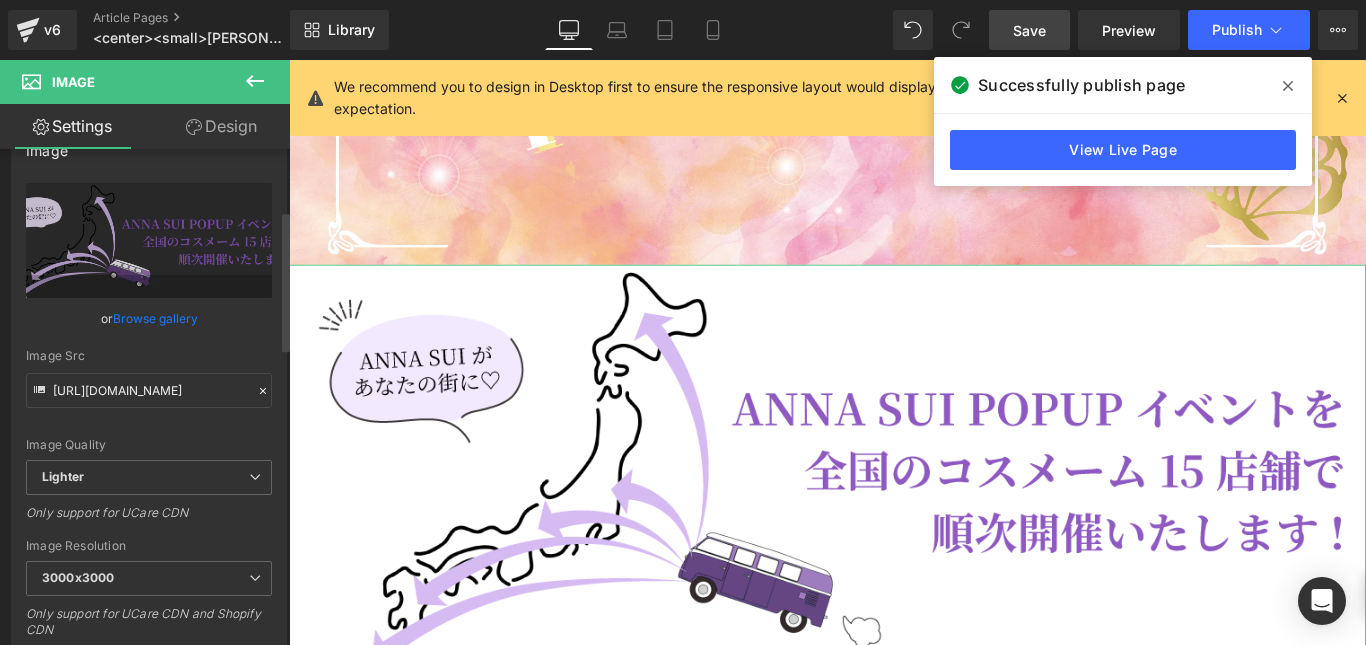 scroll, scrollTop: 0, scrollLeft: 0, axis: both 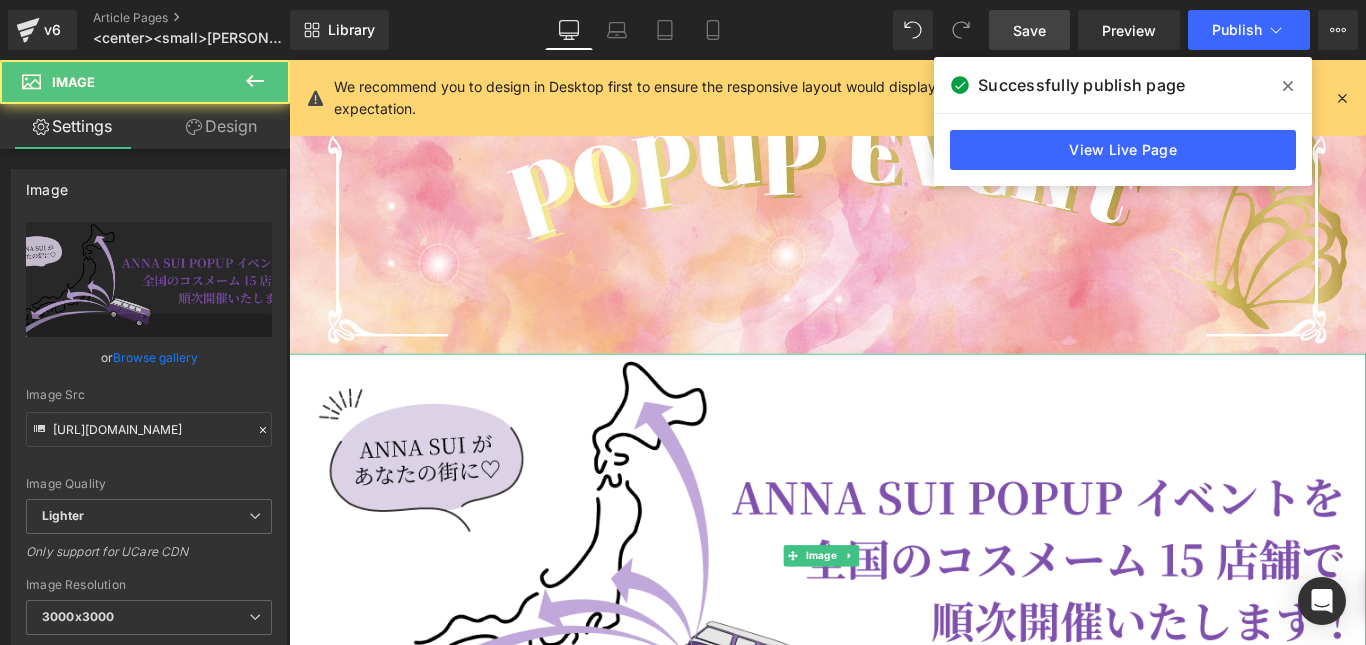 click at bounding box center (894, 617) 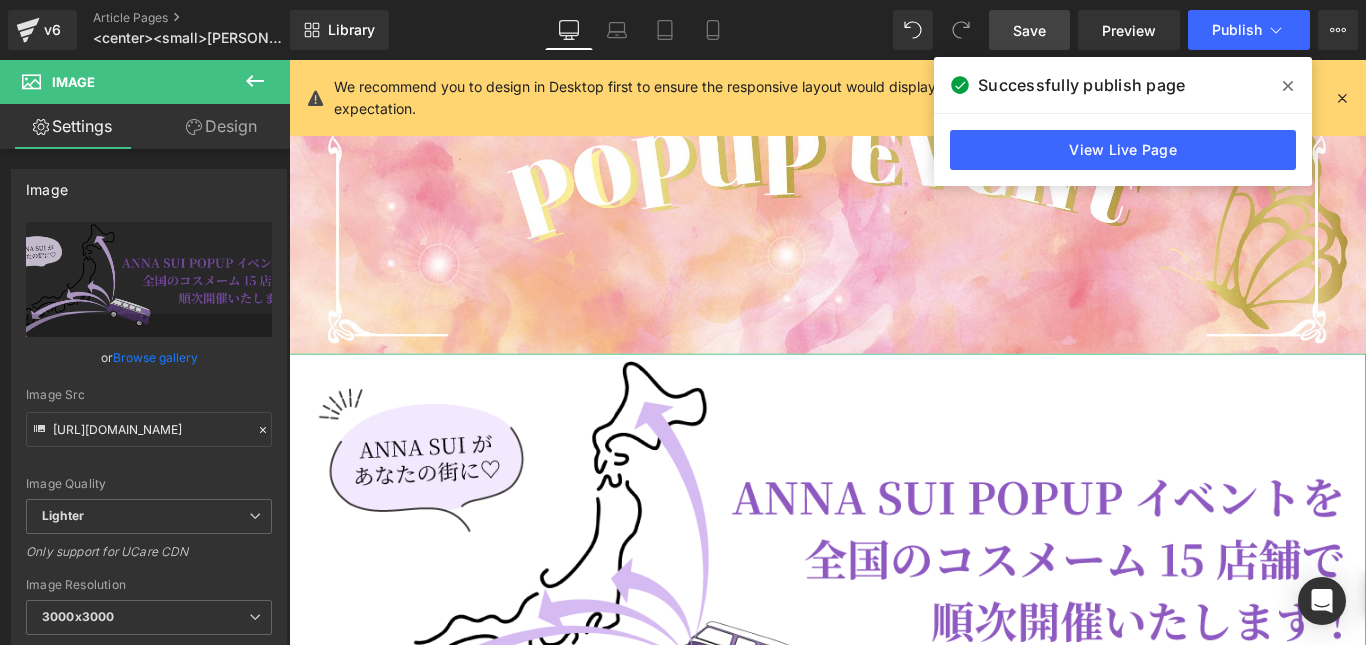 click on "Design" at bounding box center [221, 126] 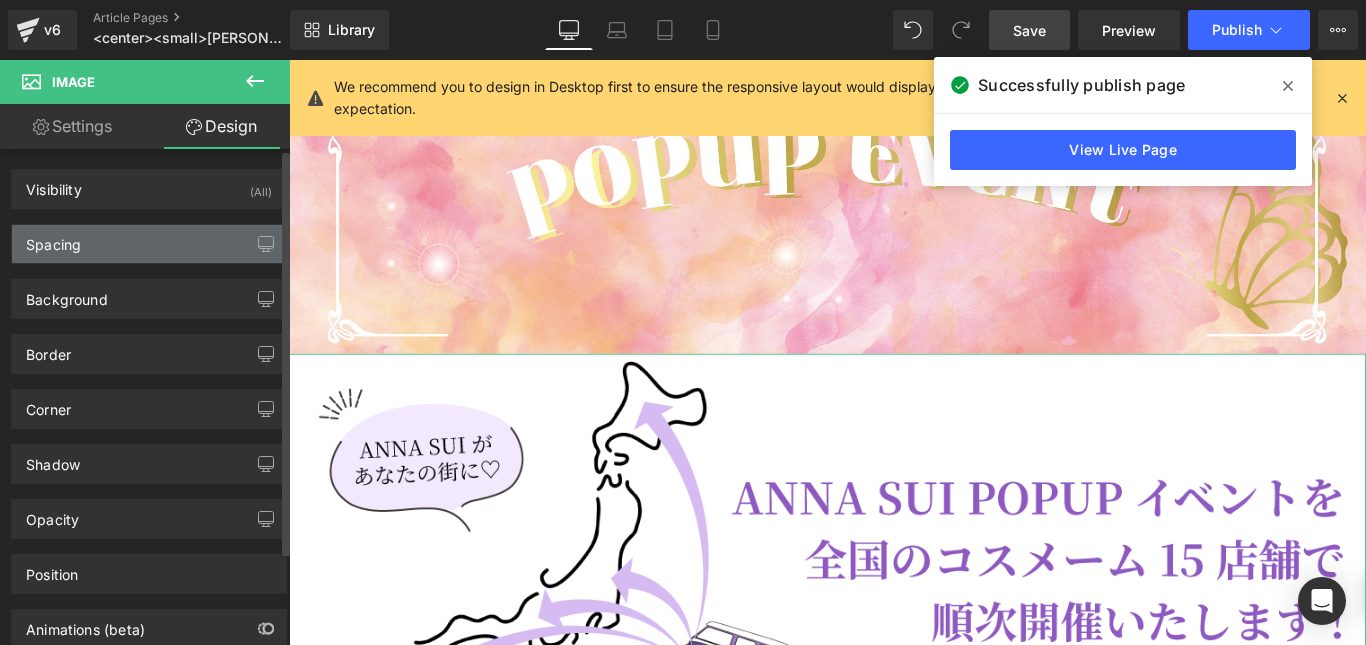 click on "Spacing" at bounding box center (149, 244) 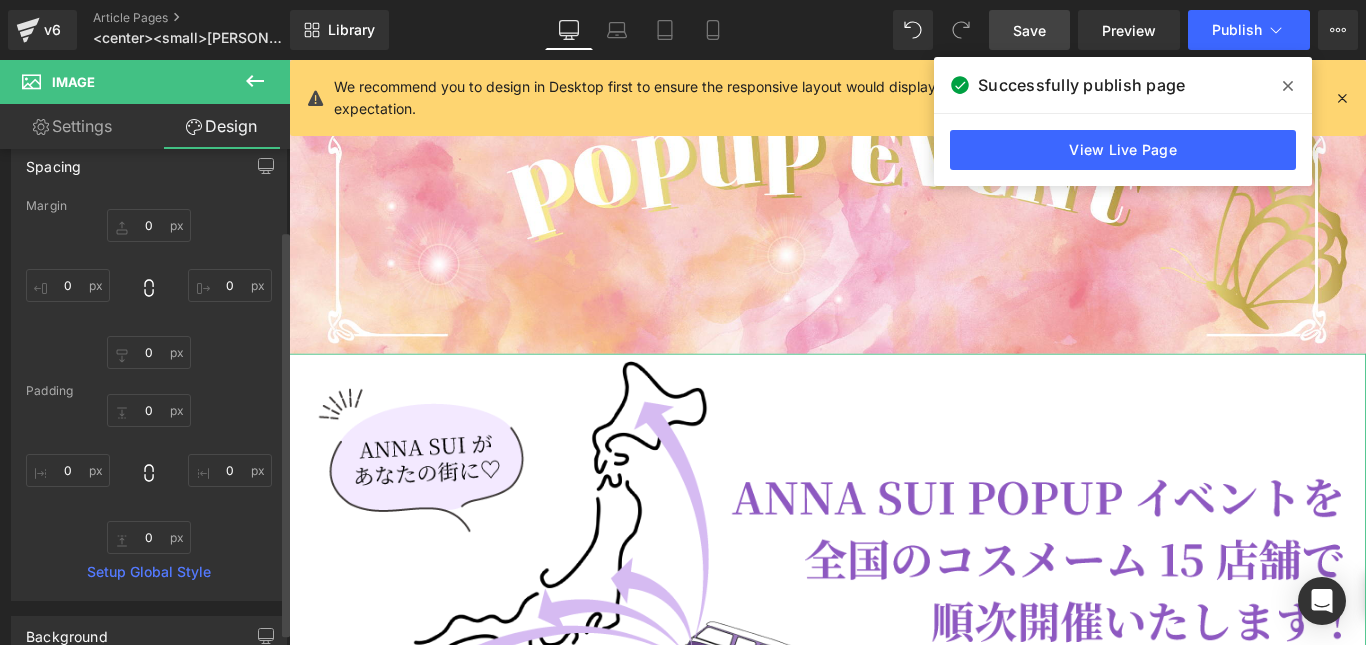 scroll, scrollTop: 100, scrollLeft: 0, axis: vertical 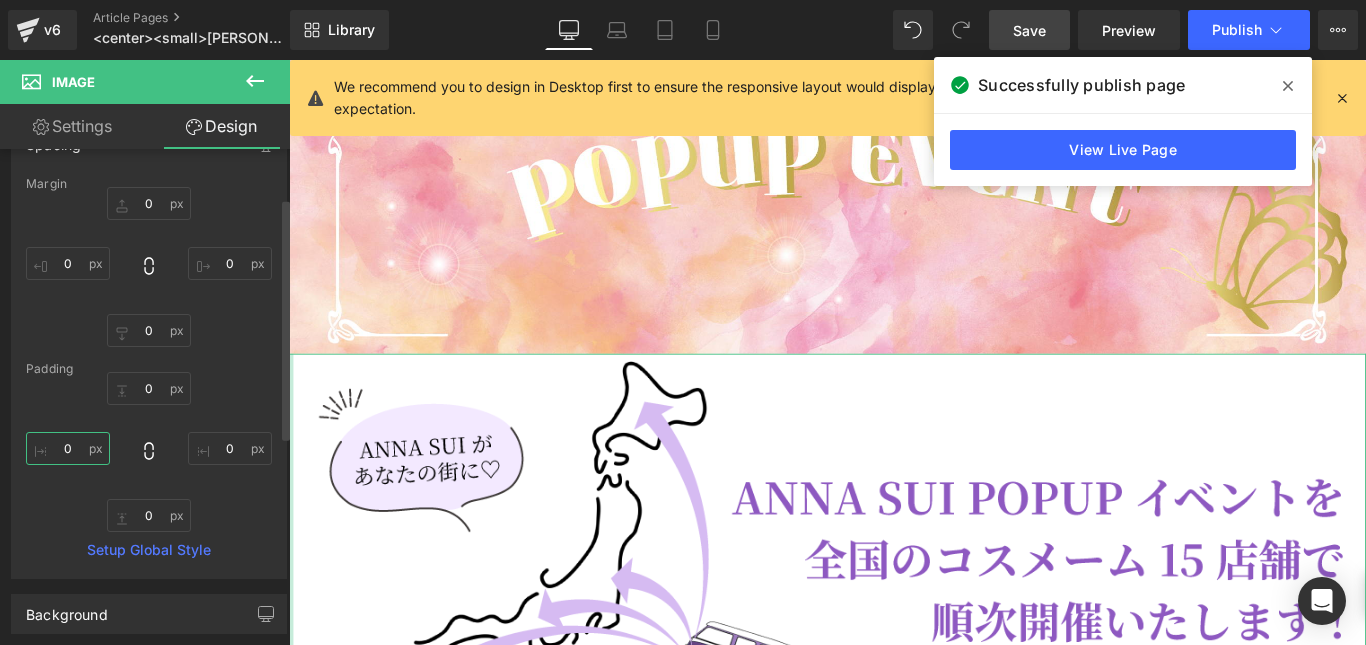 click on "0" at bounding box center [68, 448] 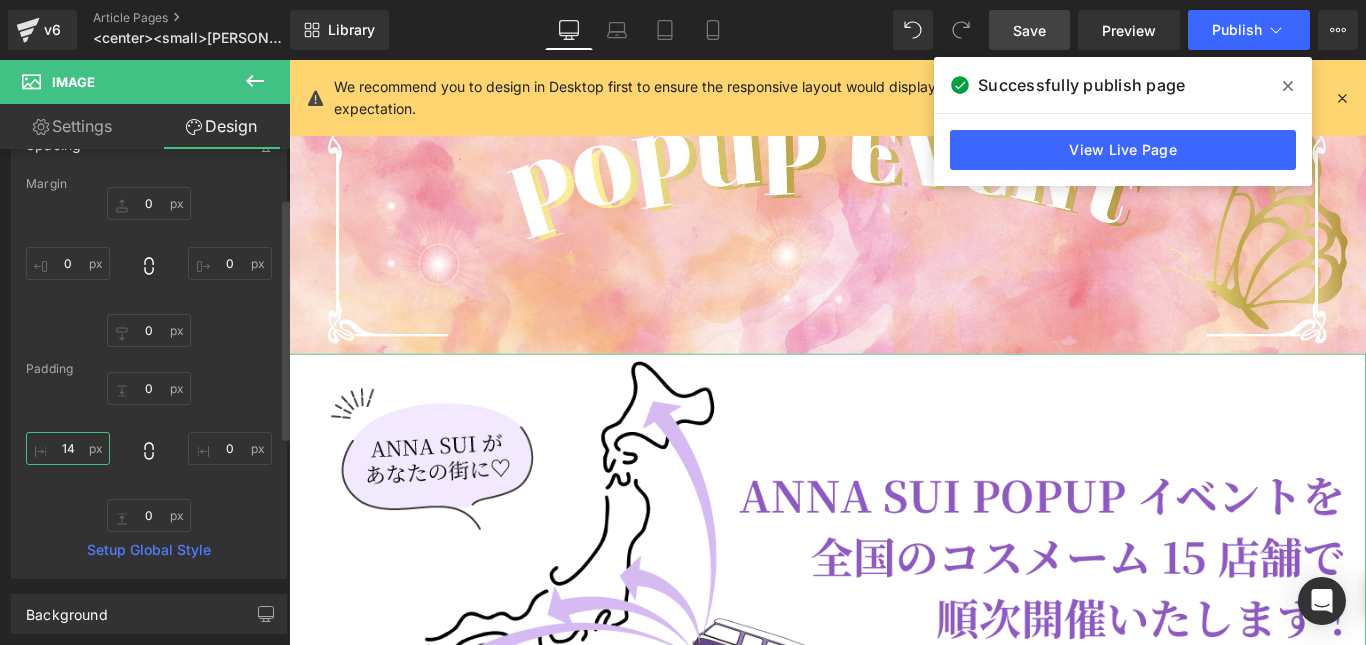 type on "15" 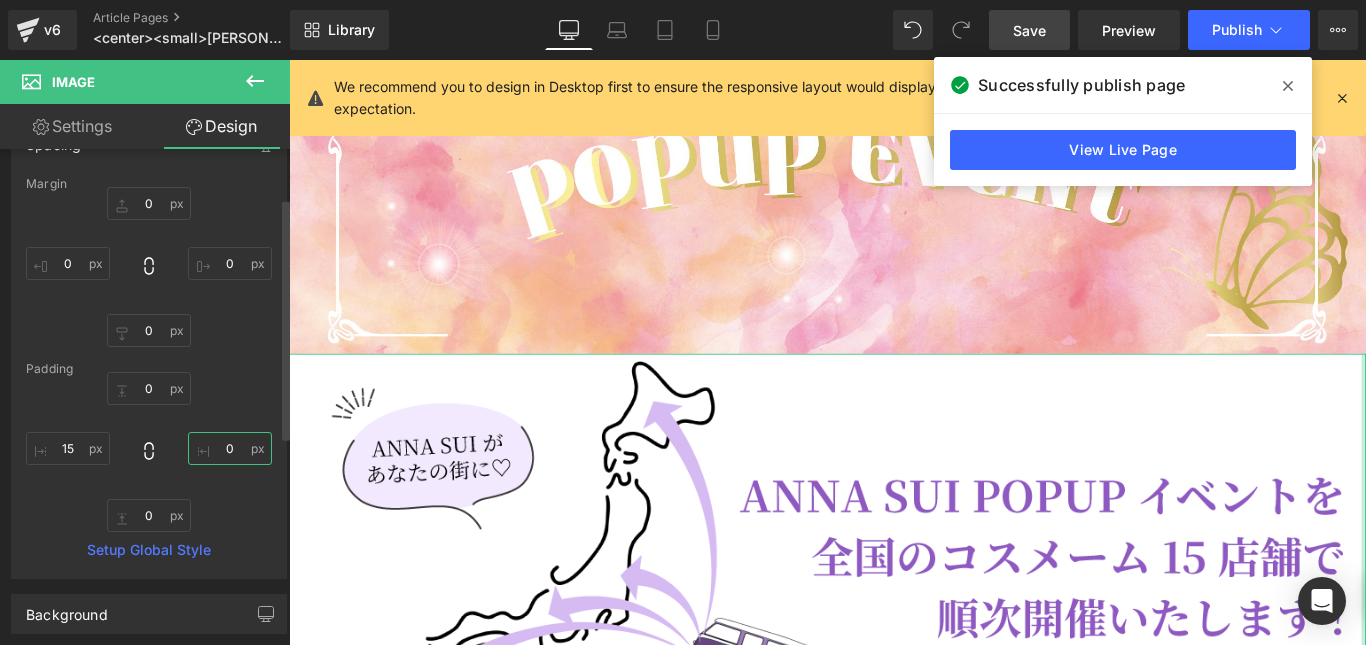 click on "0" at bounding box center [230, 448] 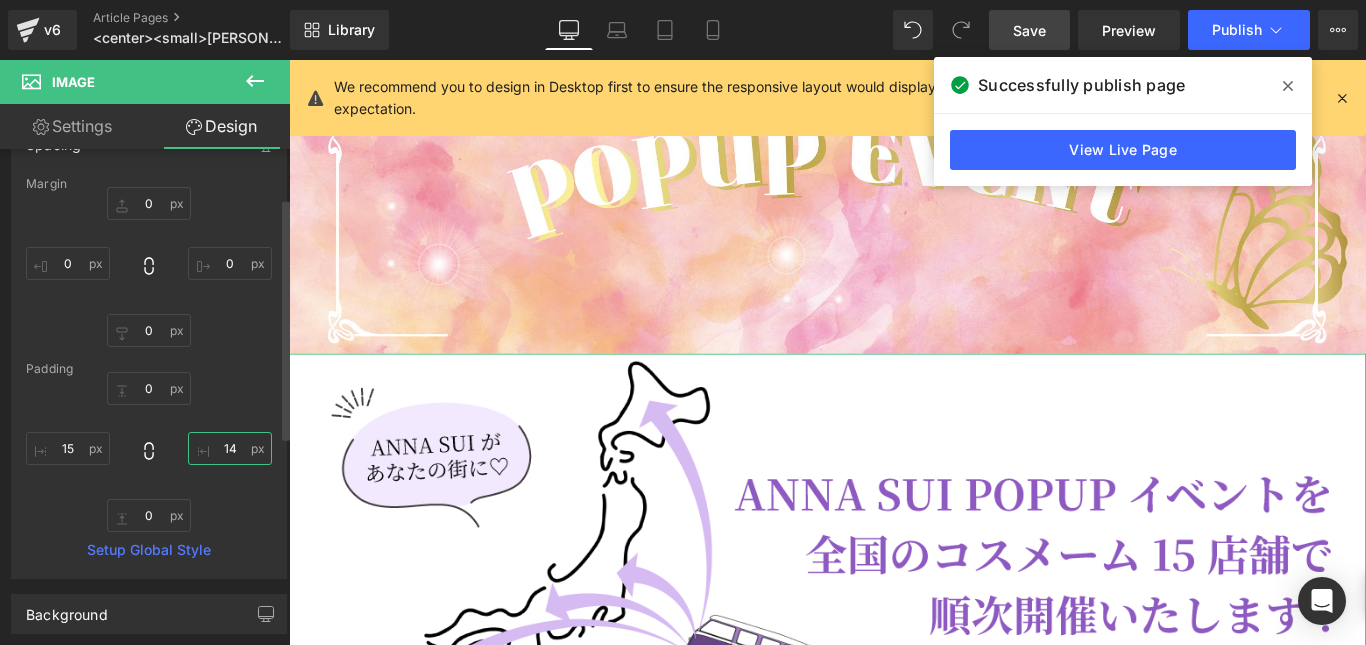 type on "15" 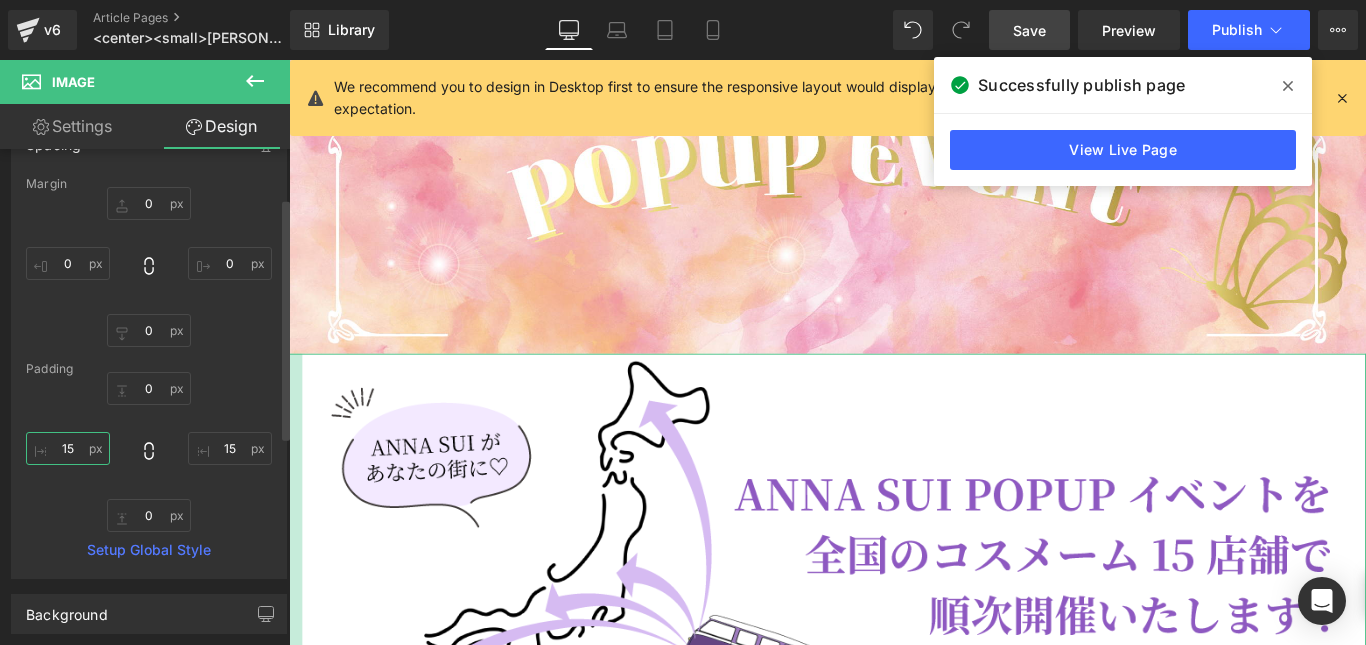 click on "15" at bounding box center [68, 448] 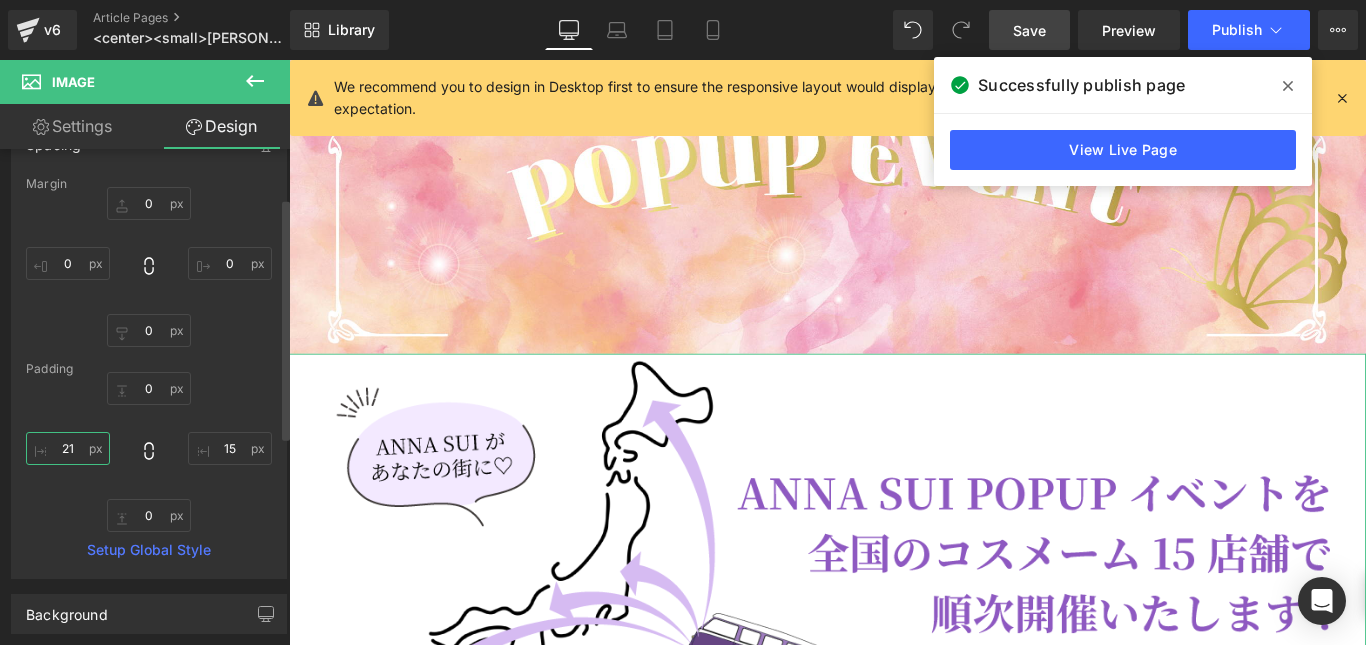 type on "20" 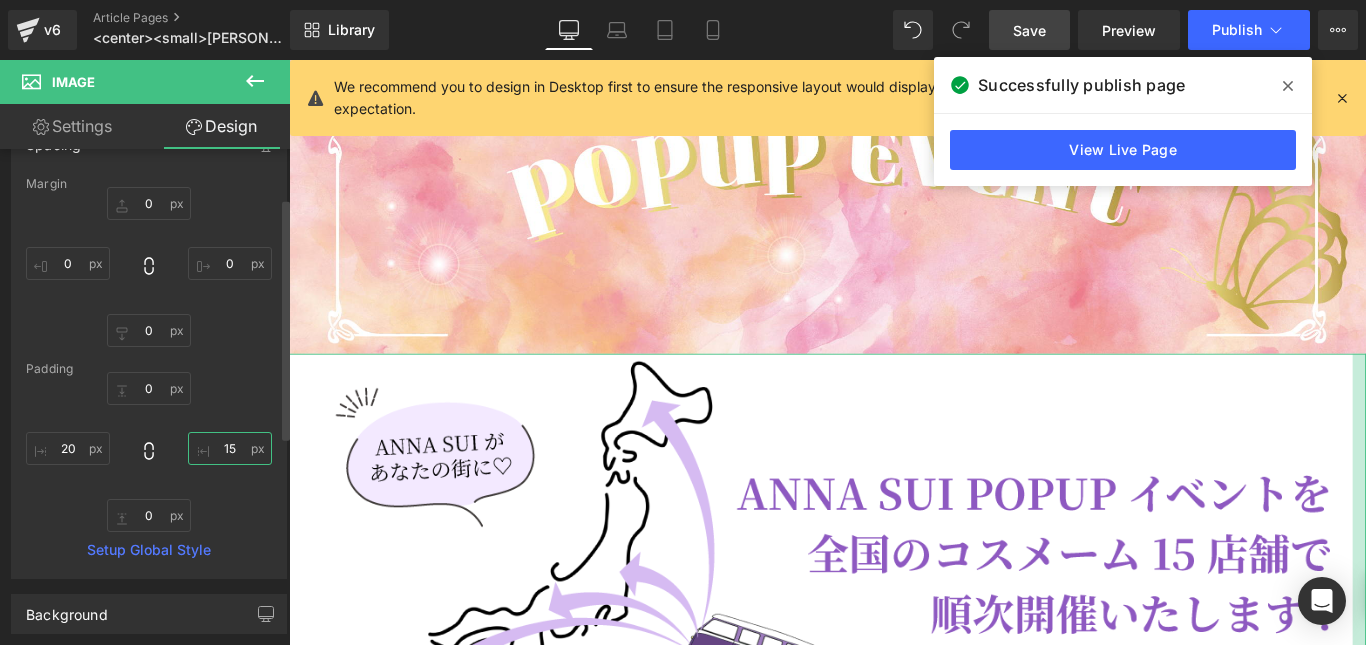 click on "15" at bounding box center (230, 448) 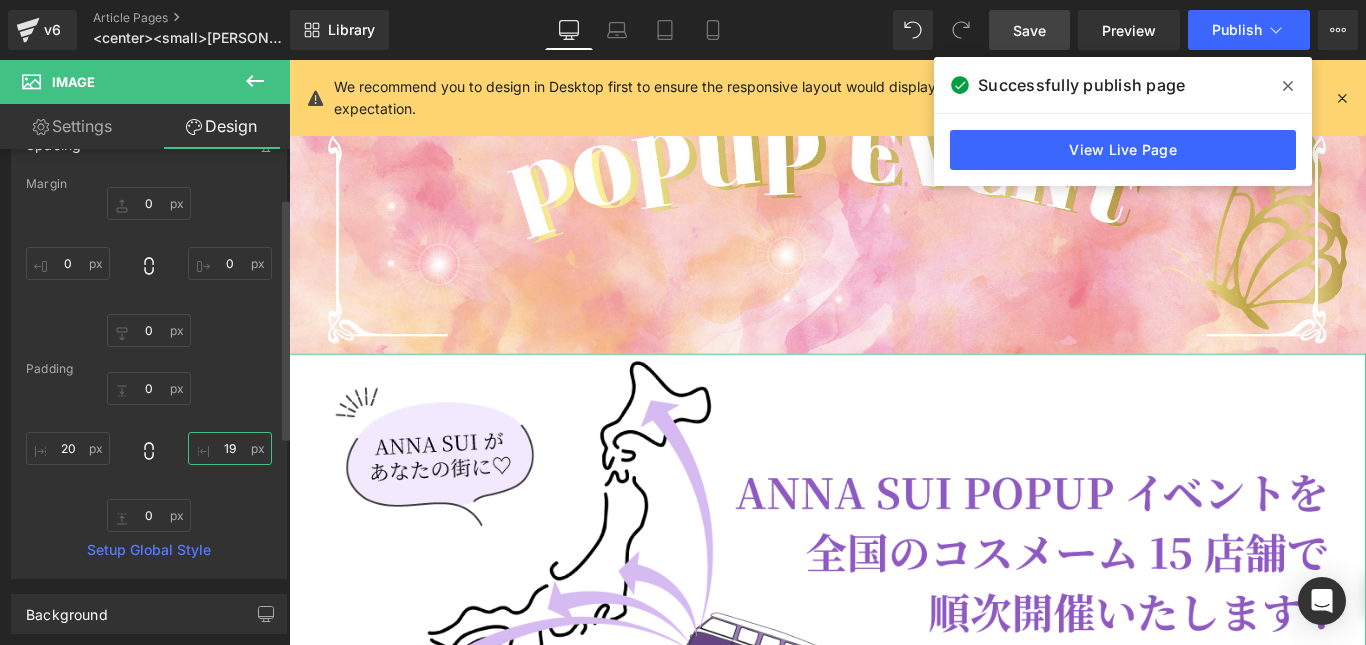 type on "20" 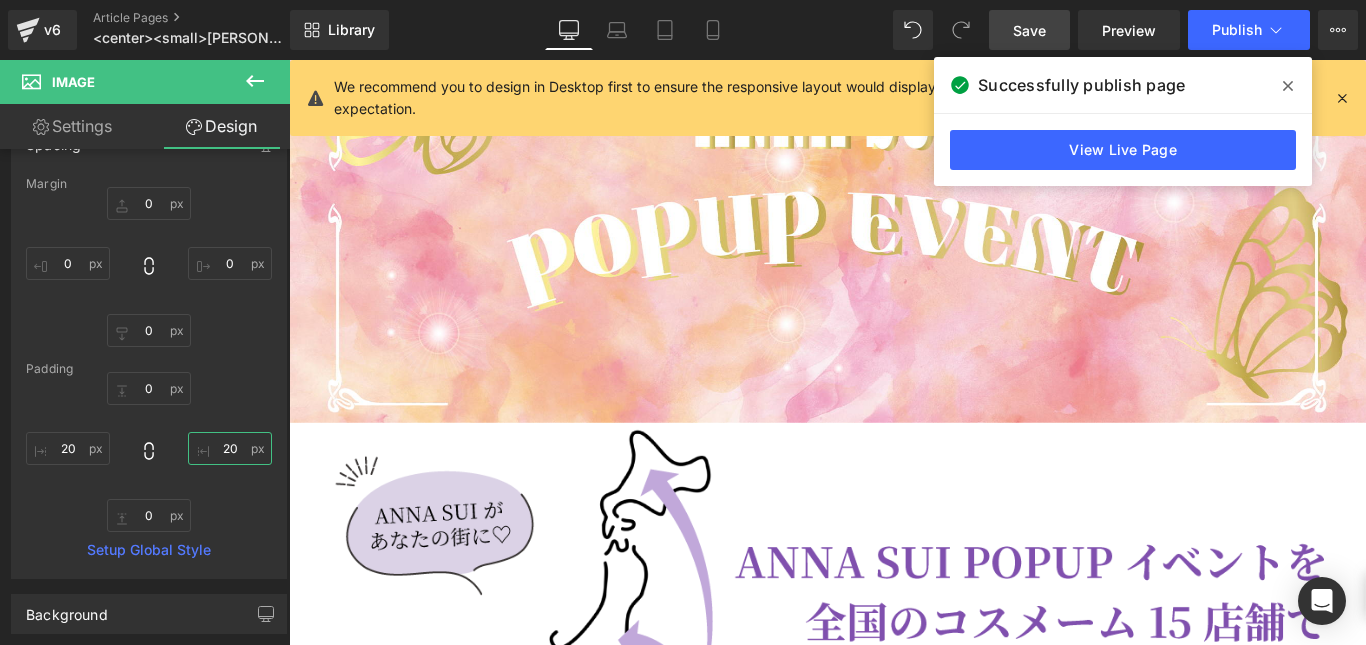 scroll, scrollTop: 300, scrollLeft: 0, axis: vertical 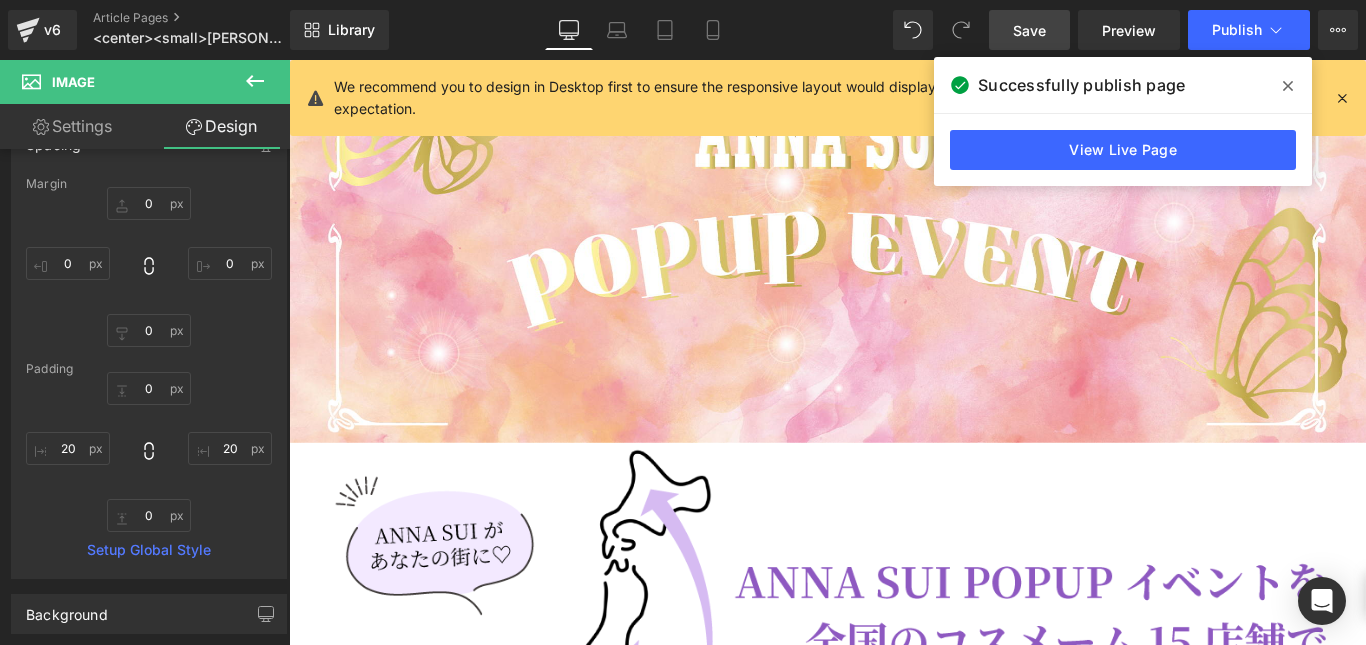 click on "Save" at bounding box center (1029, 30) 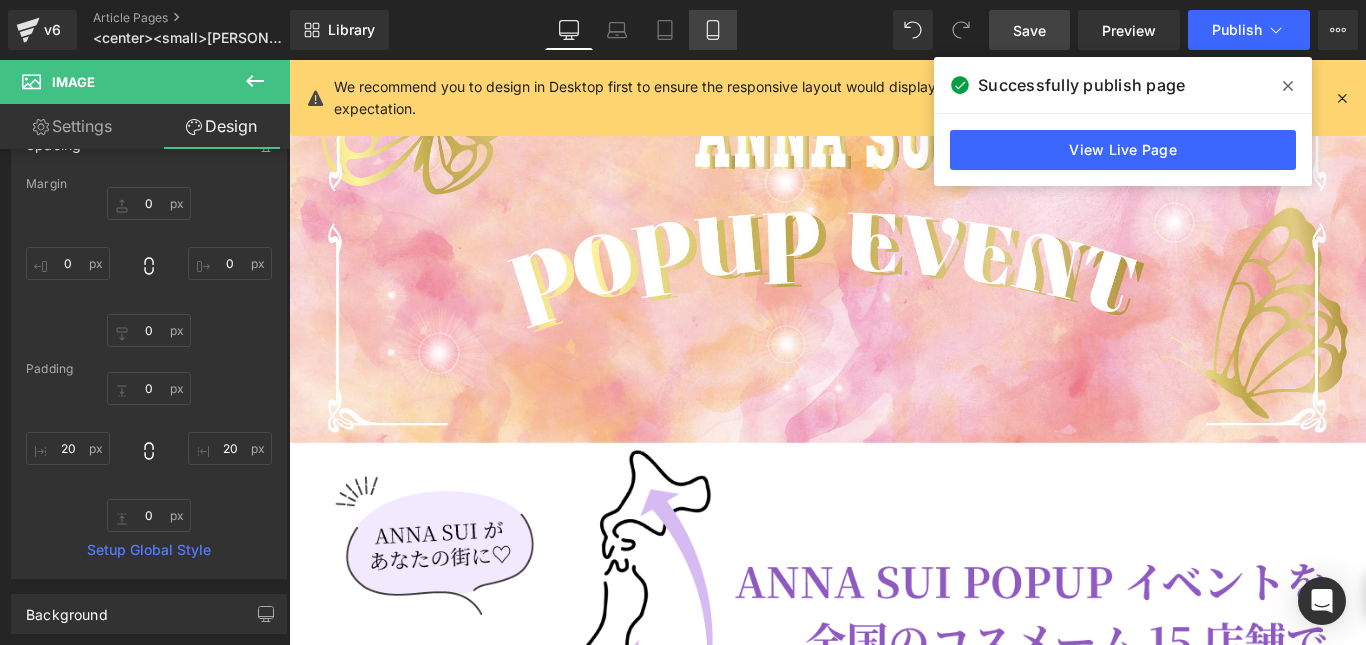 click 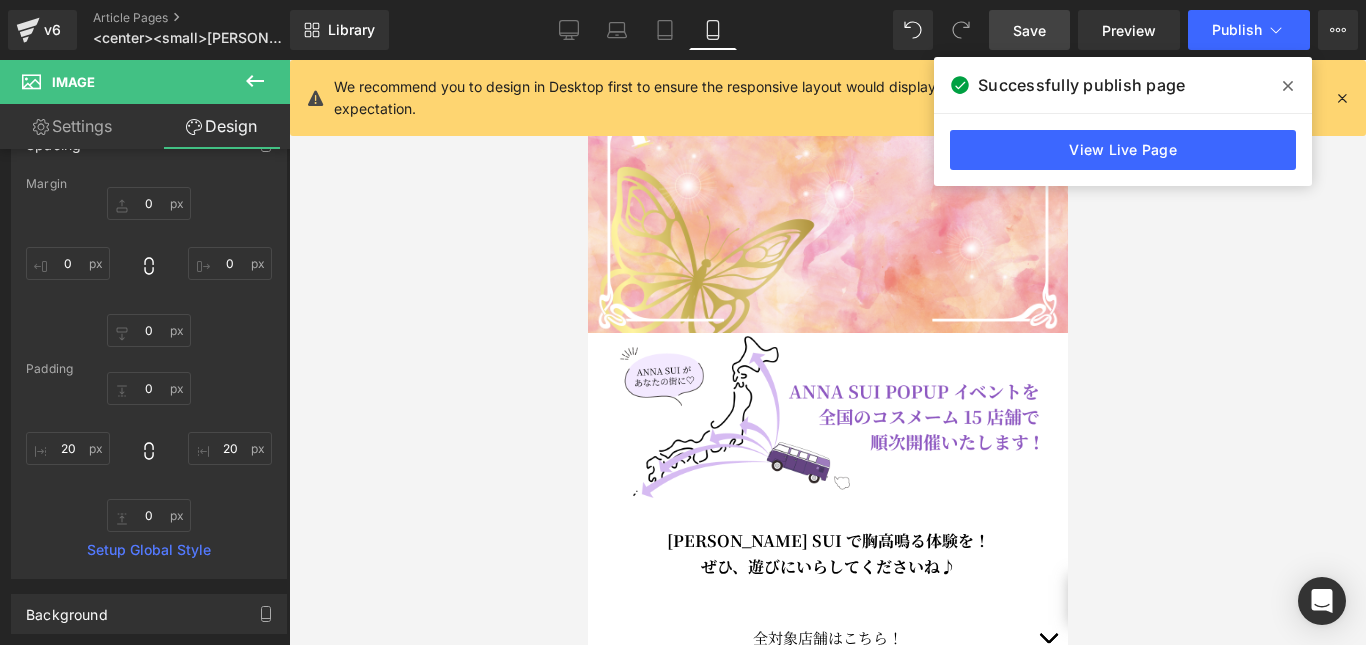 type on "0" 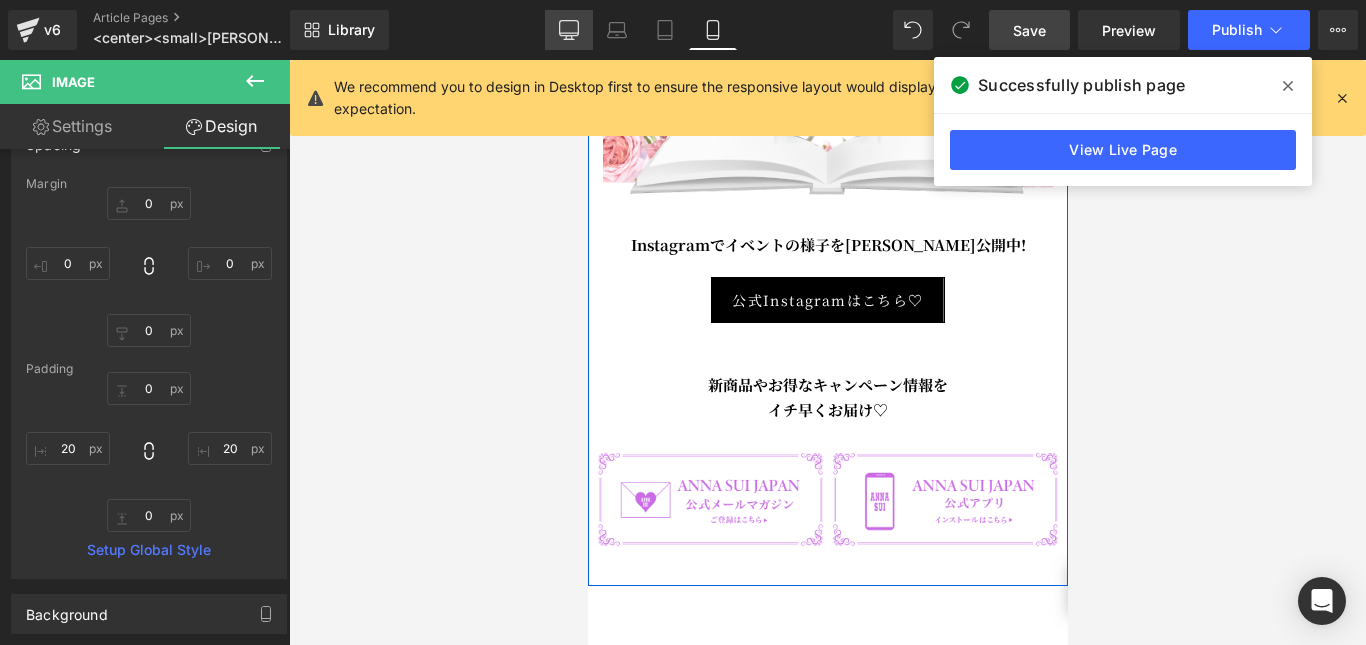 scroll, scrollTop: 2435, scrollLeft: 0, axis: vertical 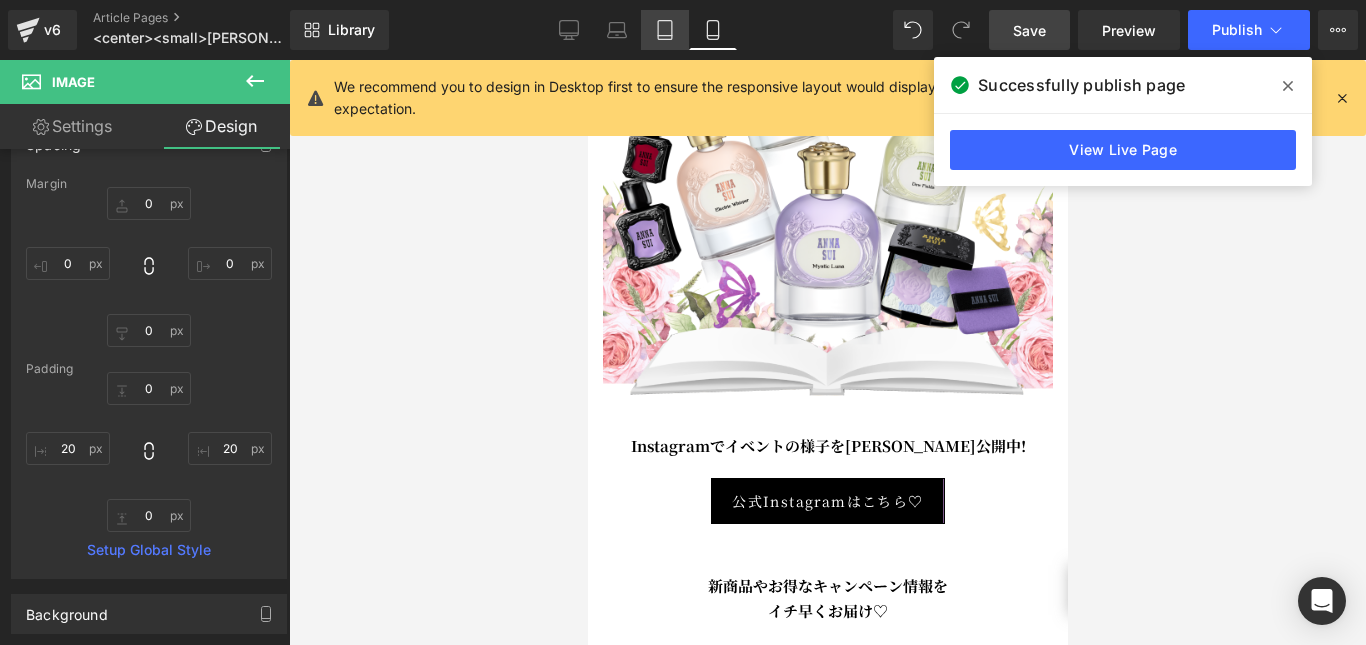 click 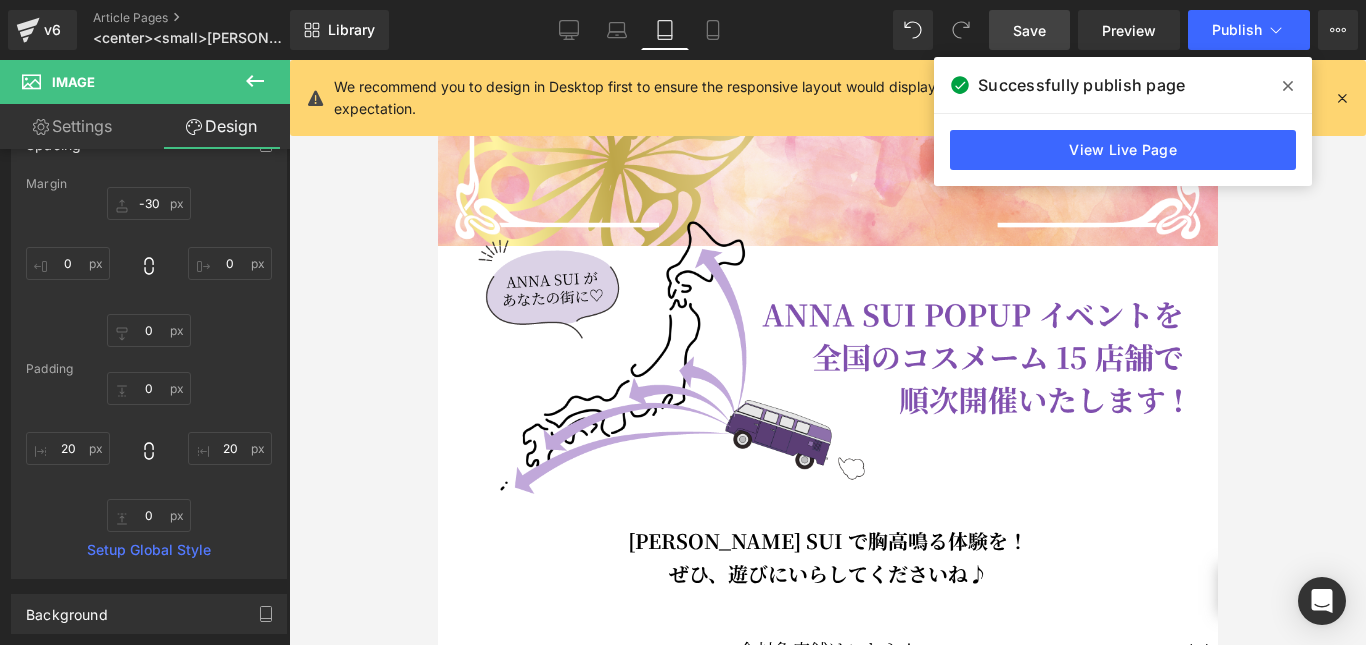 scroll, scrollTop: 529, scrollLeft: 0, axis: vertical 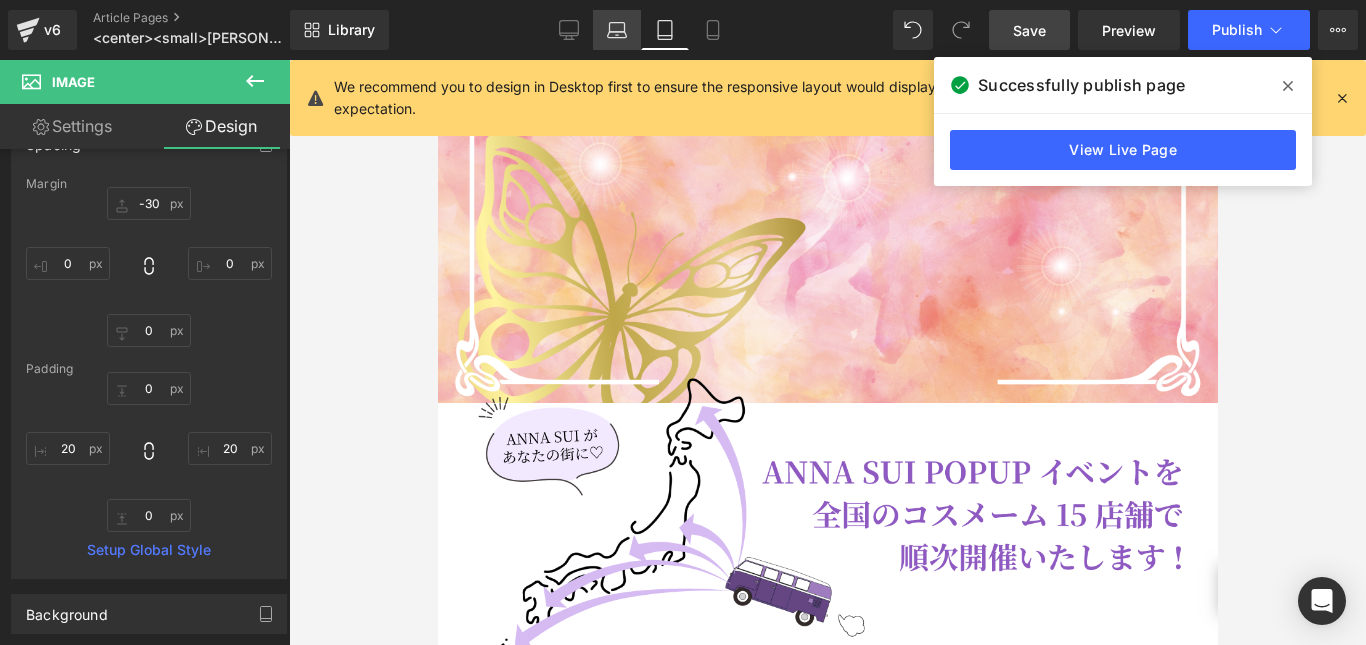 click 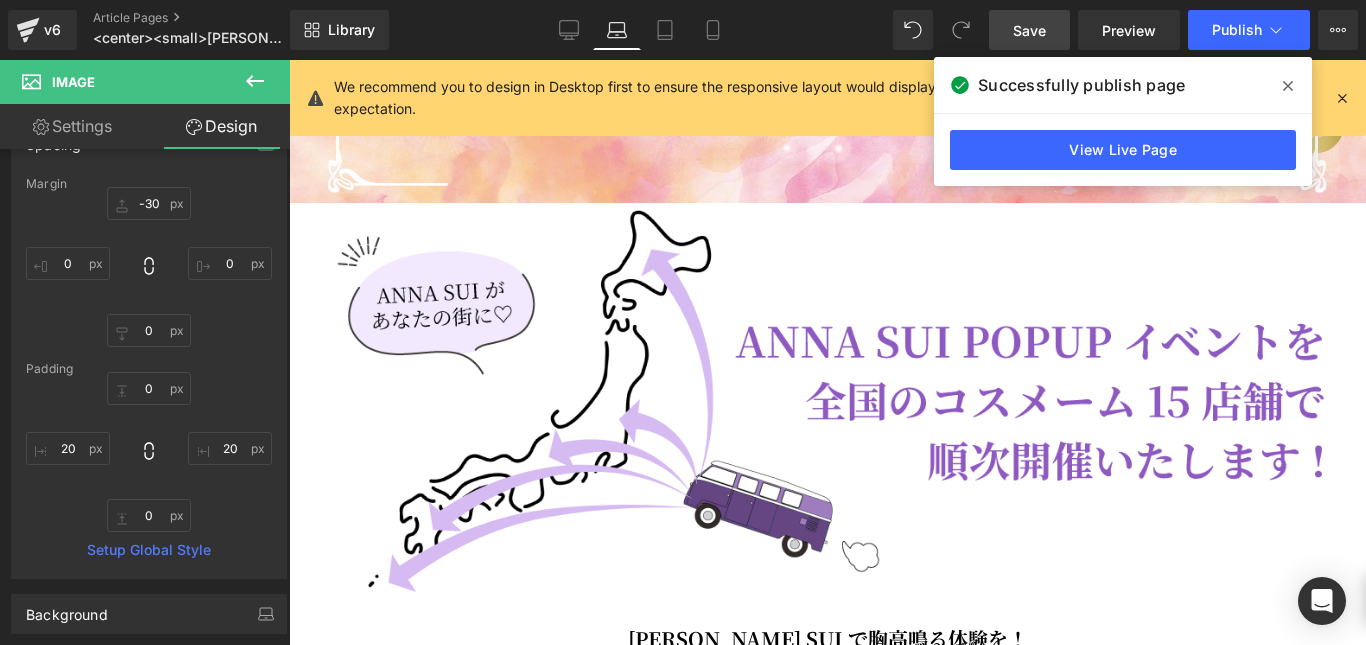 scroll, scrollTop: 367, scrollLeft: 0, axis: vertical 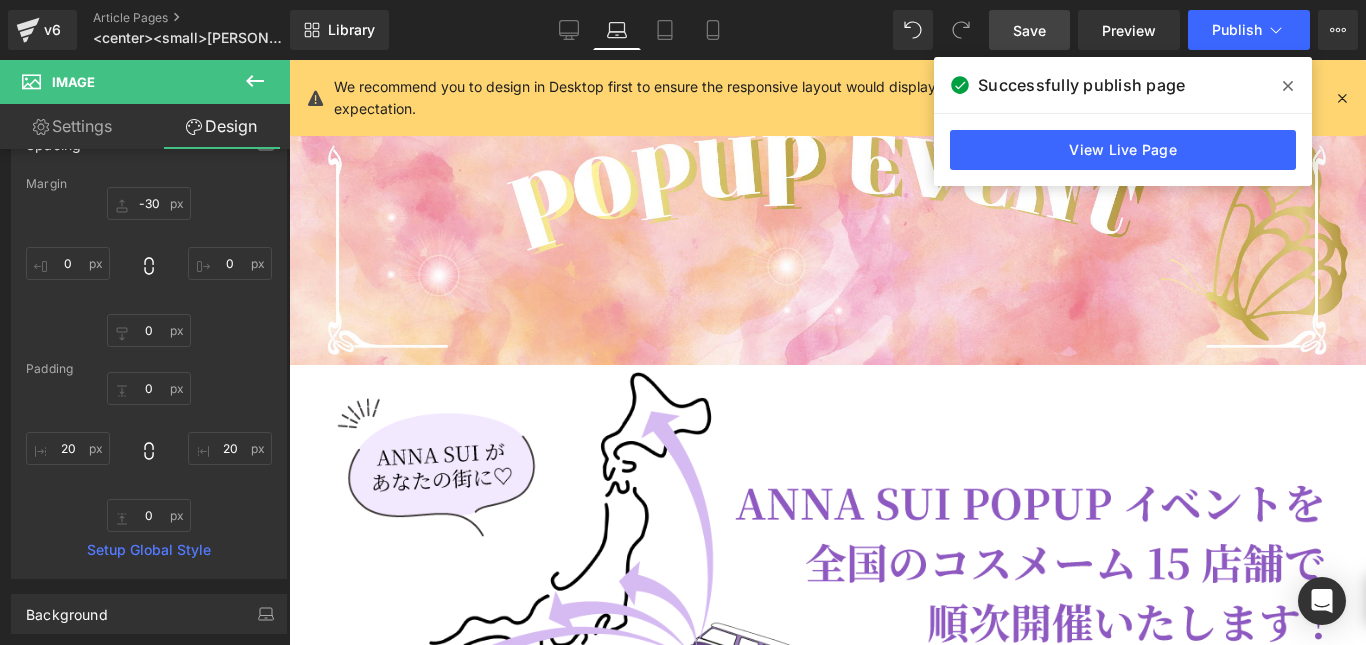 type on "0" 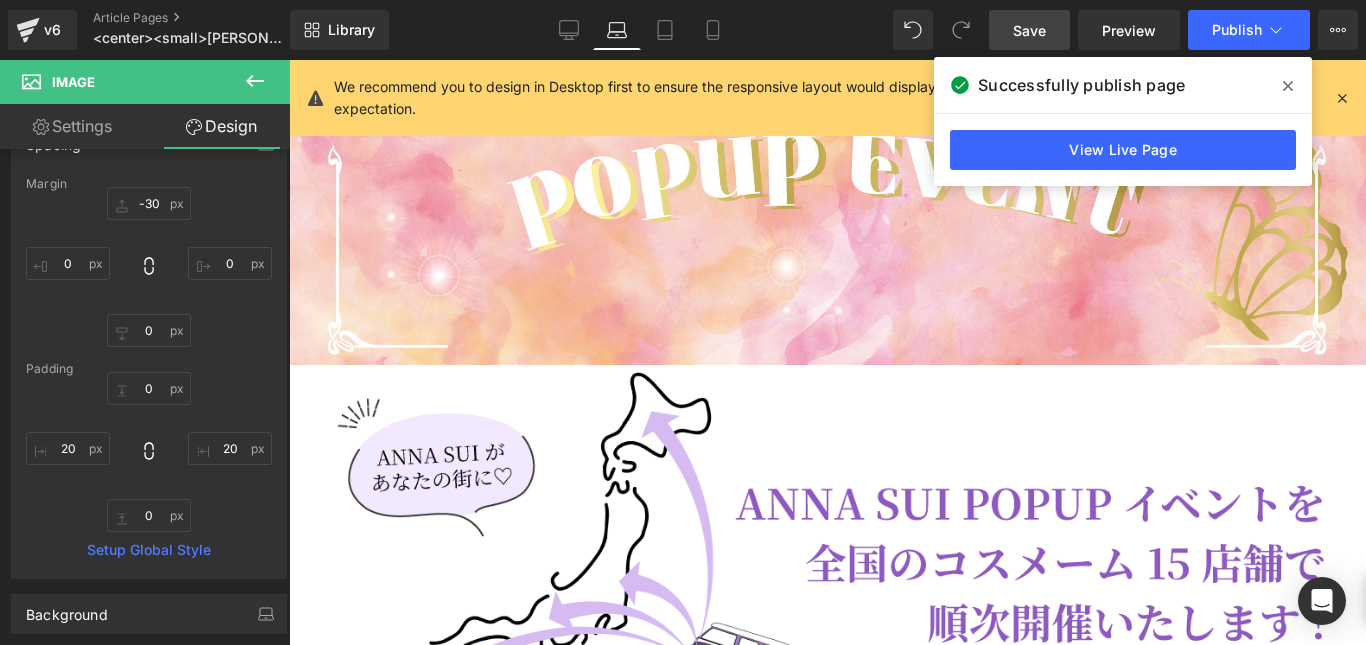 type on "0" 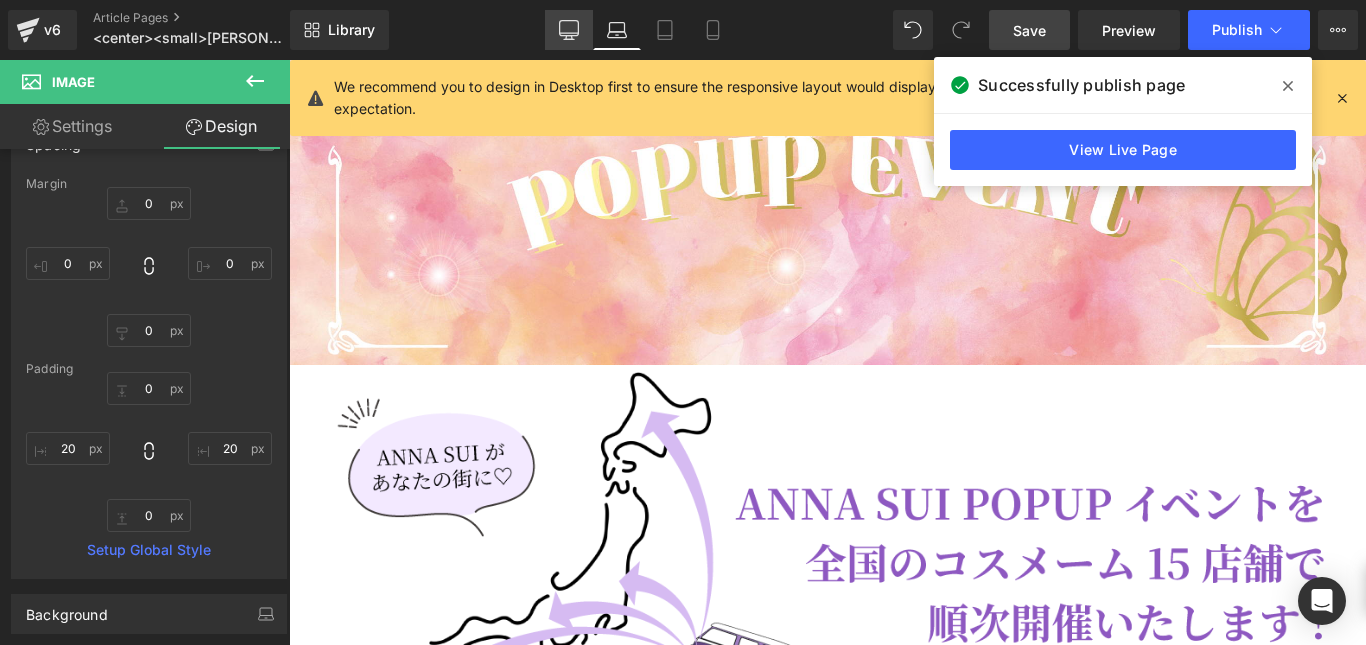 click 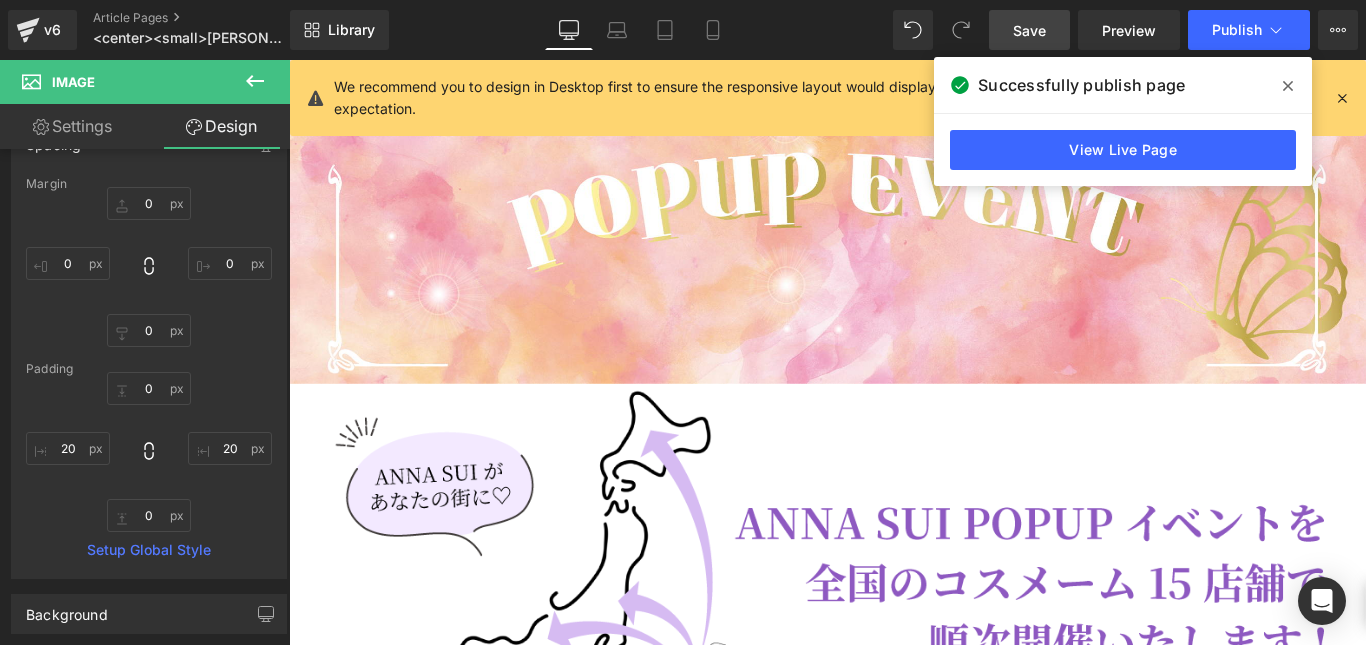 scroll, scrollTop: 425, scrollLeft: 0, axis: vertical 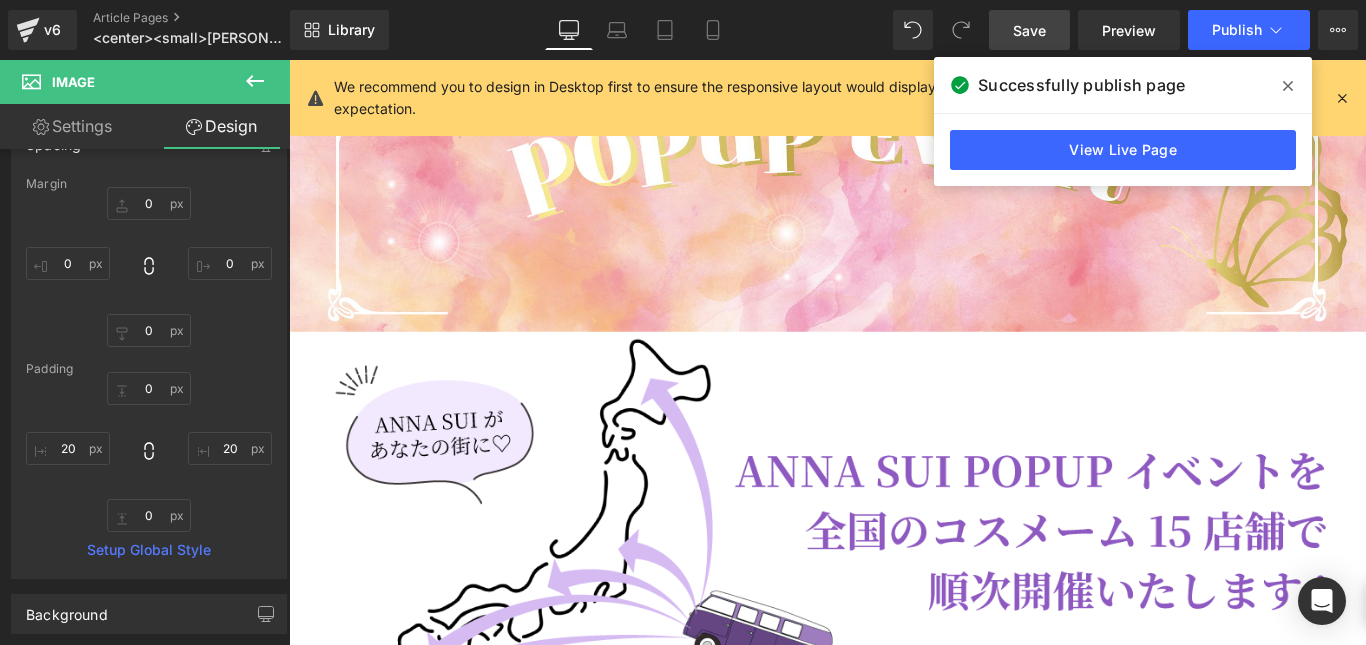 type on "0" 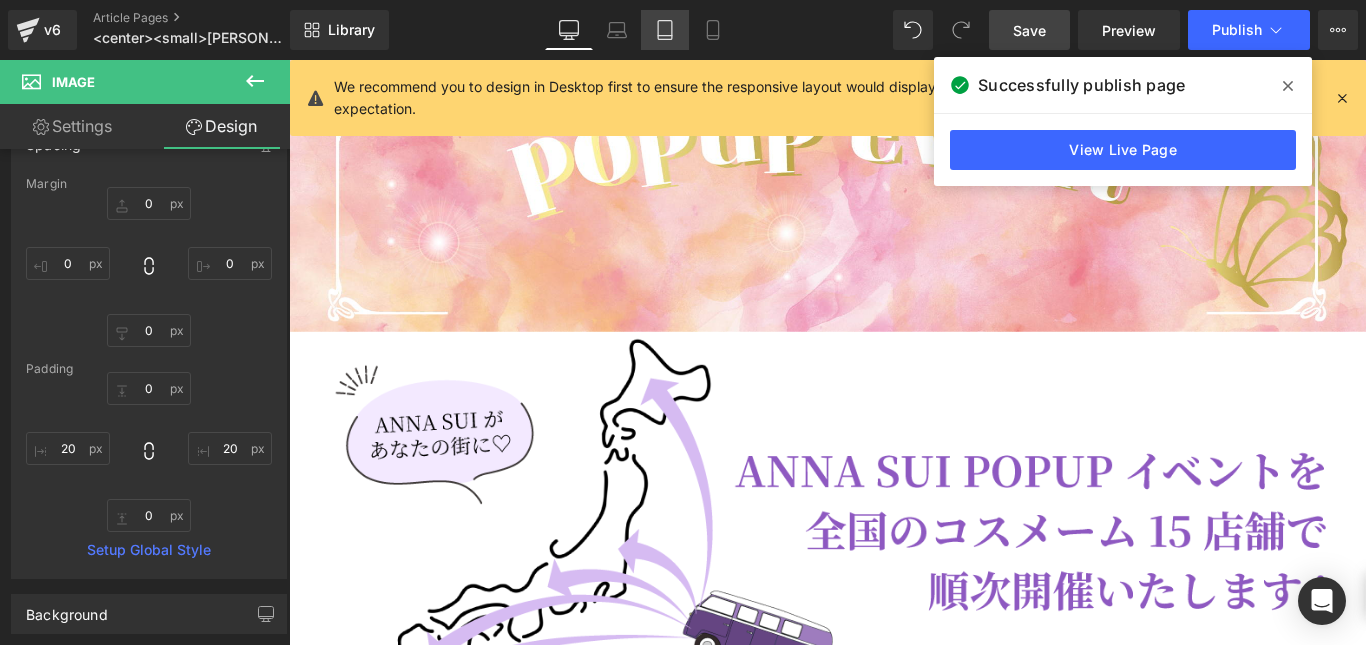 click 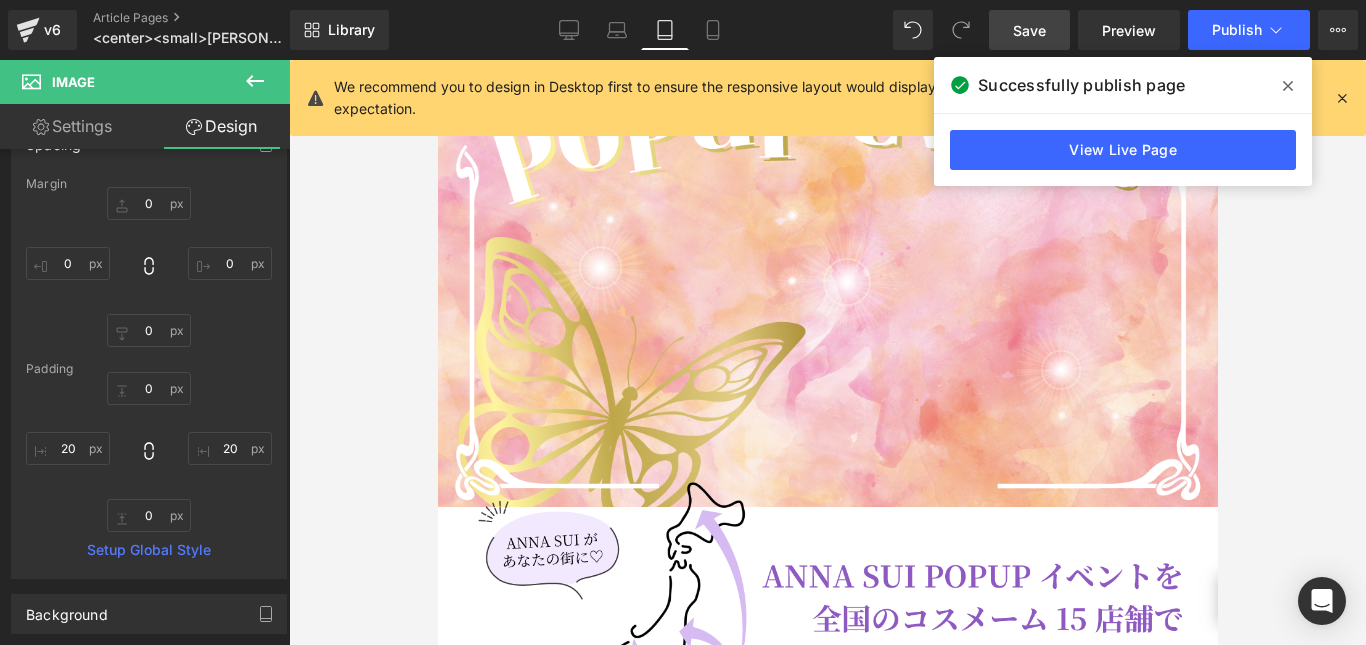 scroll, scrollTop: 529, scrollLeft: 0, axis: vertical 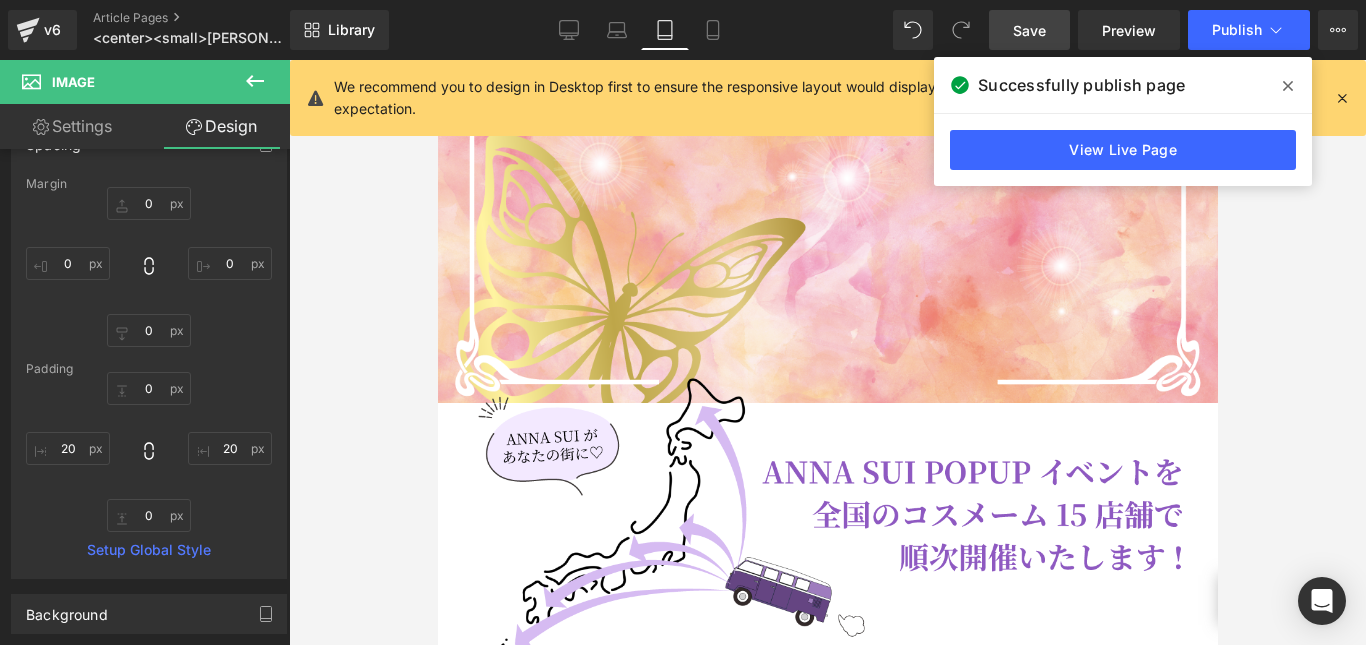 type on "-30" 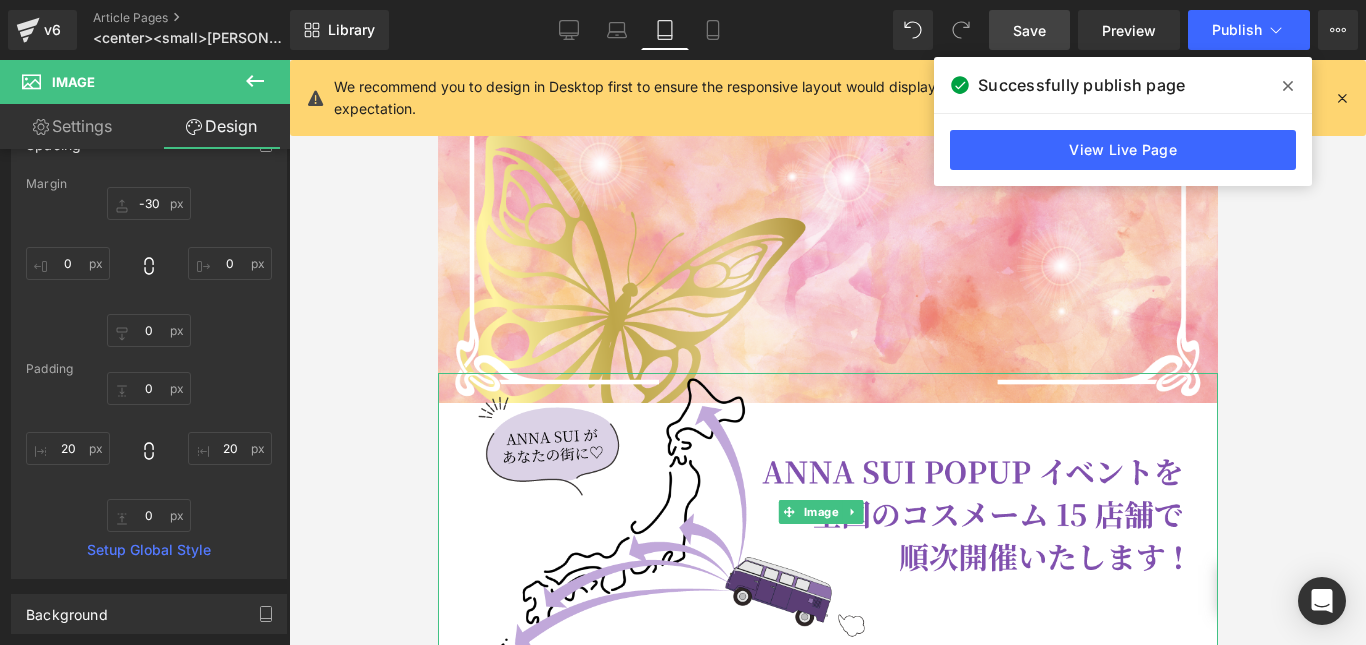 click at bounding box center (827, 512) 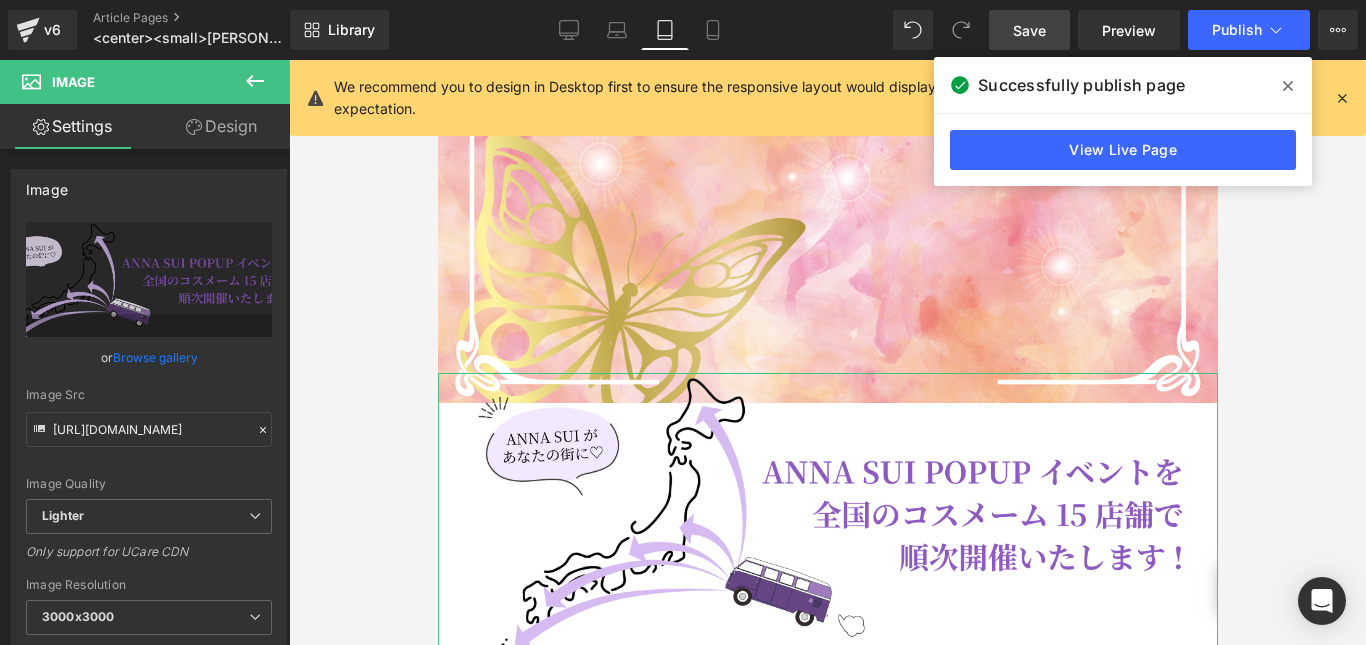 click on "Design" at bounding box center [221, 126] 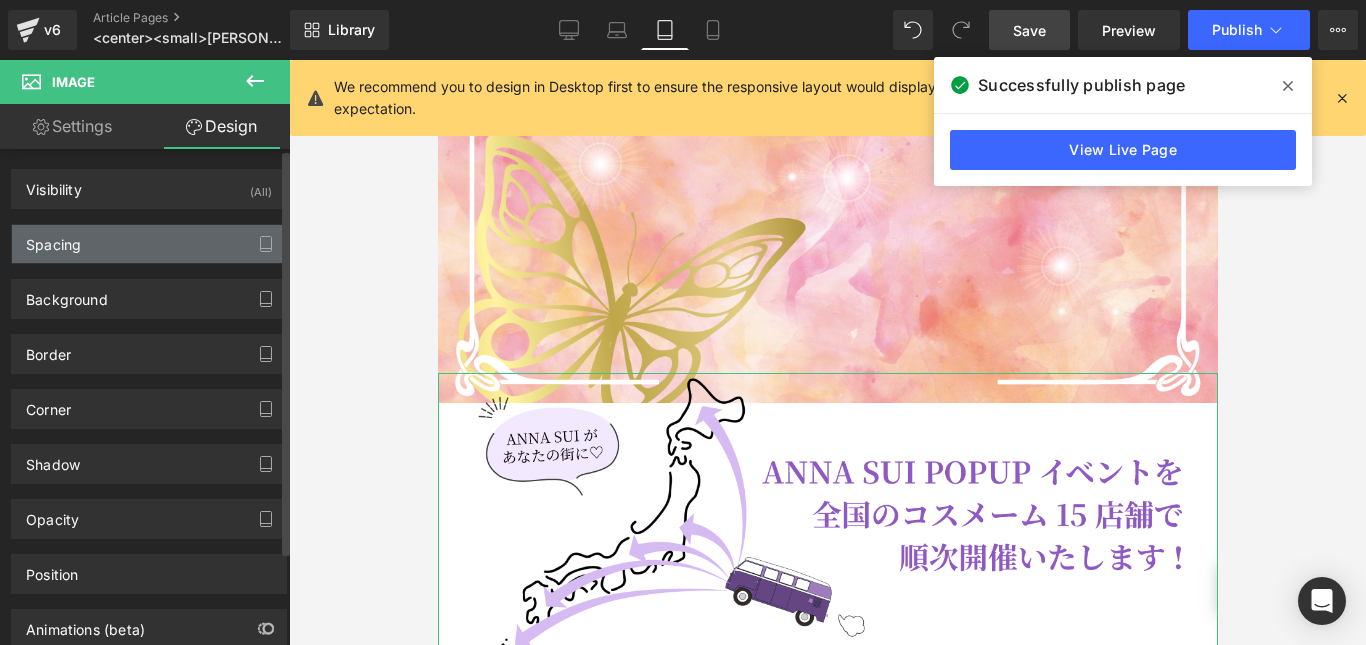click on "Spacing" at bounding box center [149, 244] 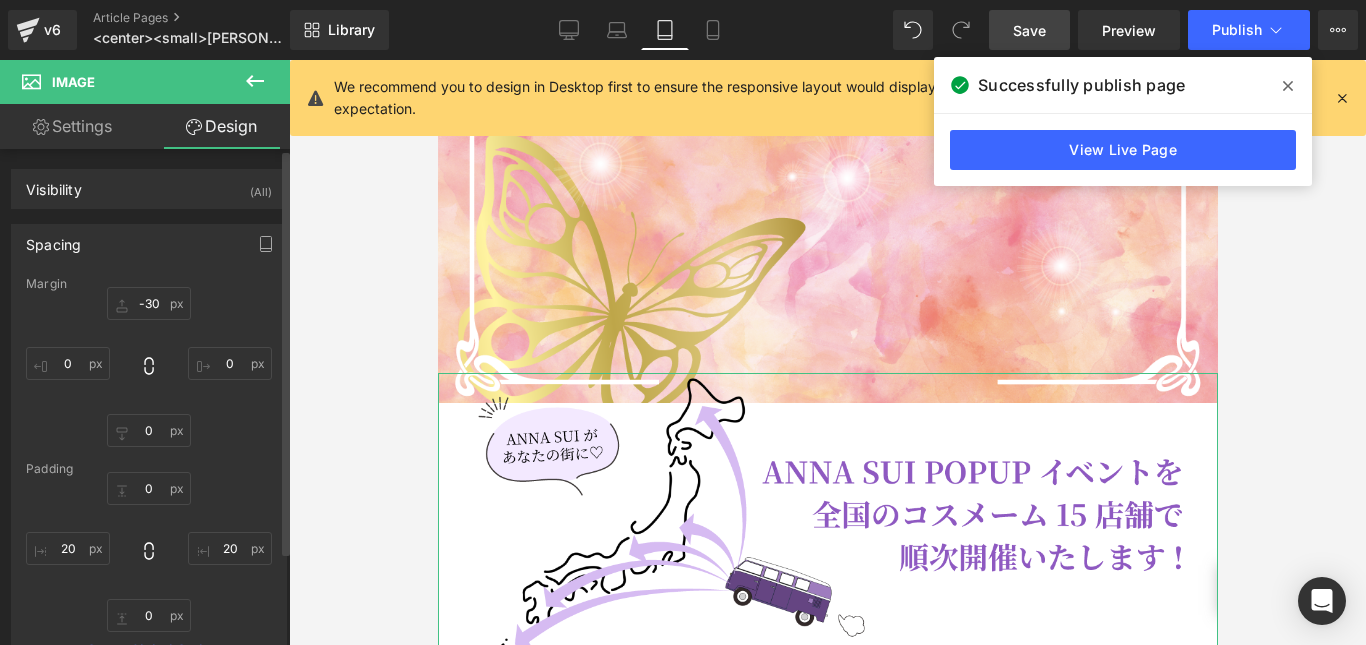 type on "-30" 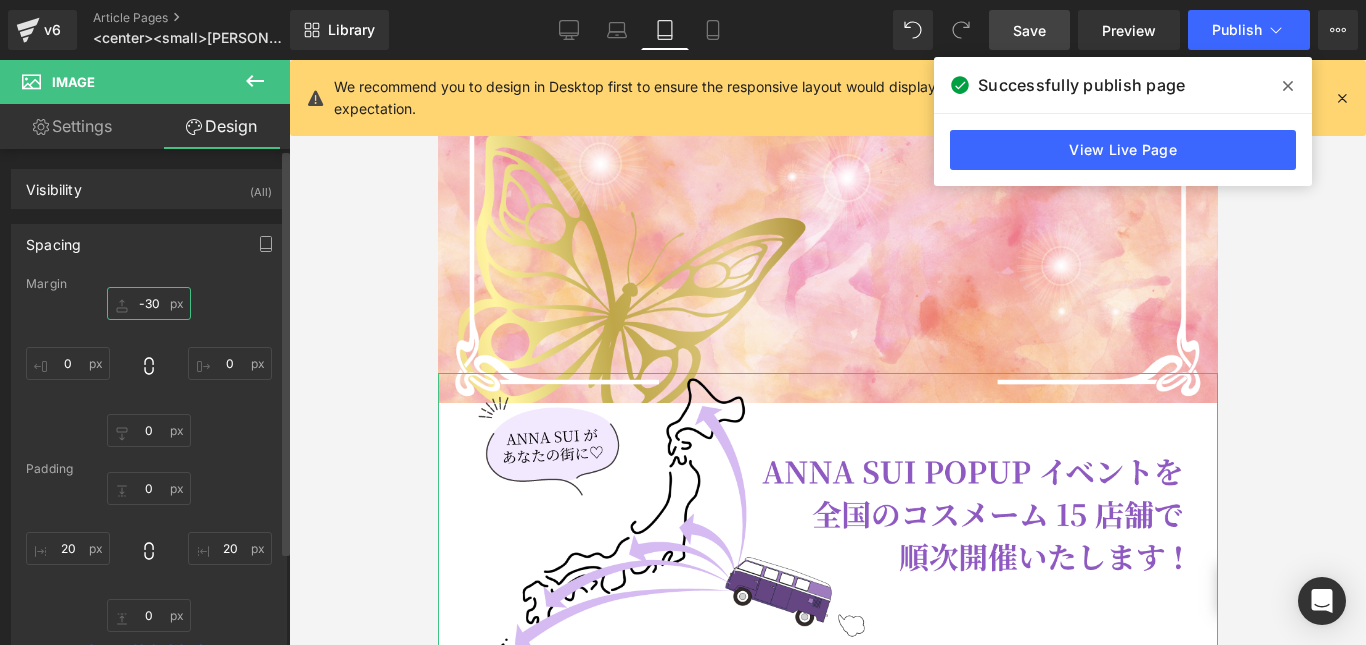 click on "-30" at bounding box center (149, 303) 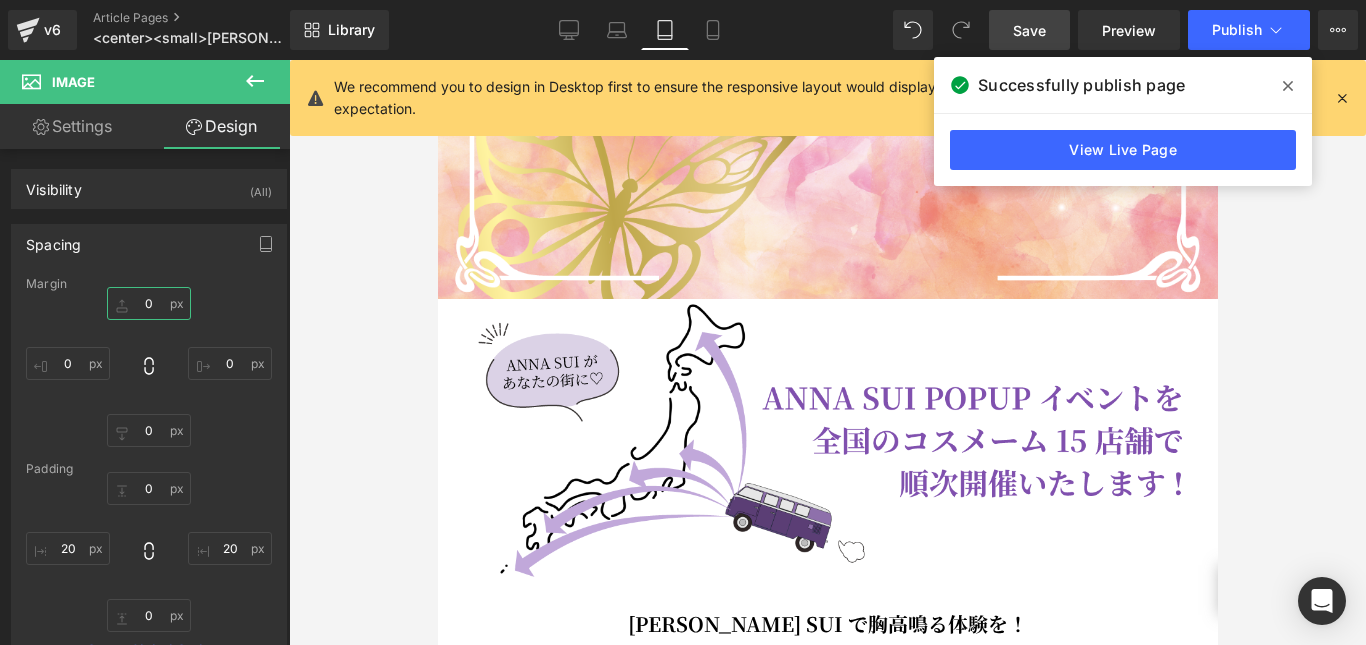 scroll, scrollTop: 629, scrollLeft: 0, axis: vertical 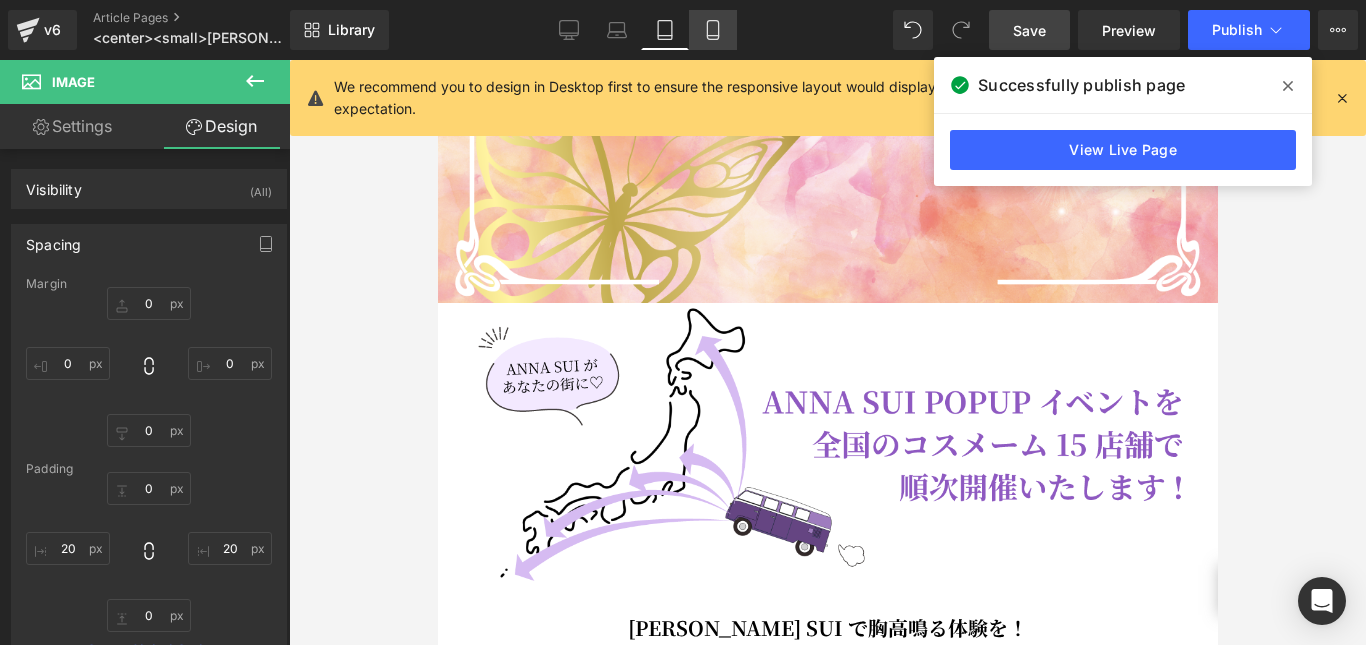 click 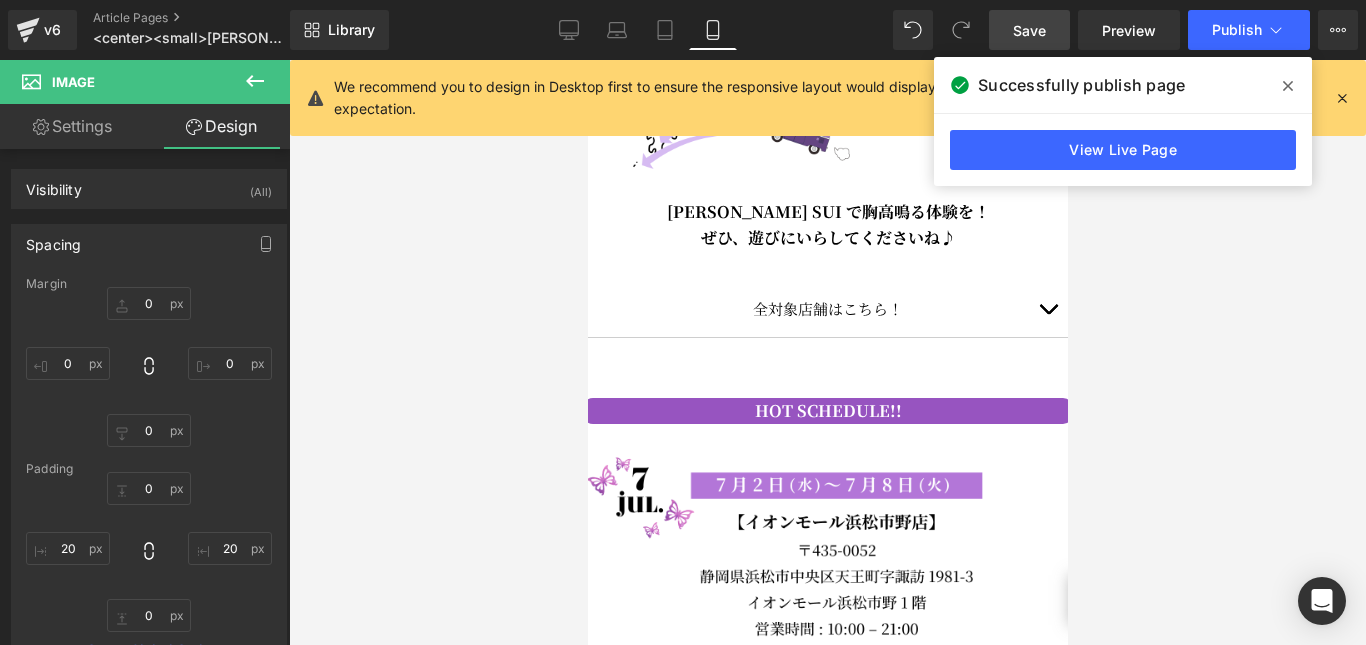 scroll, scrollTop: 330, scrollLeft: 0, axis: vertical 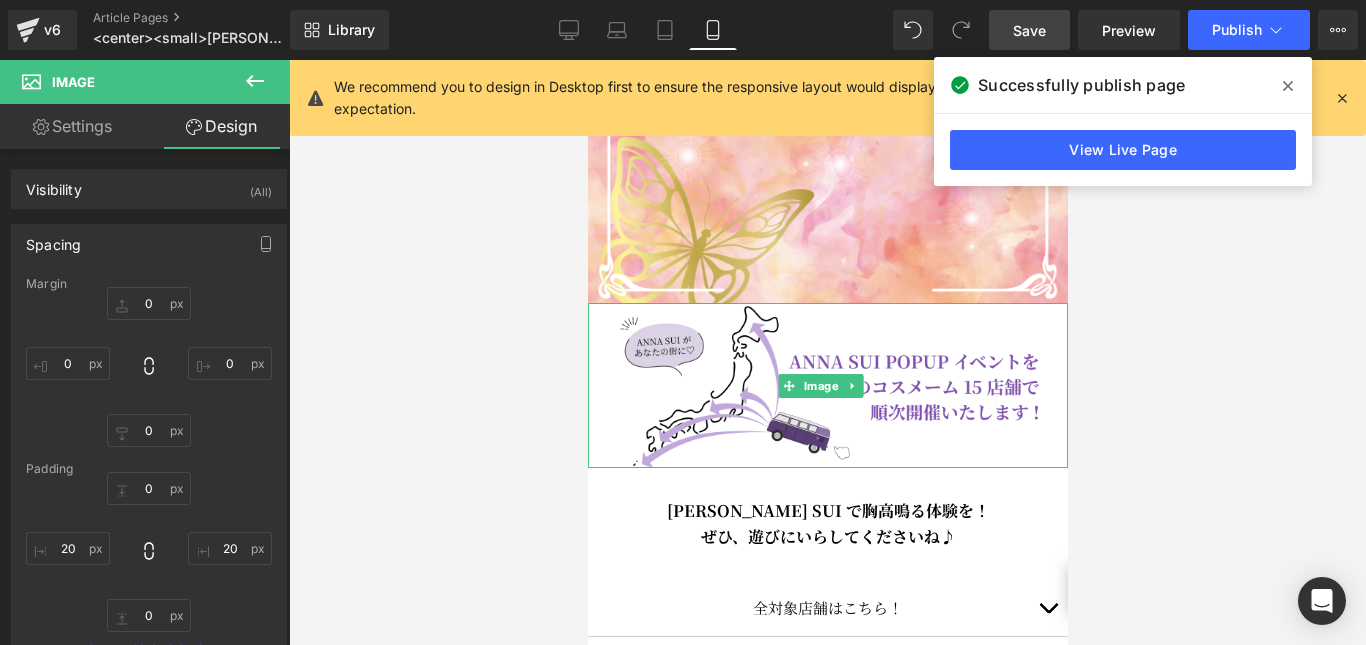 click at bounding box center (827, 385) 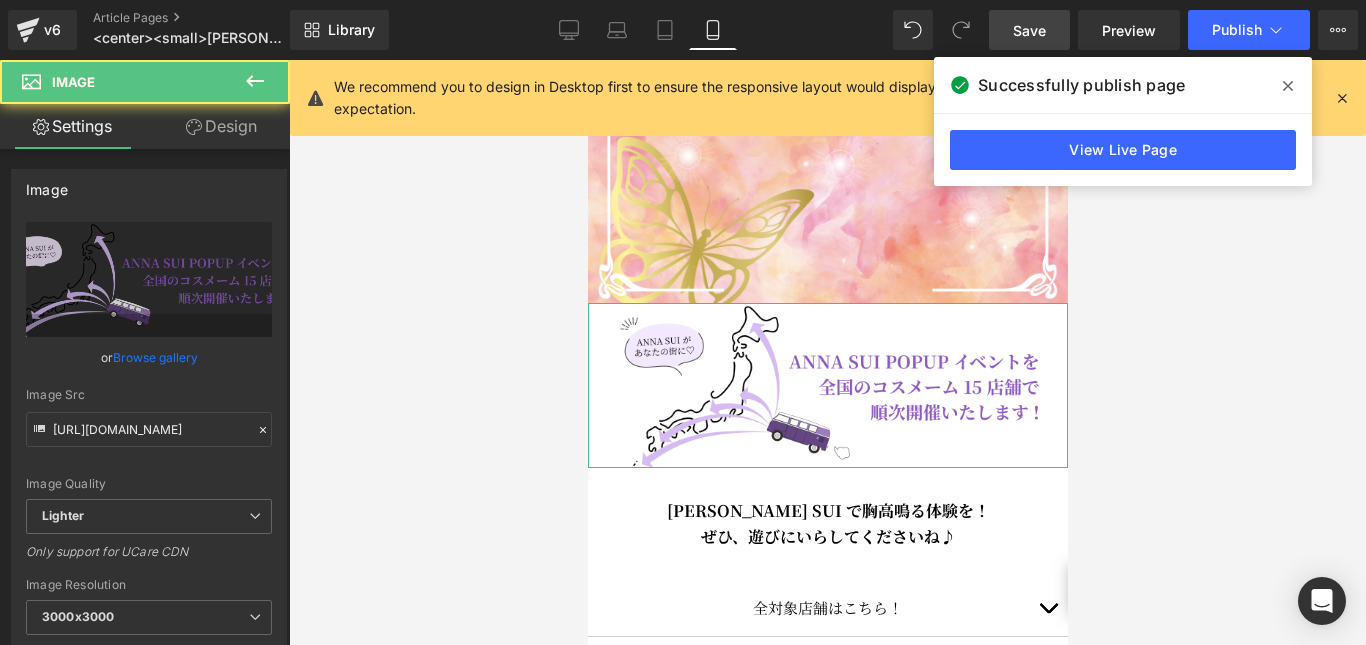 click on "Design" at bounding box center (221, 126) 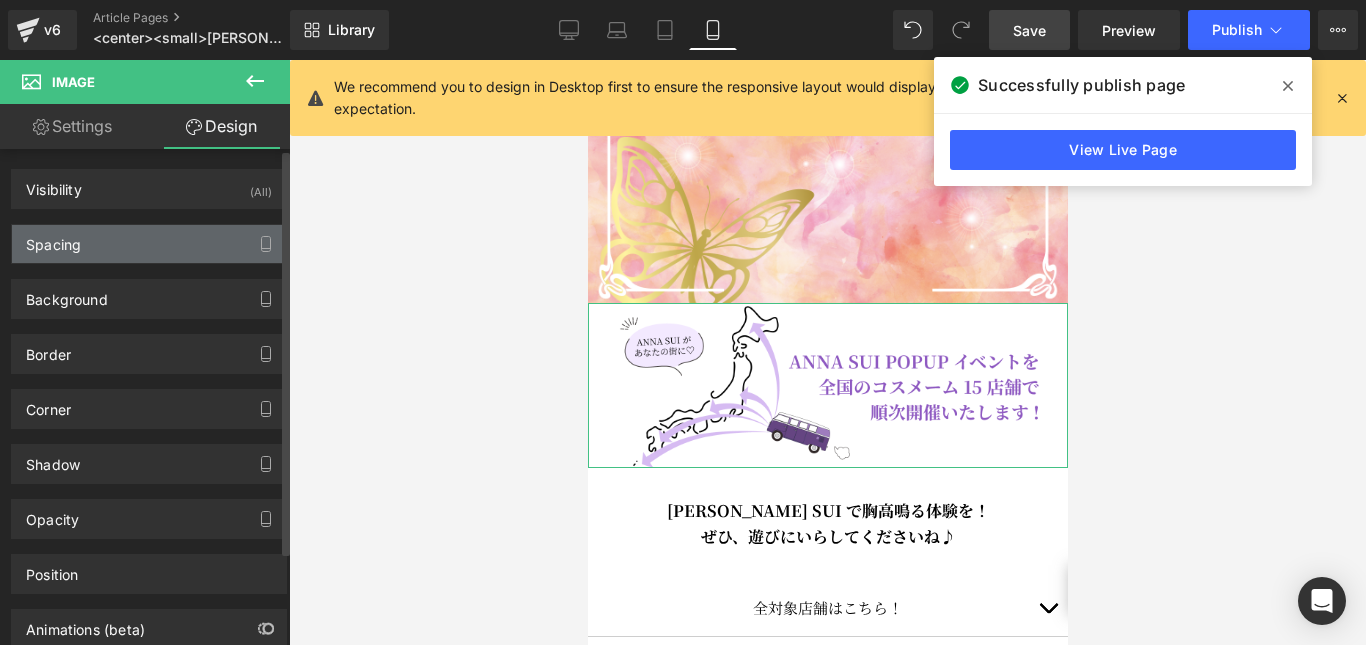 click on "Spacing" at bounding box center (149, 244) 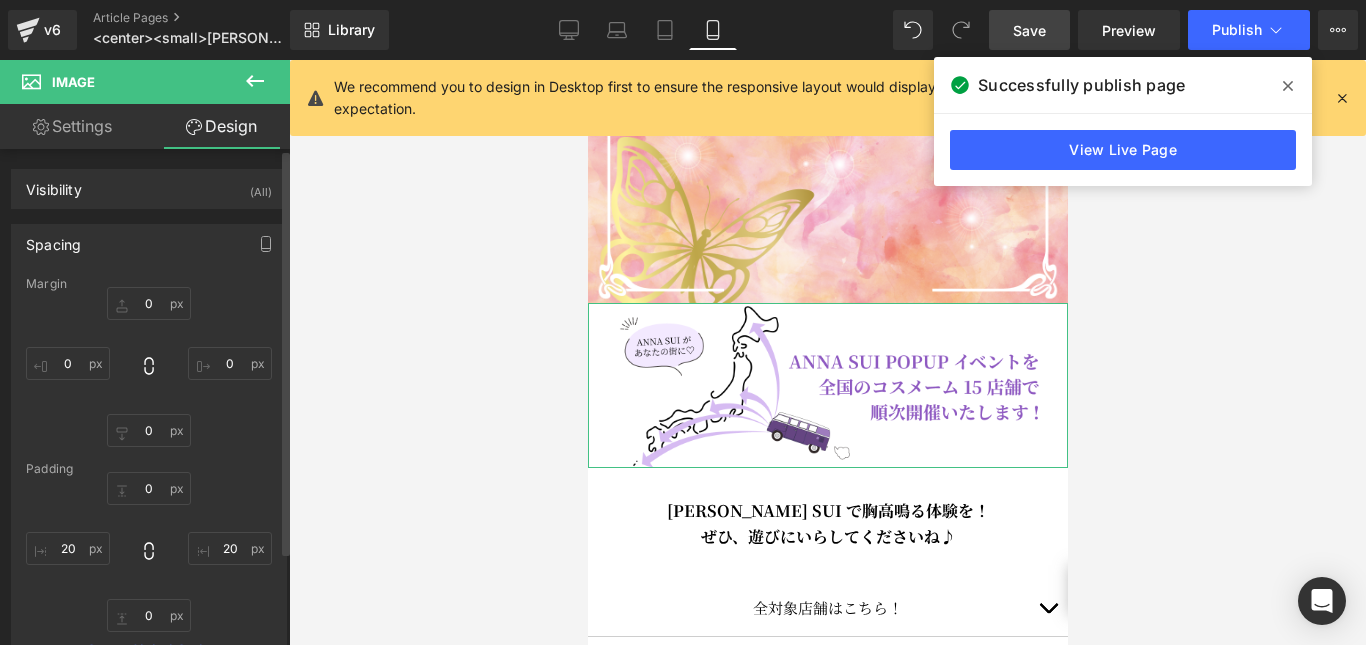 type on "0" 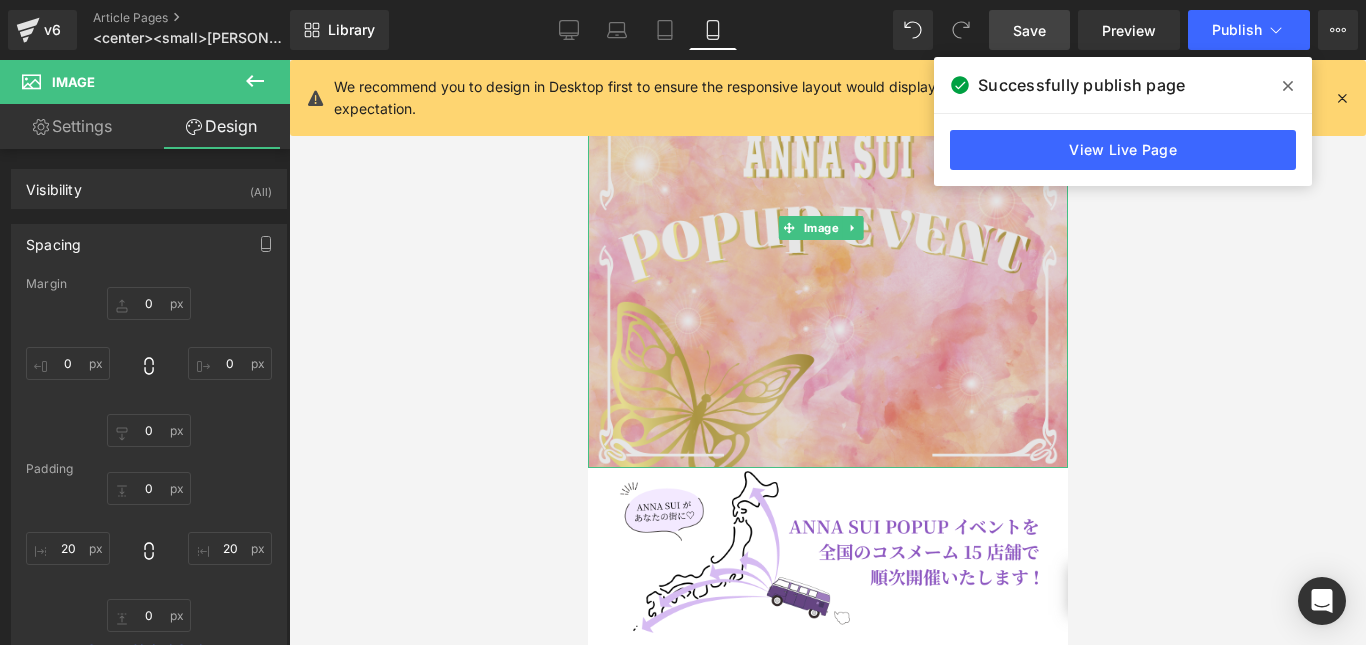 scroll, scrollTop: 130, scrollLeft: 0, axis: vertical 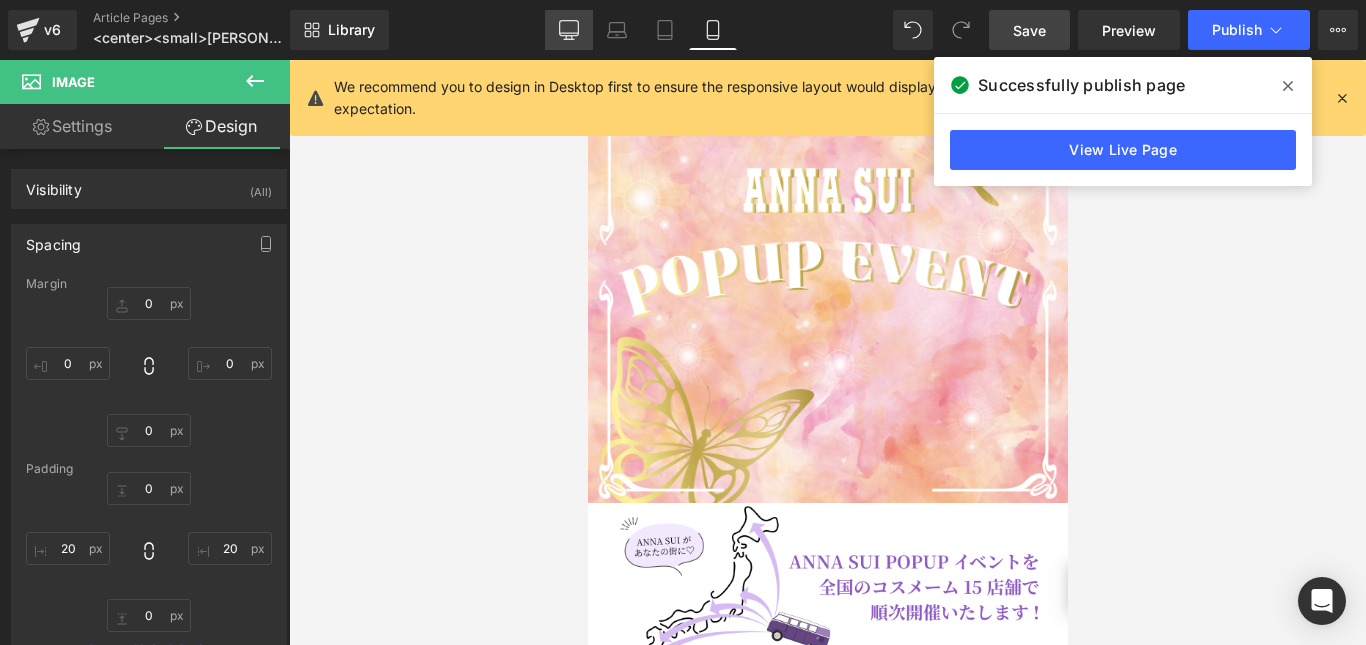 click on "Desktop" at bounding box center [569, 30] 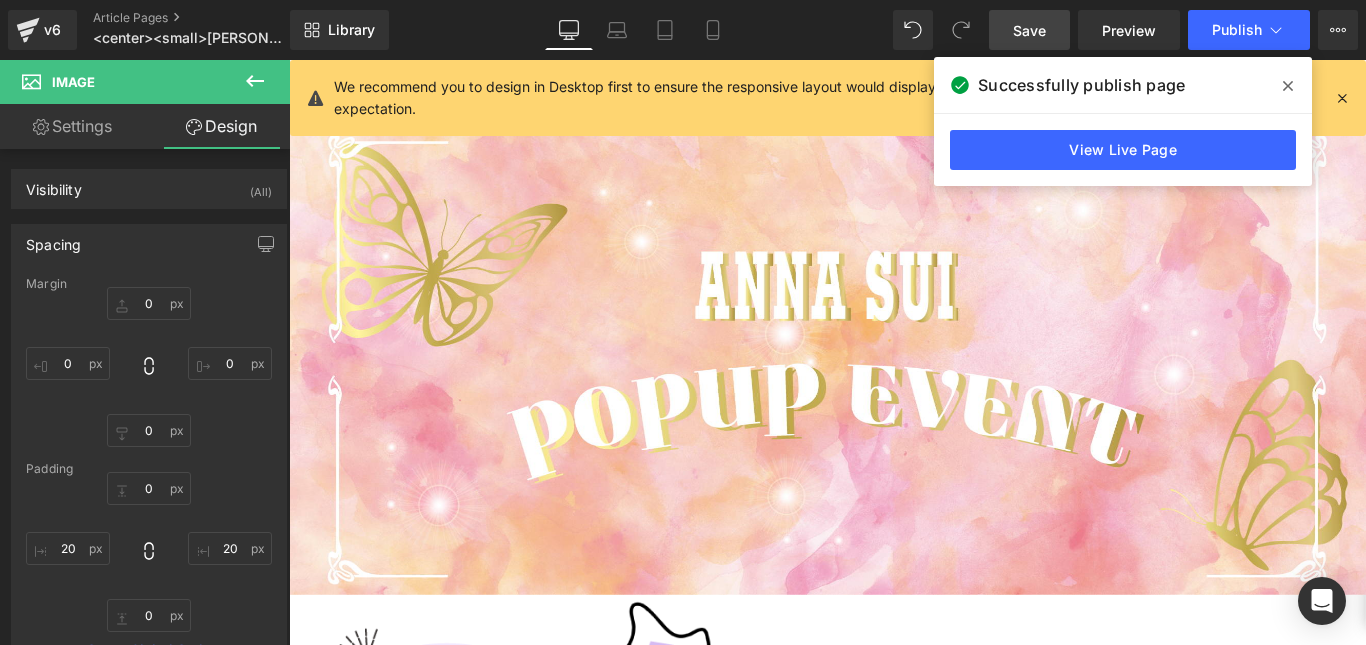 type on "0" 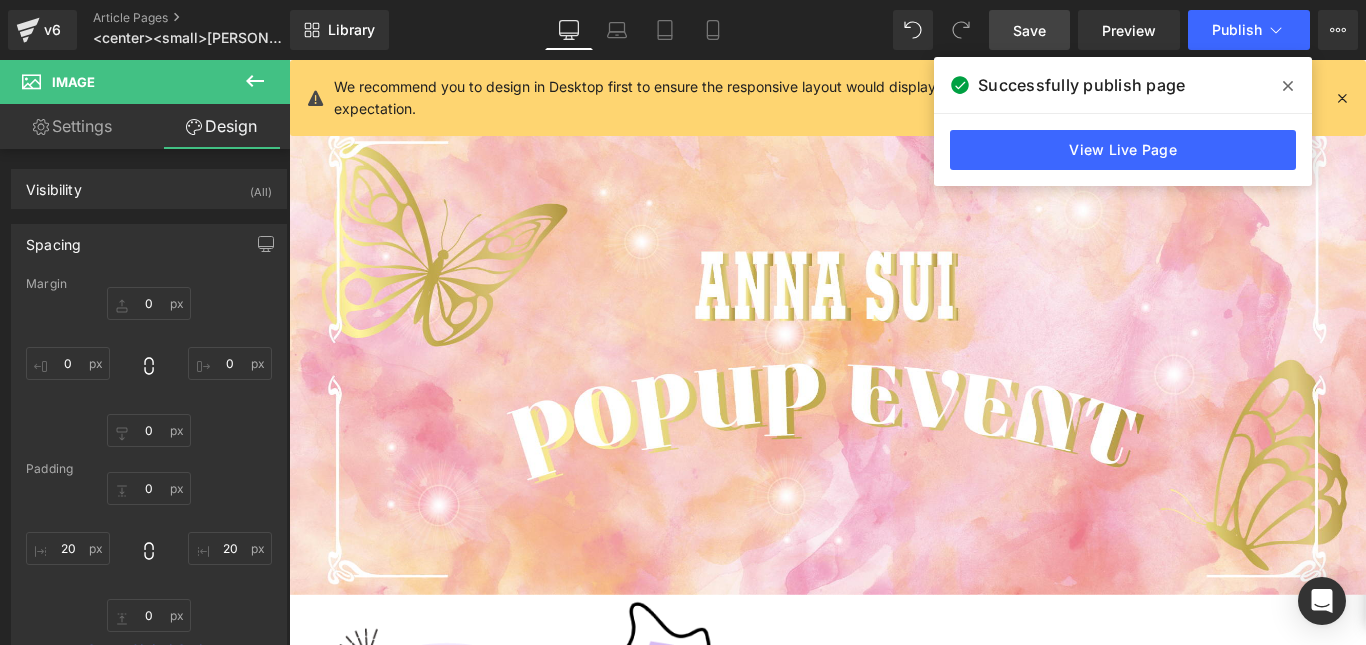 type on "0" 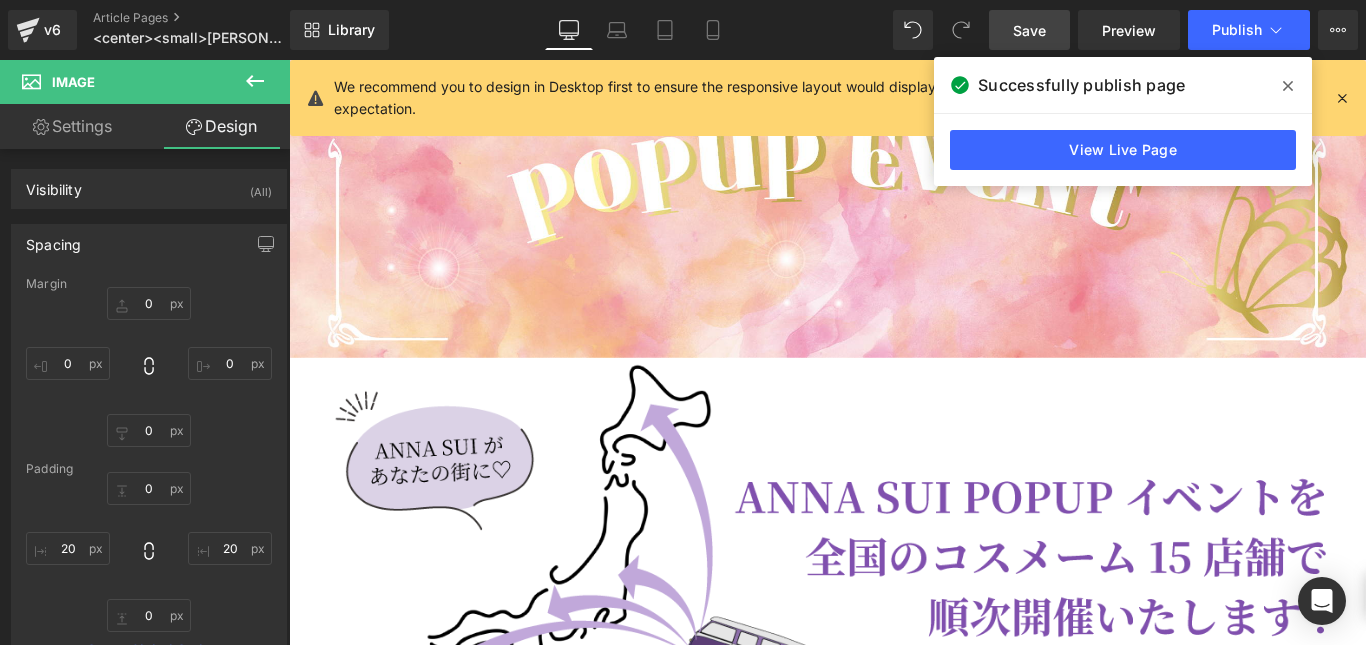 scroll, scrollTop: 596, scrollLeft: 0, axis: vertical 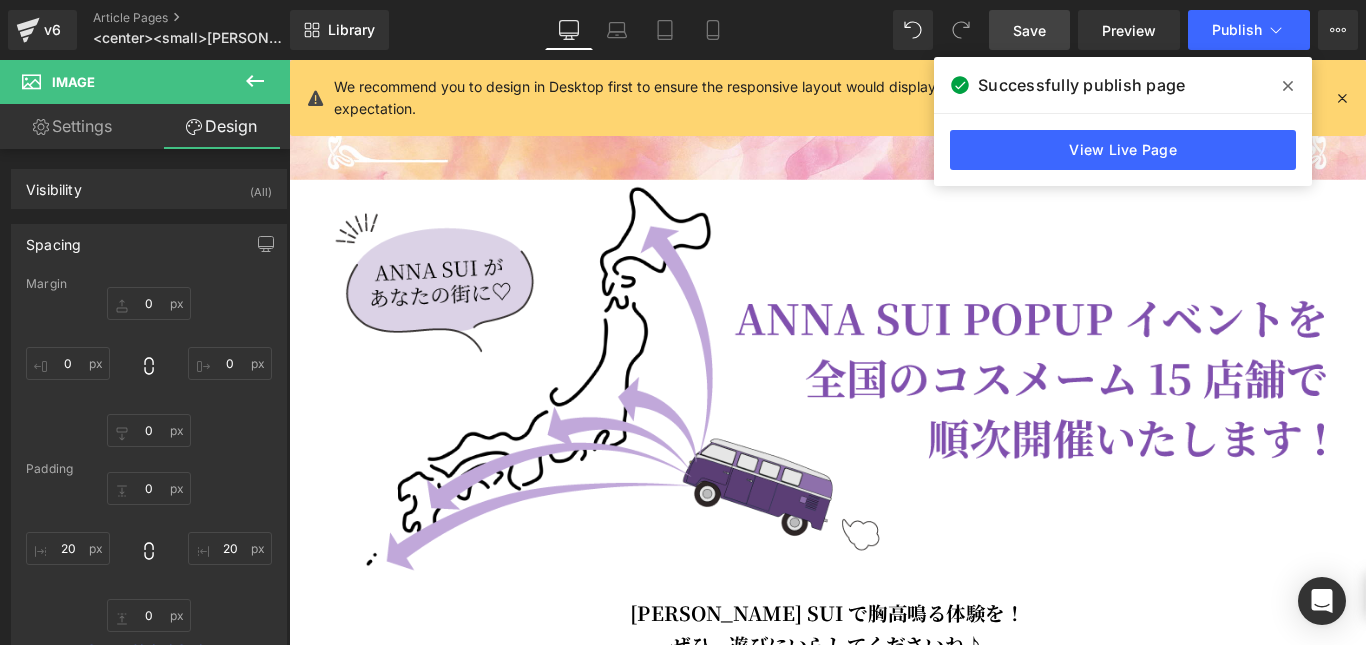 click at bounding box center (894, 413) 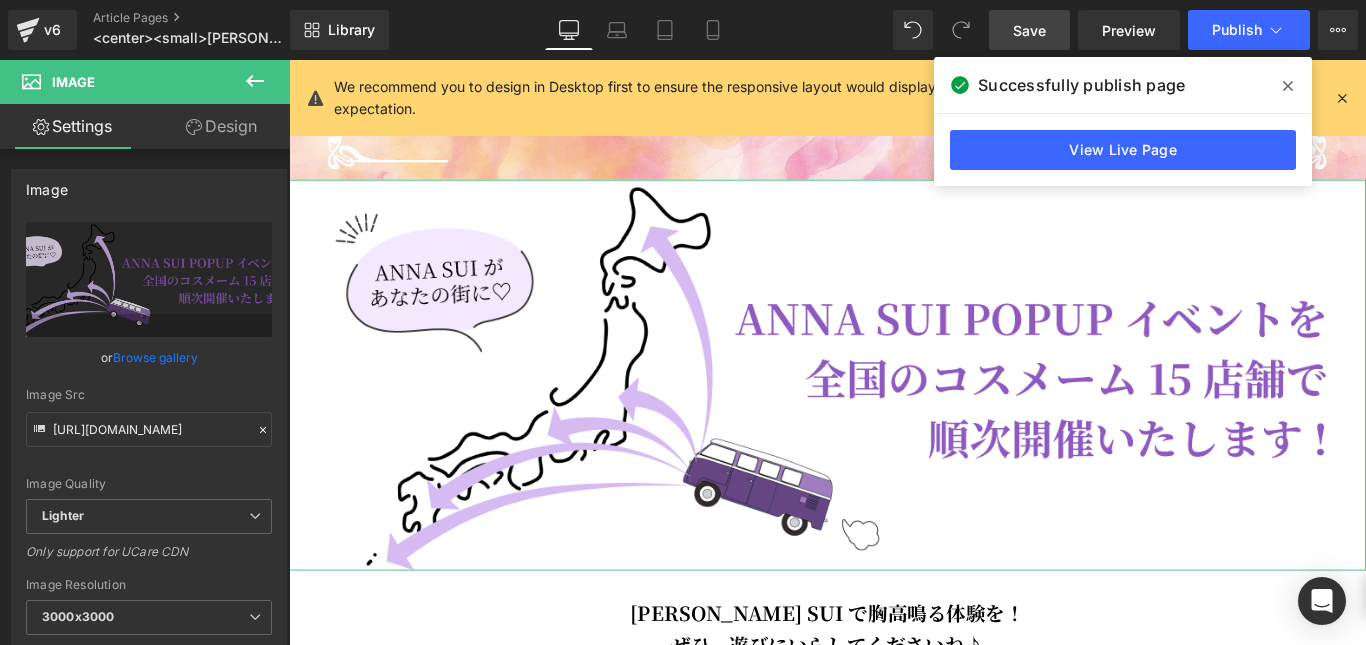 click on "Design" at bounding box center (221, 126) 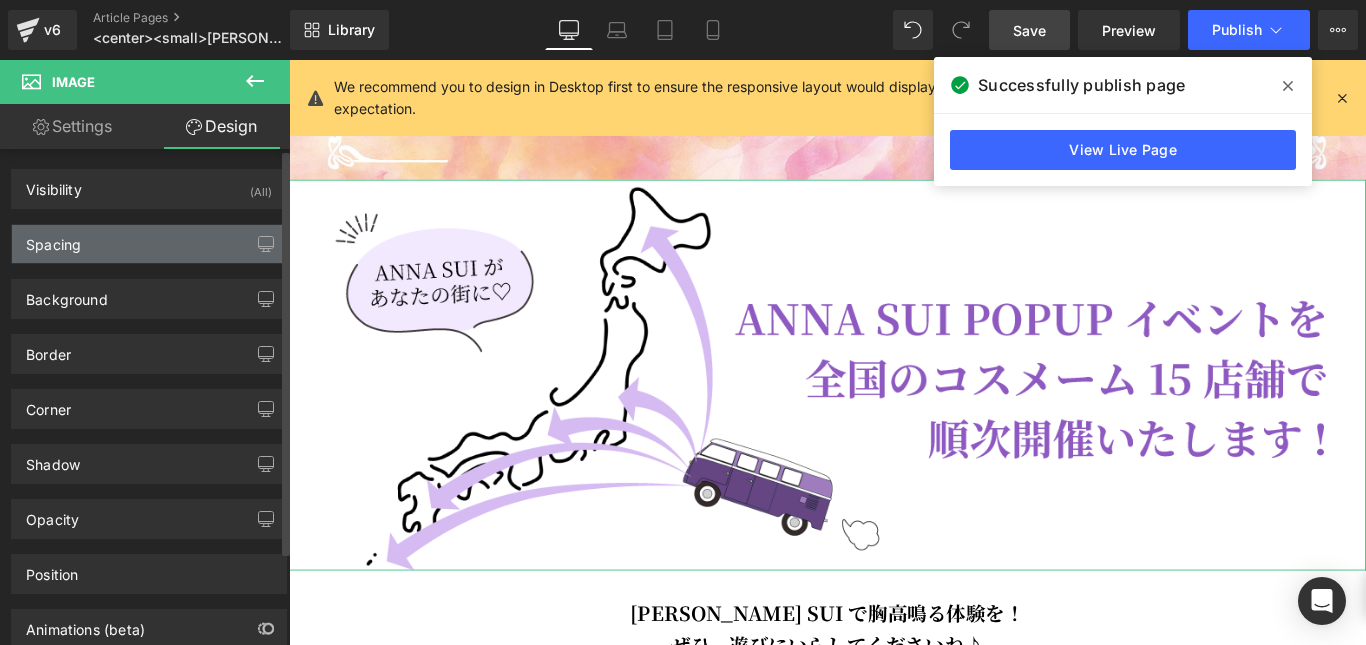 click on "Spacing" at bounding box center (149, 244) 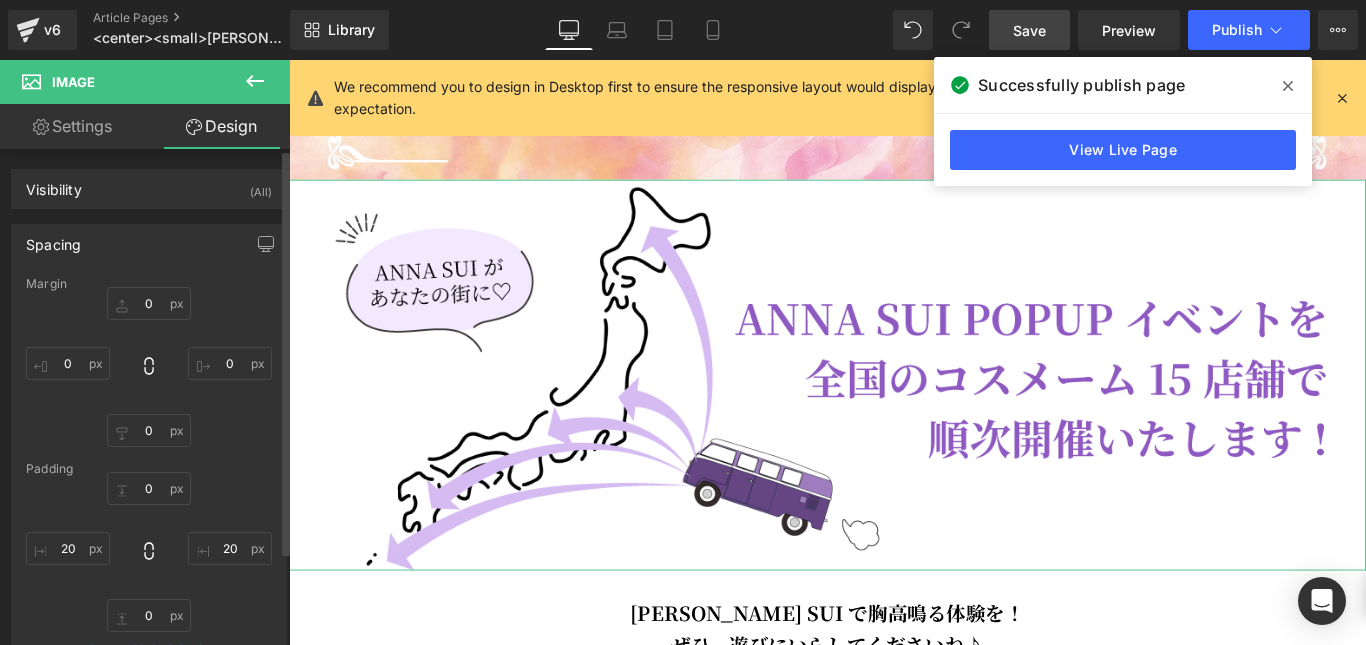 type on "0" 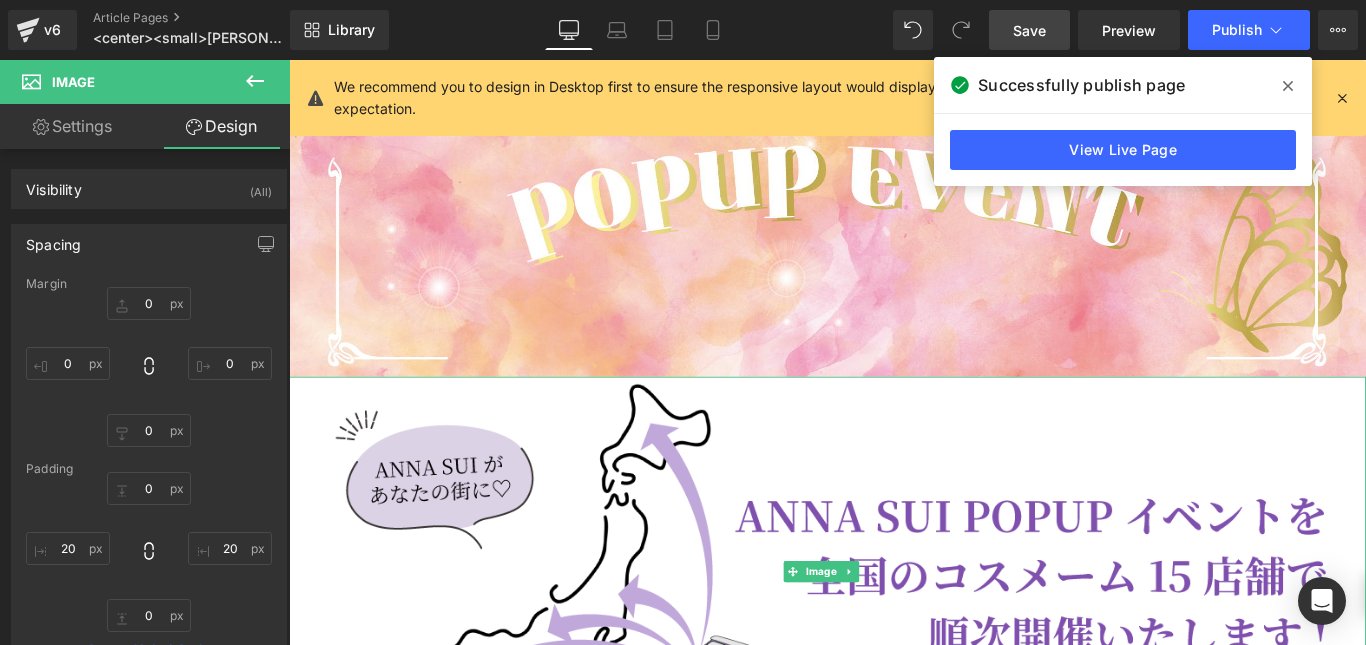 scroll, scrollTop: 396, scrollLeft: 0, axis: vertical 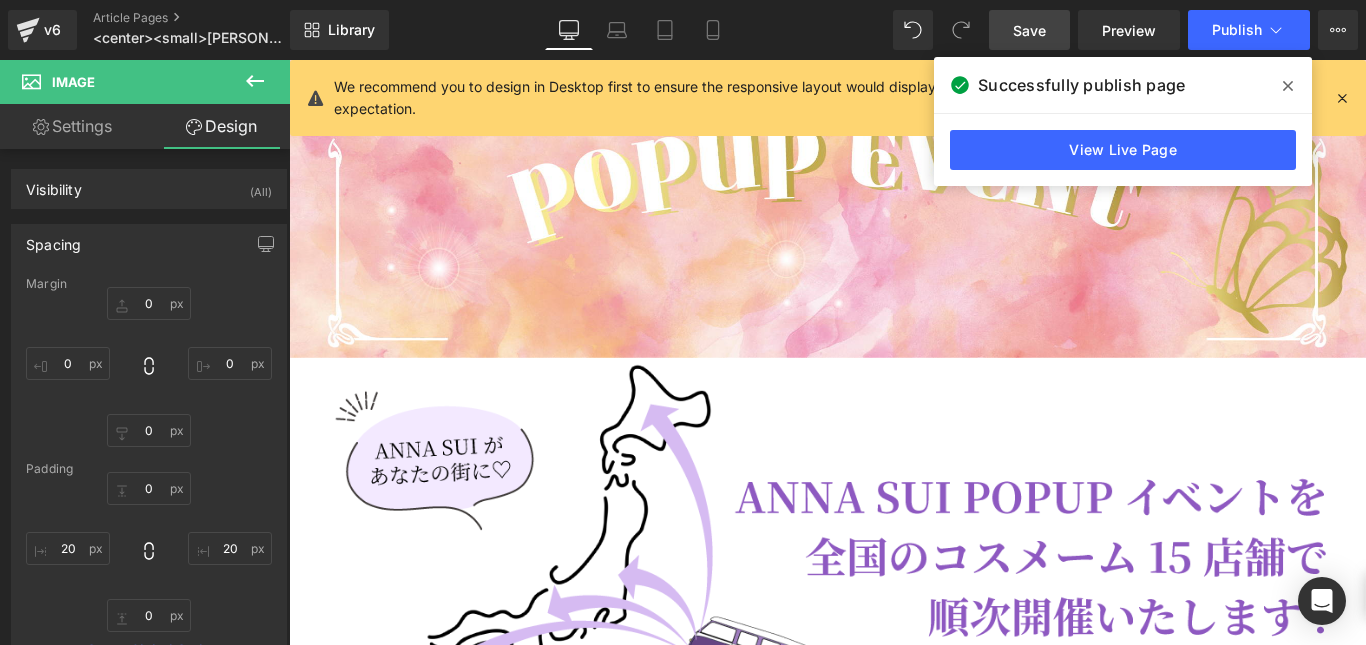 click on "Save" at bounding box center [1029, 30] 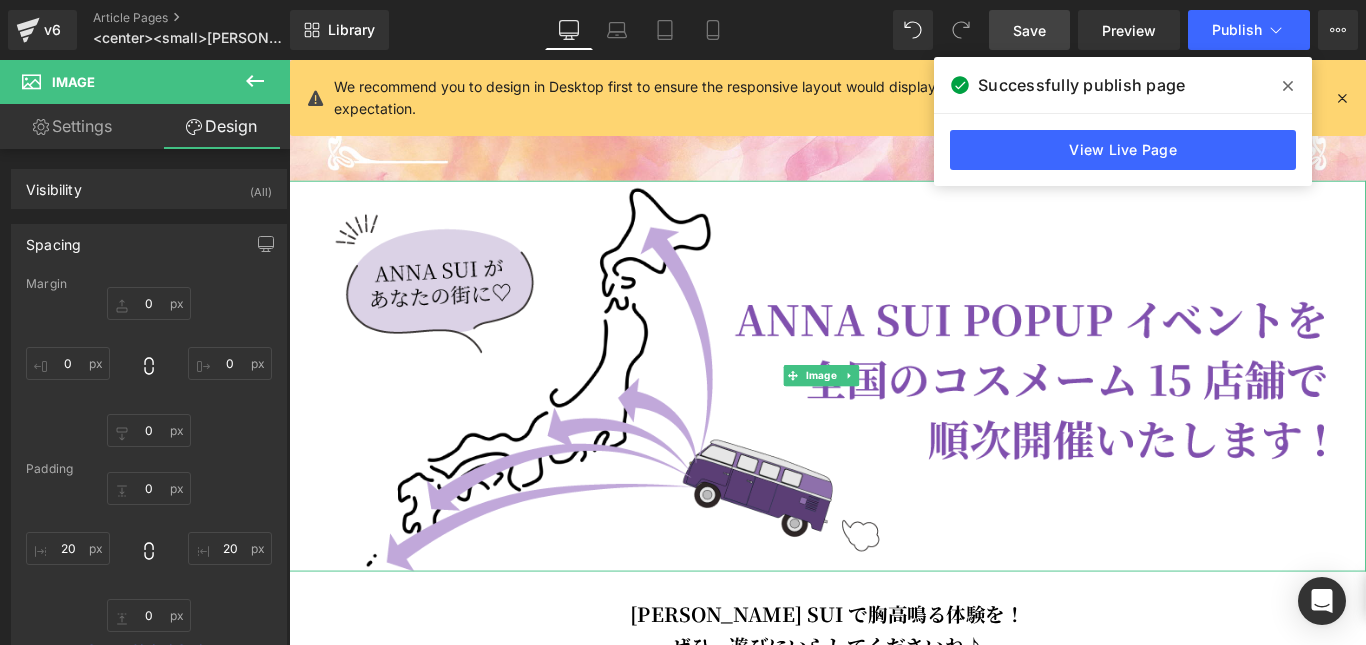 scroll, scrollTop: 596, scrollLeft: 0, axis: vertical 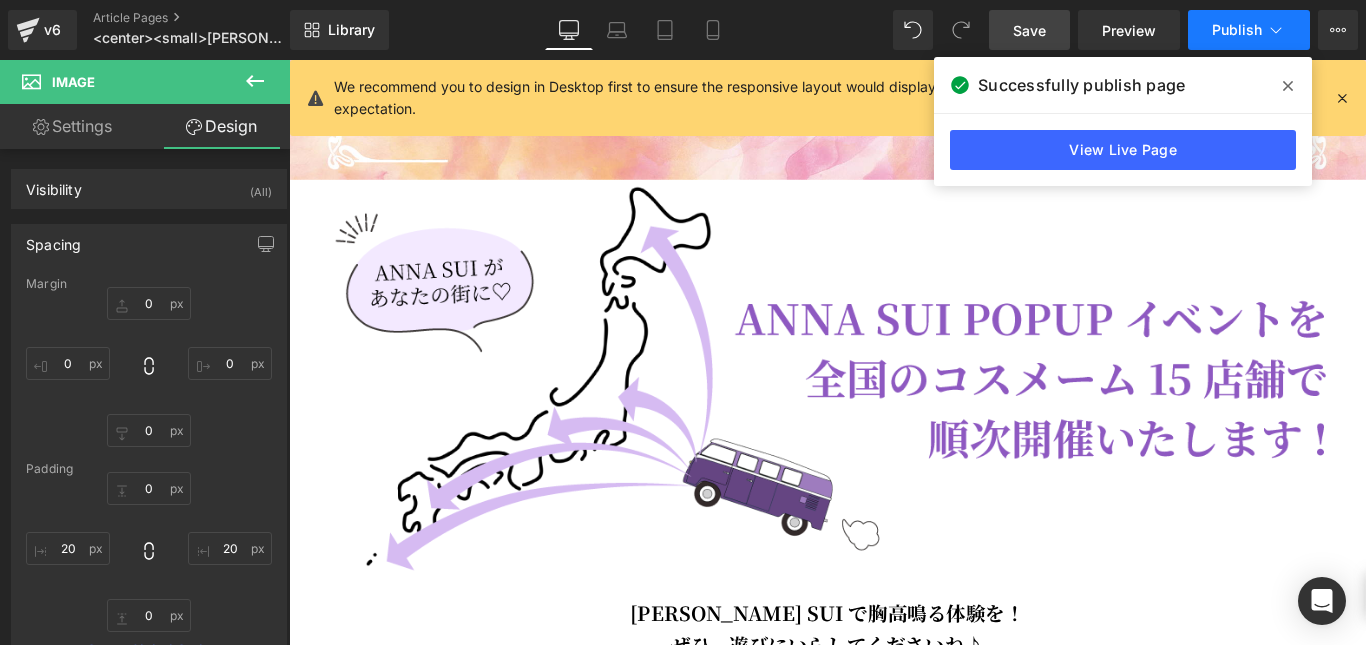 click on "Publish" at bounding box center (1237, 30) 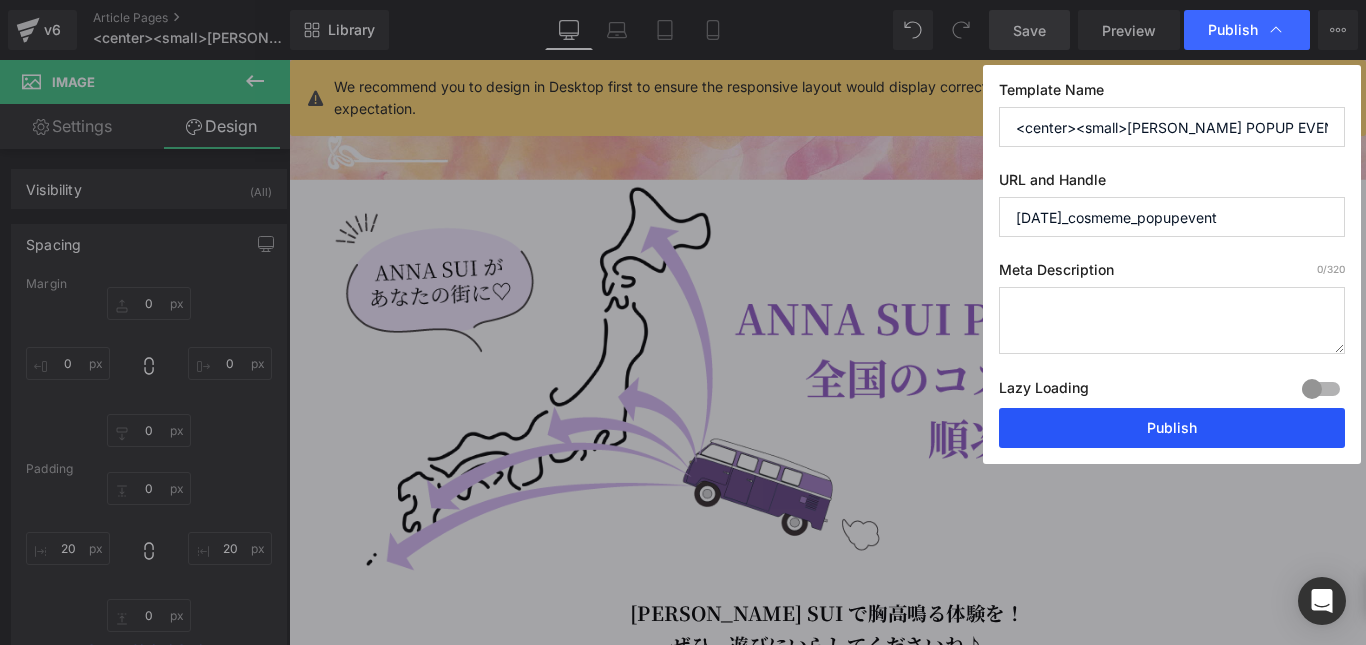 click on "Publish" at bounding box center (1172, 428) 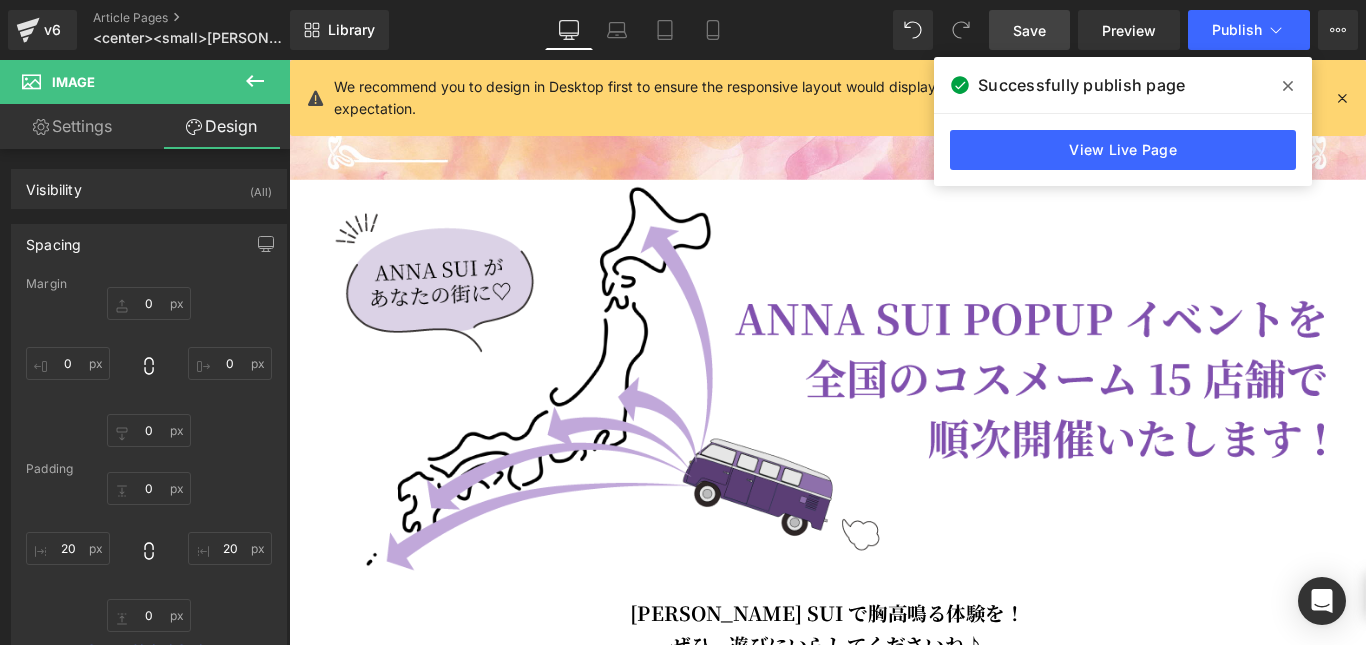 drag, startPoint x: 1177, startPoint y: 361, endPoint x: 1196, endPoint y: 350, distance: 21.954498 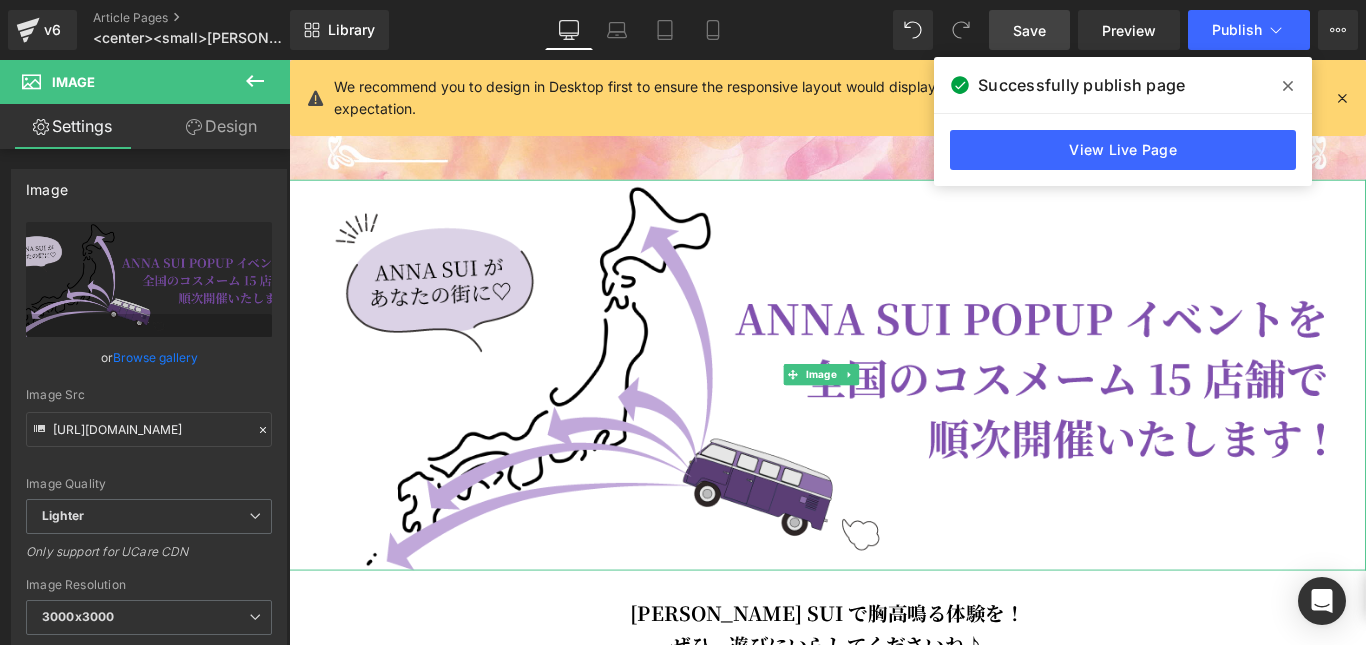 click at bounding box center (894, 413) 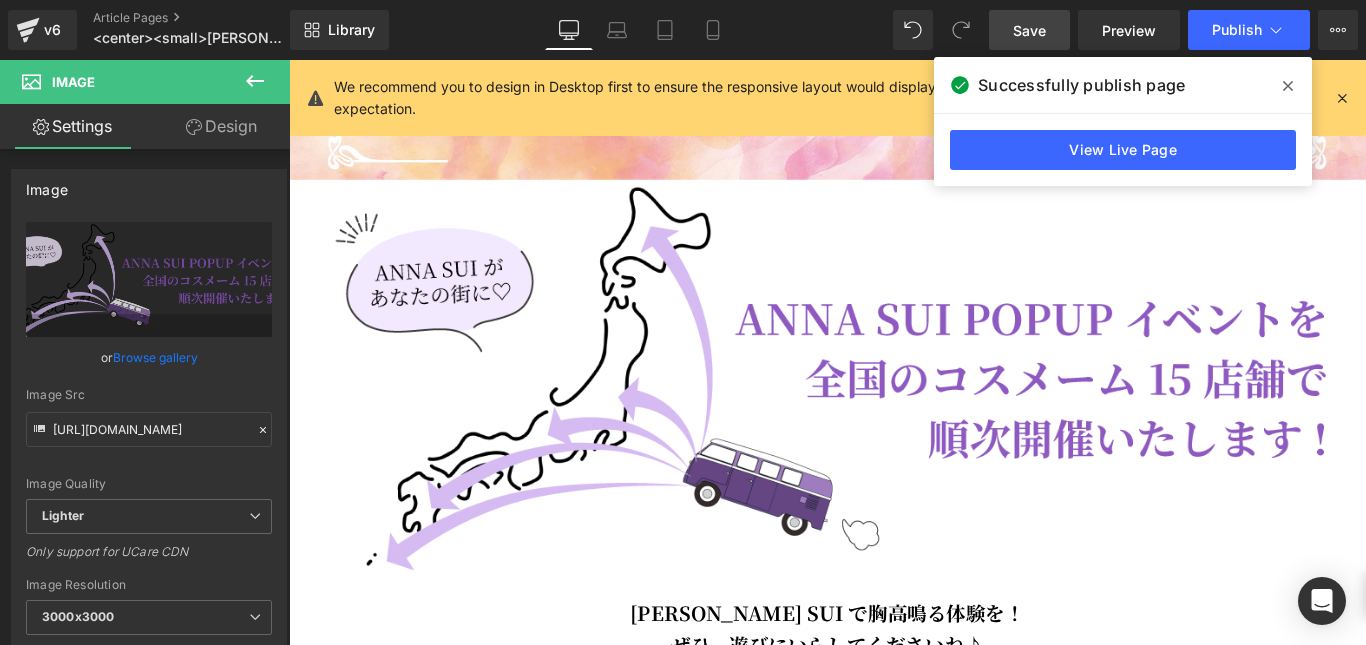 click 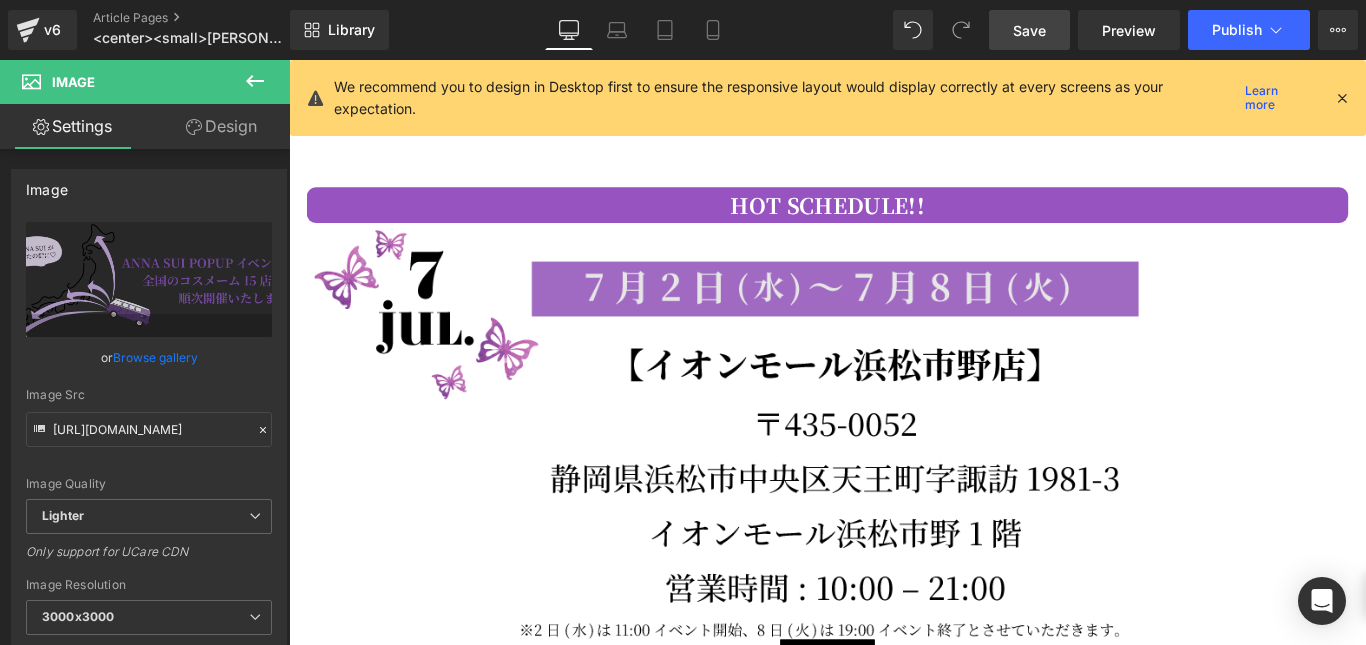 scroll, scrollTop: 1496, scrollLeft: 0, axis: vertical 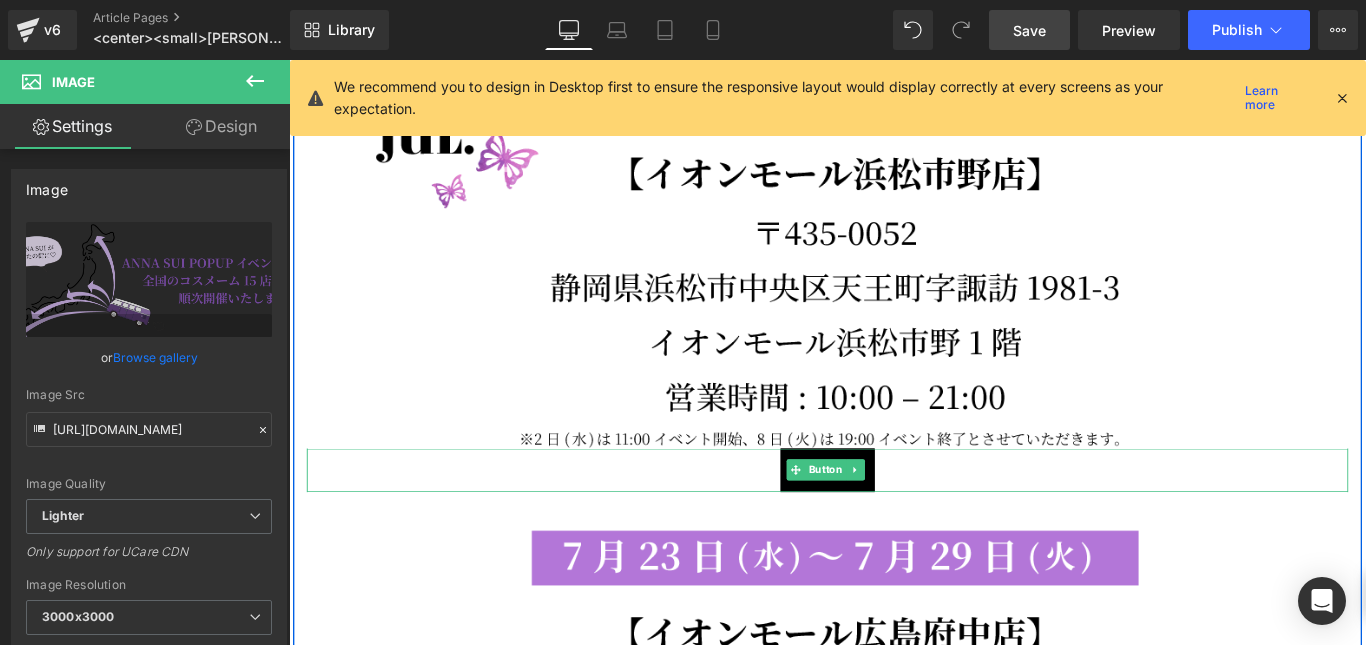 click on "ACCESS▸" at bounding box center [894, 521] 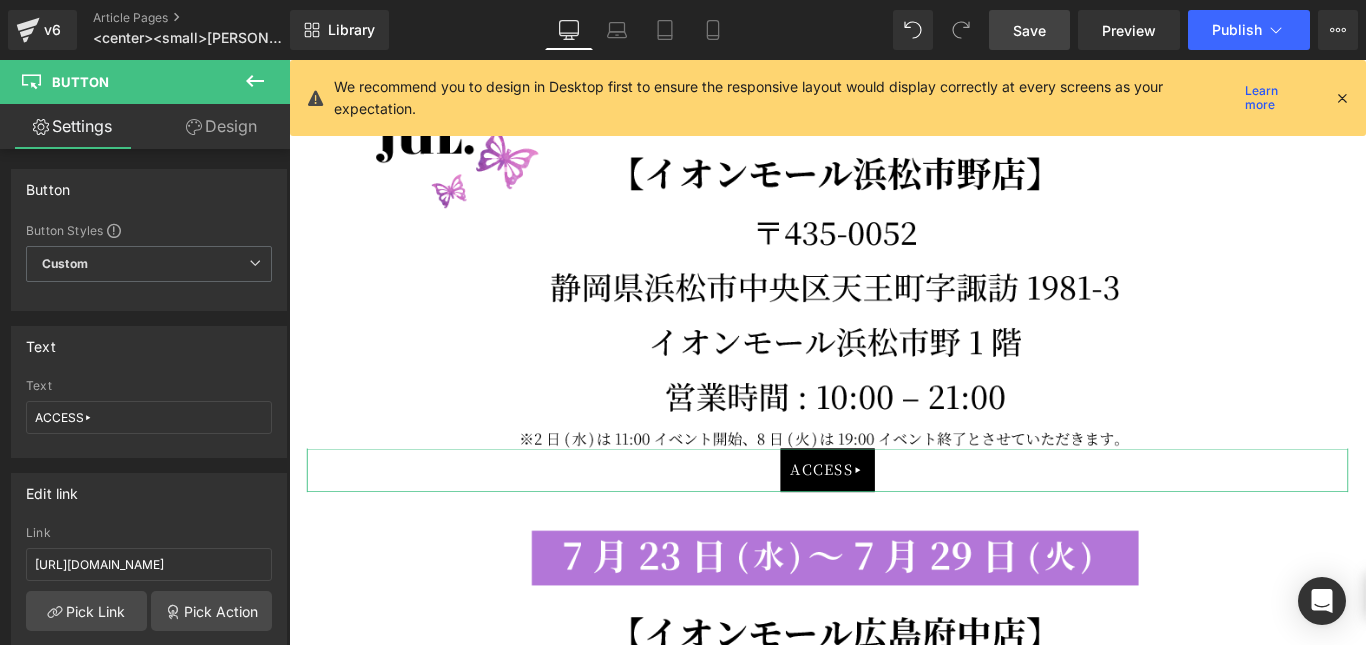 click on "Design" at bounding box center (221, 126) 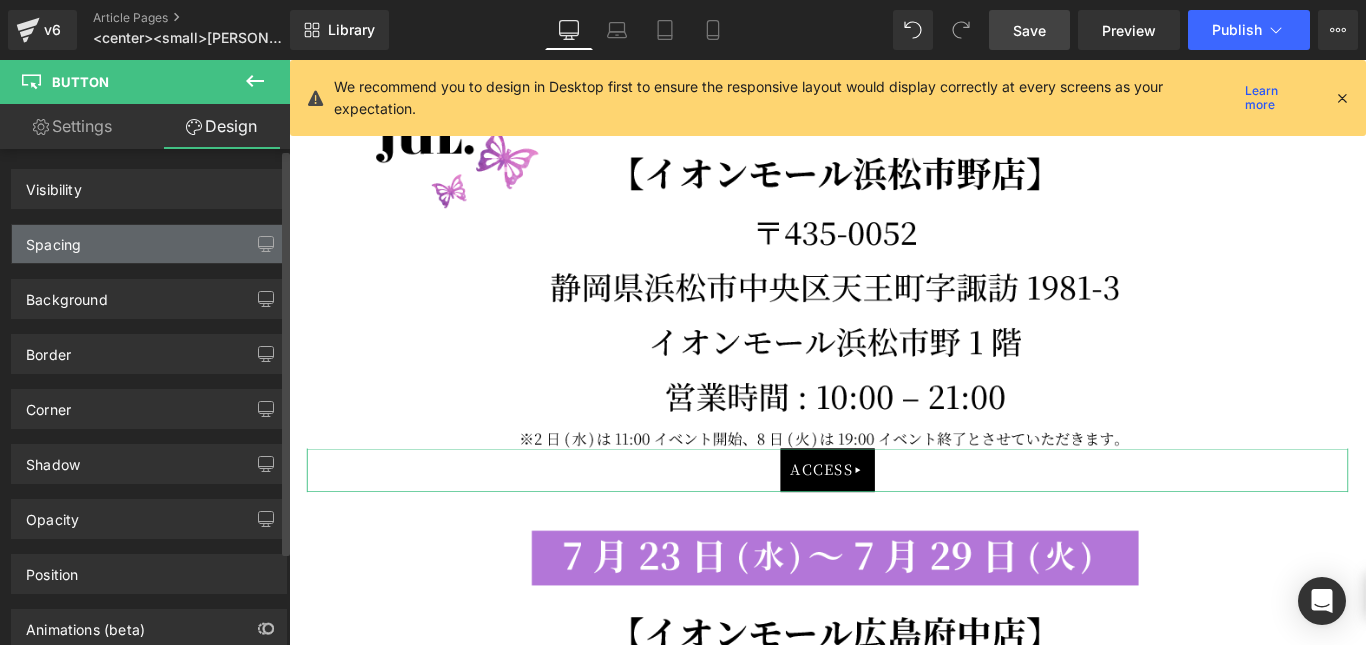 click on "Spacing" at bounding box center [149, 244] 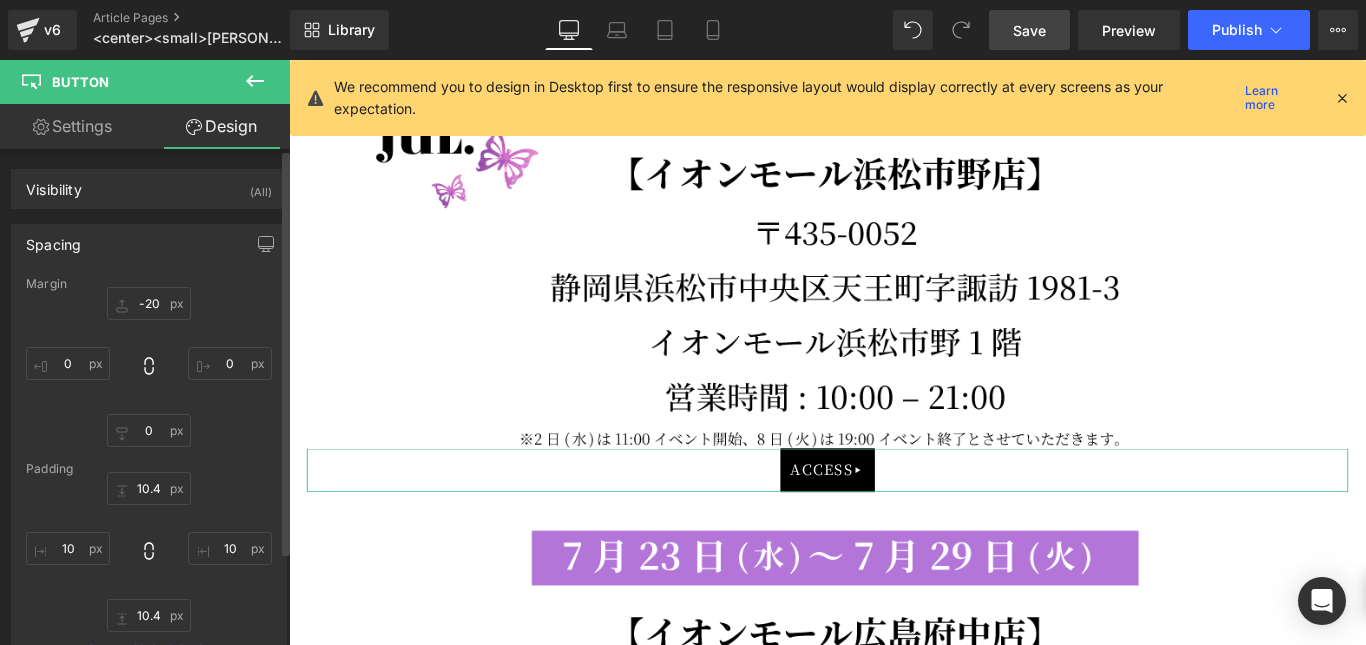 type on "-20" 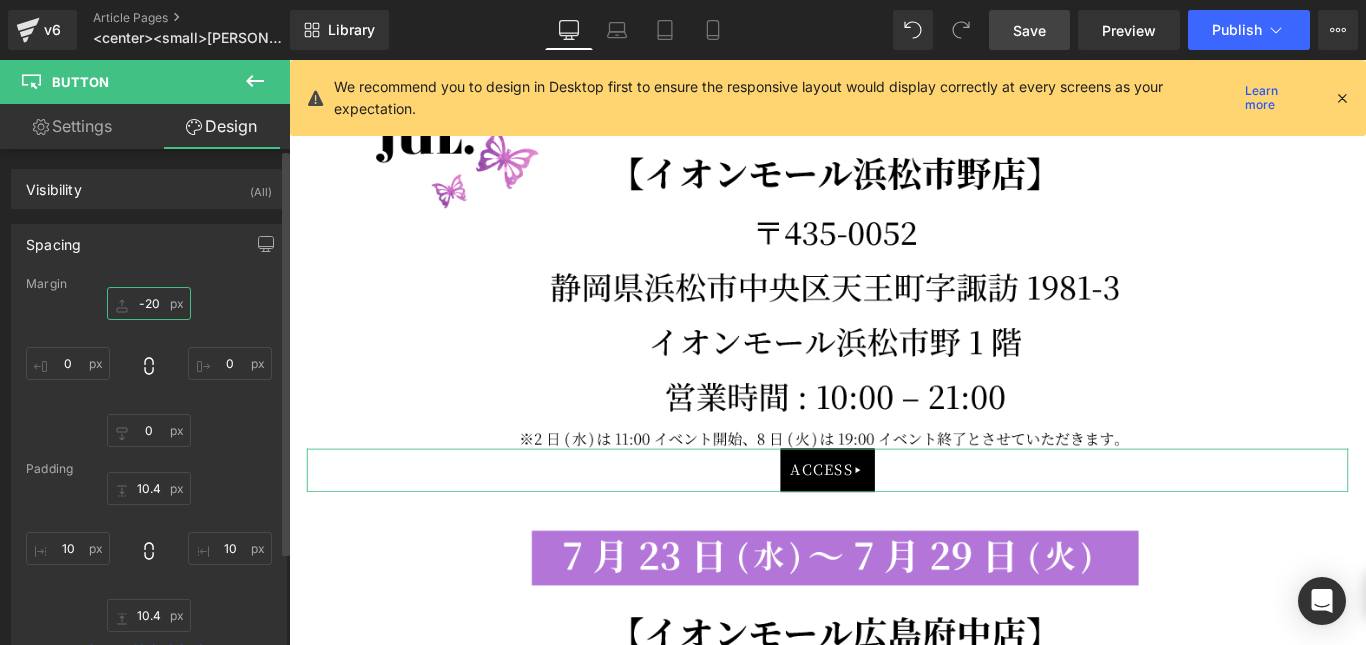 click on "-20" at bounding box center (149, 303) 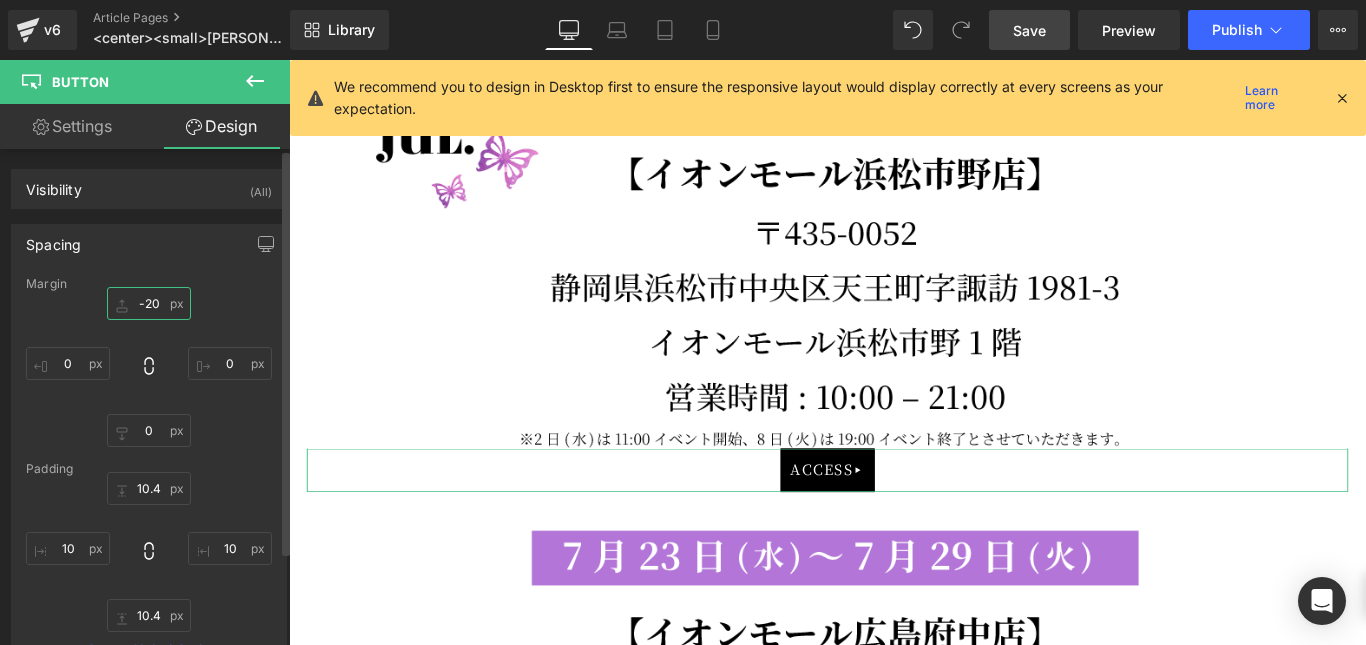 type 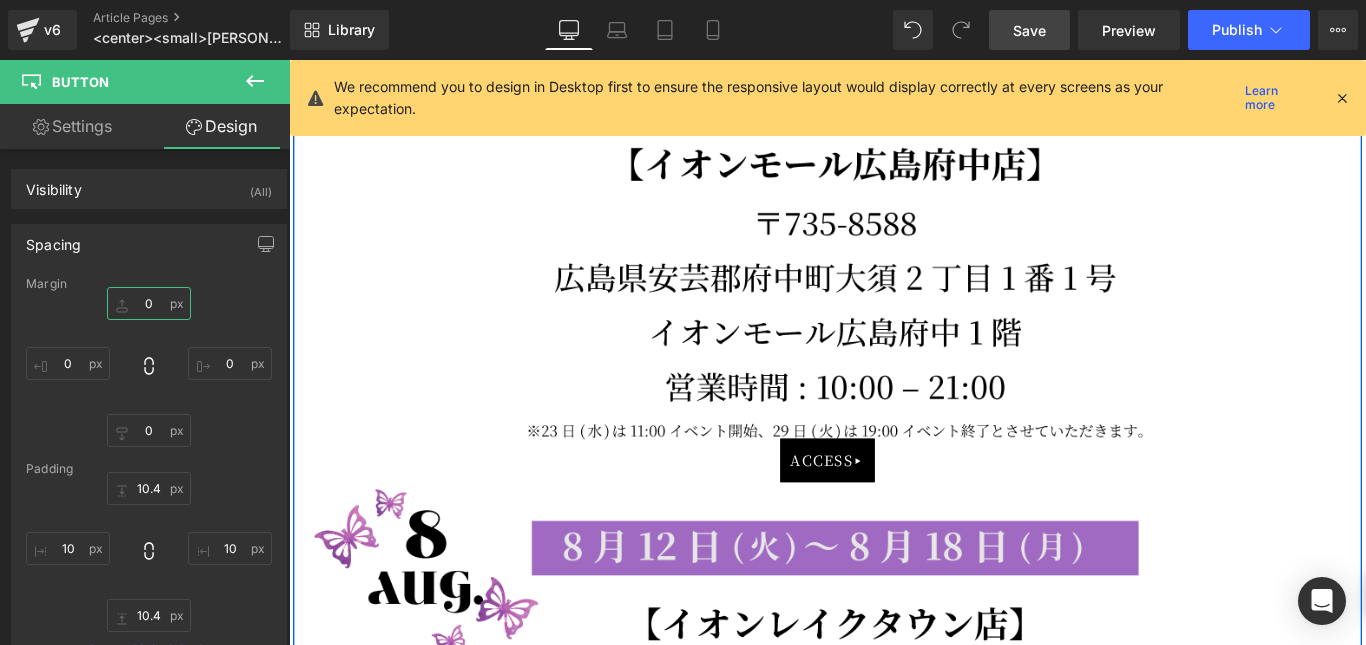scroll, scrollTop: 2096, scrollLeft: 0, axis: vertical 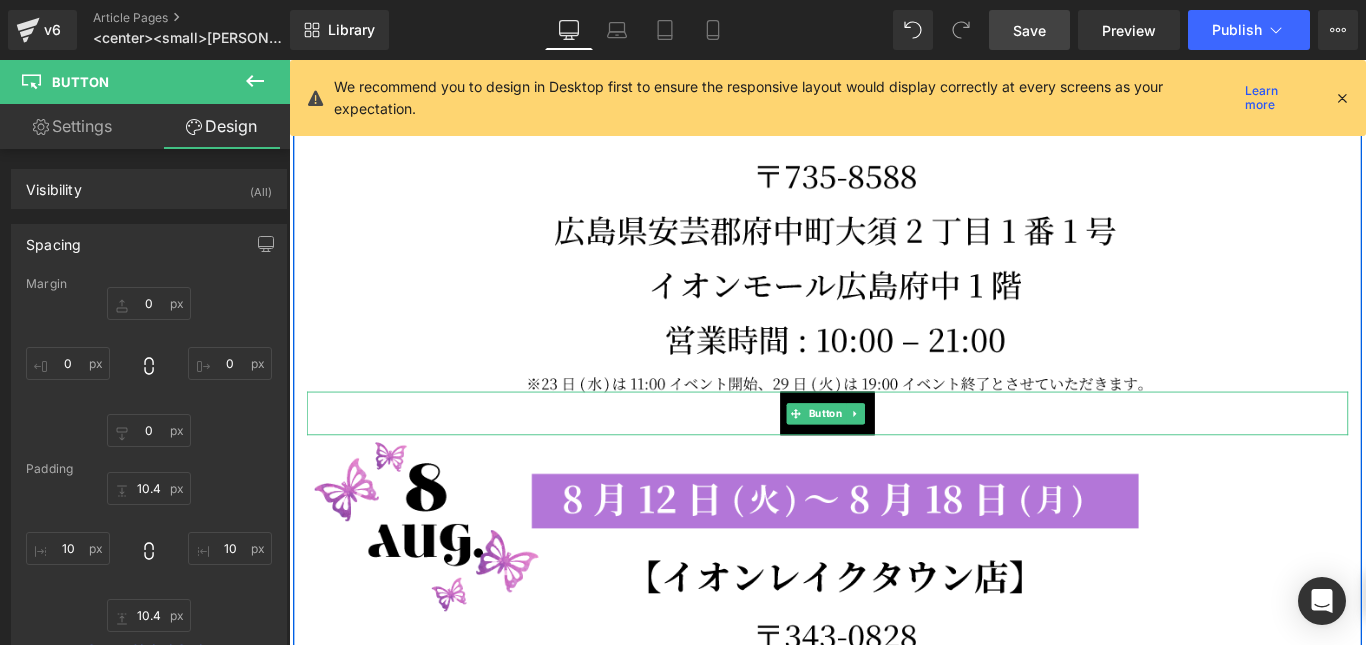 click on "ACCESS▸" at bounding box center [894, 457] 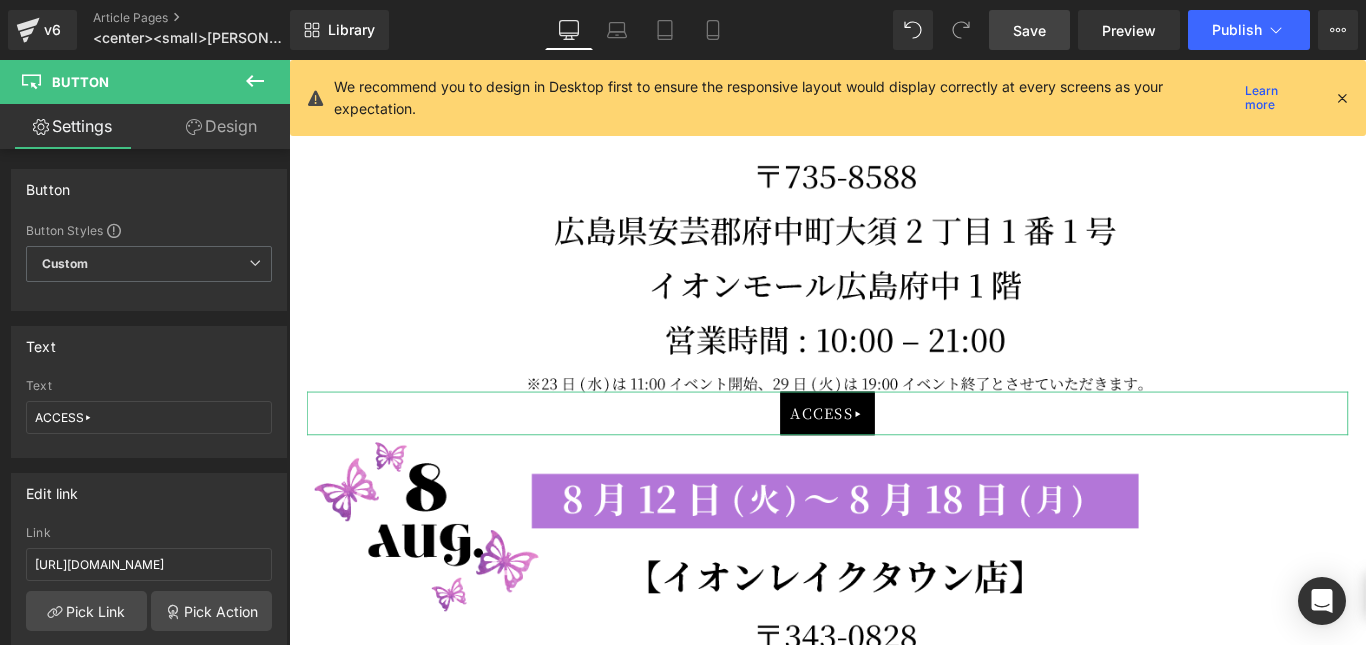 click on "Design" at bounding box center [221, 126] 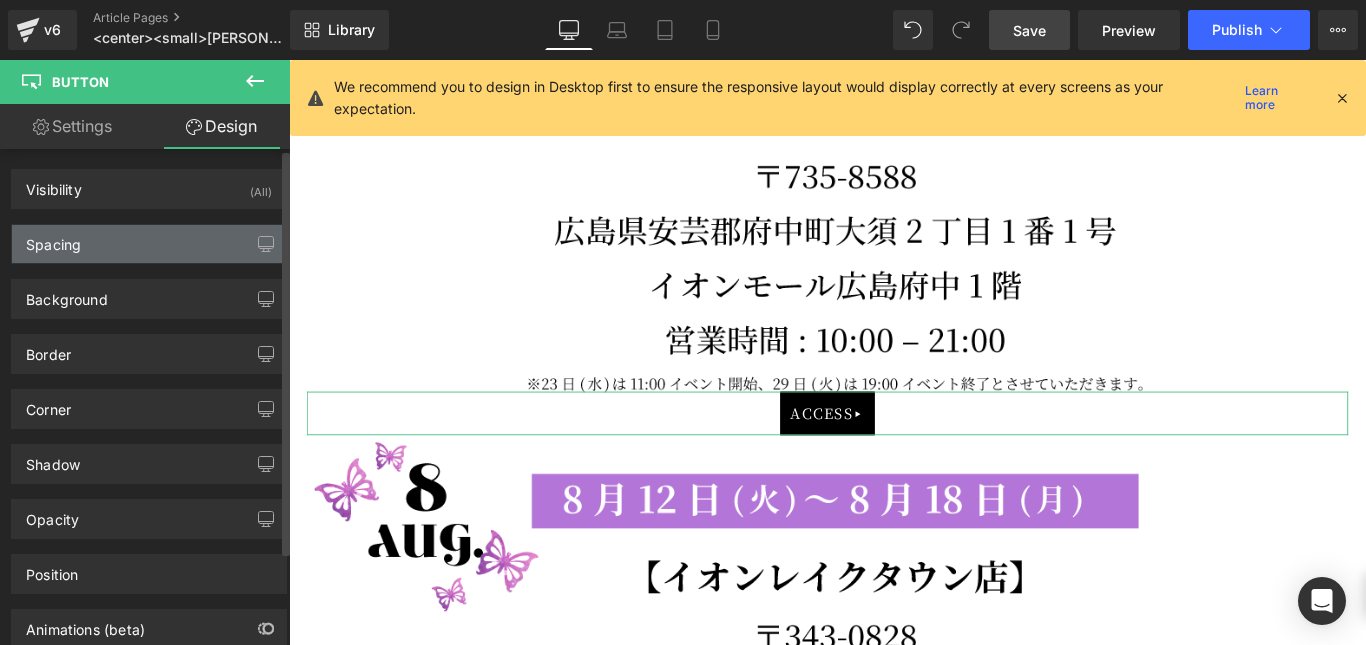 click on "Spacing" at bounding box center [149, 244] 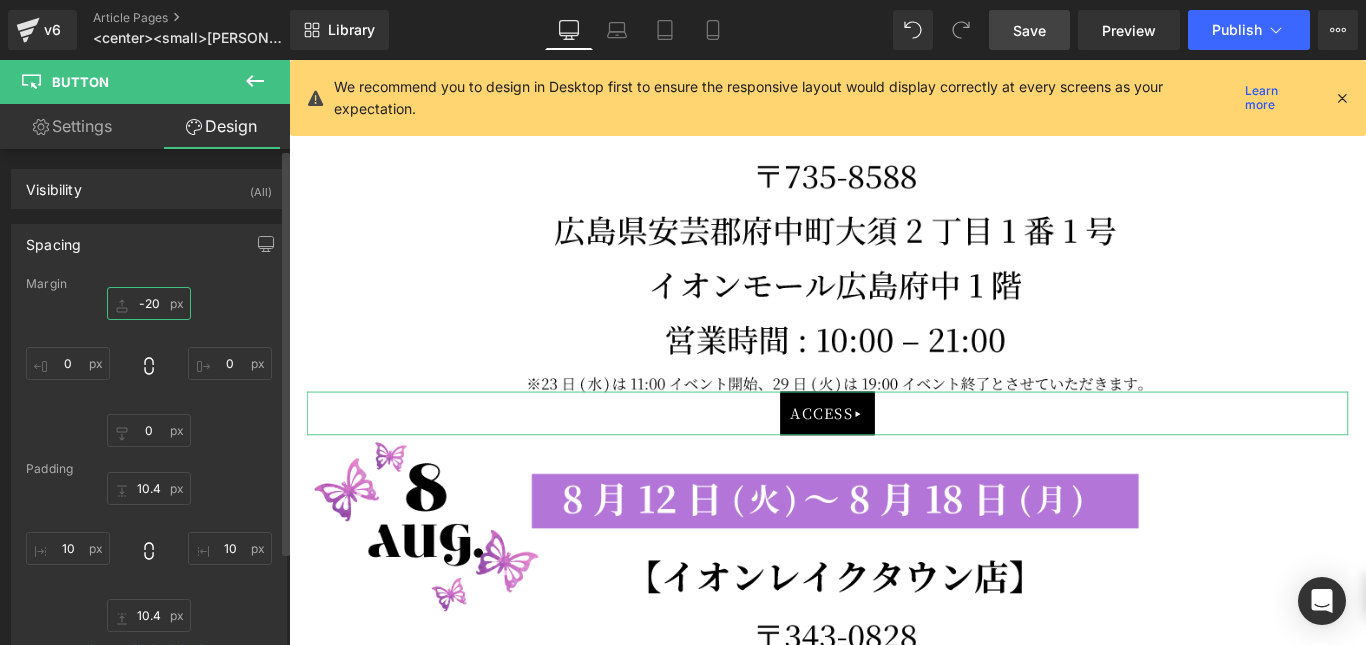 click on "-20" at bounding box center [149, 303] 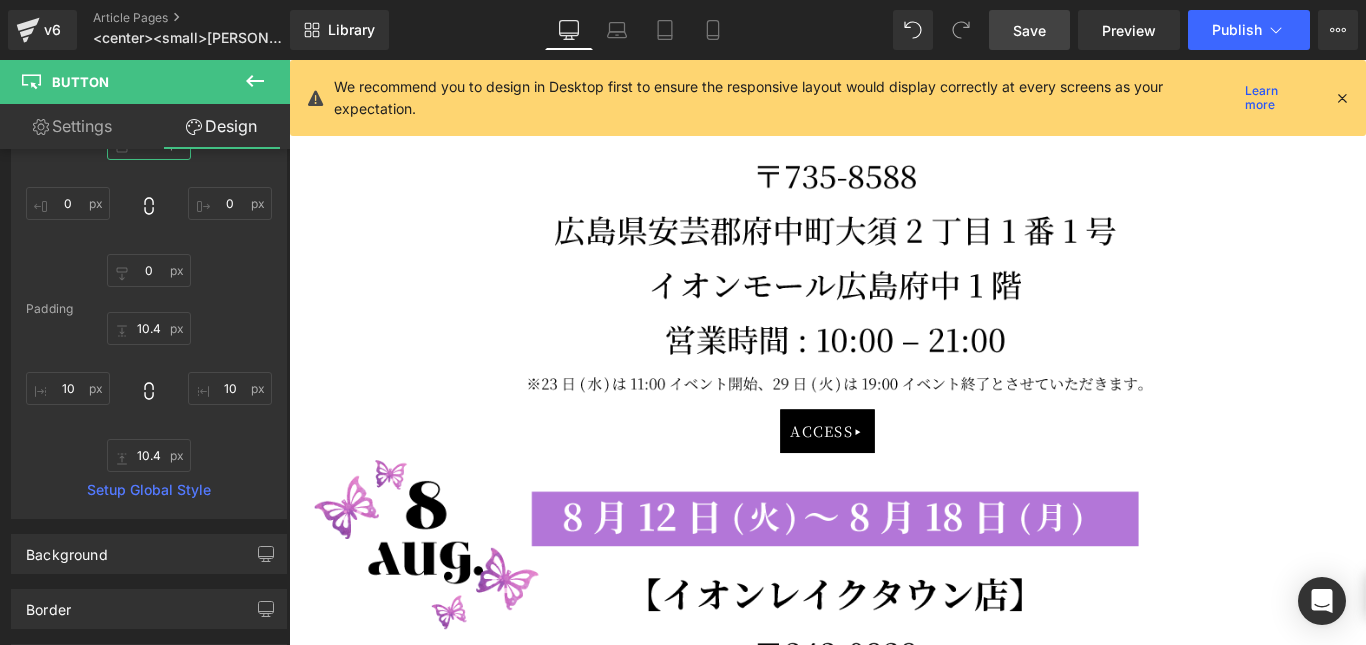 scroll, scrollTop: 300, scrollLeft: 0, axis: vertical 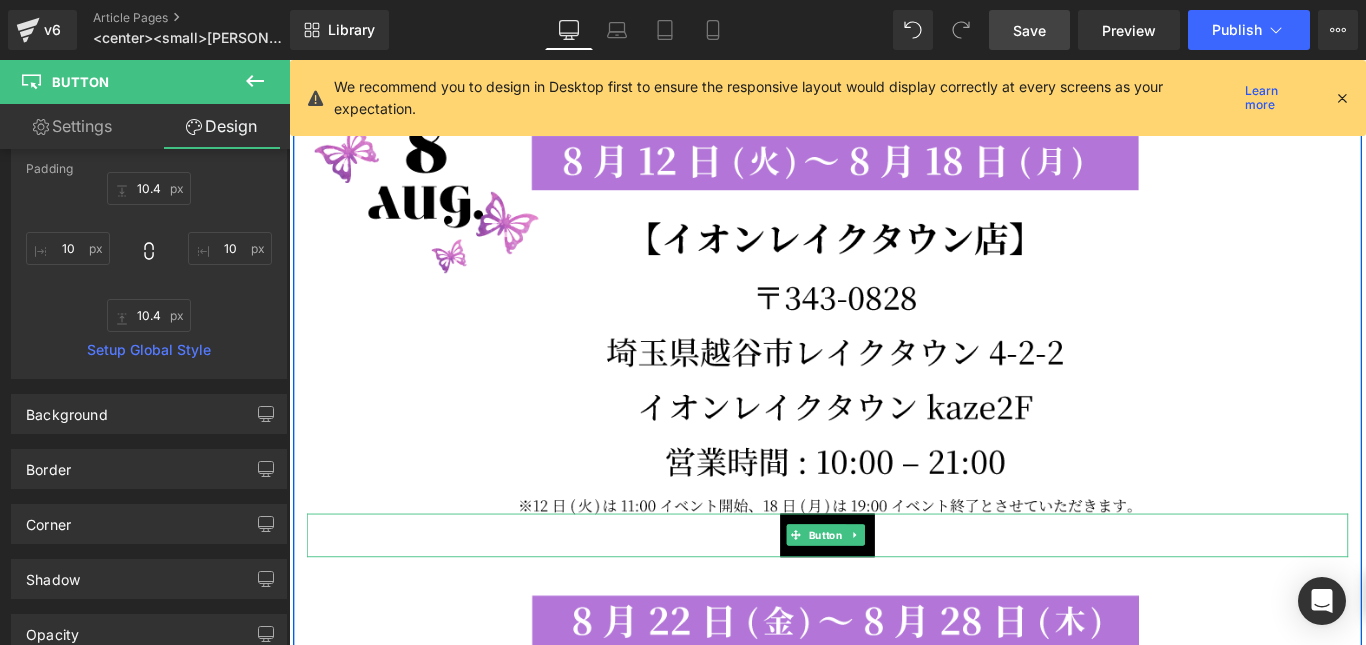 click on "ACCESS▸" at bounding box center (894, 594) 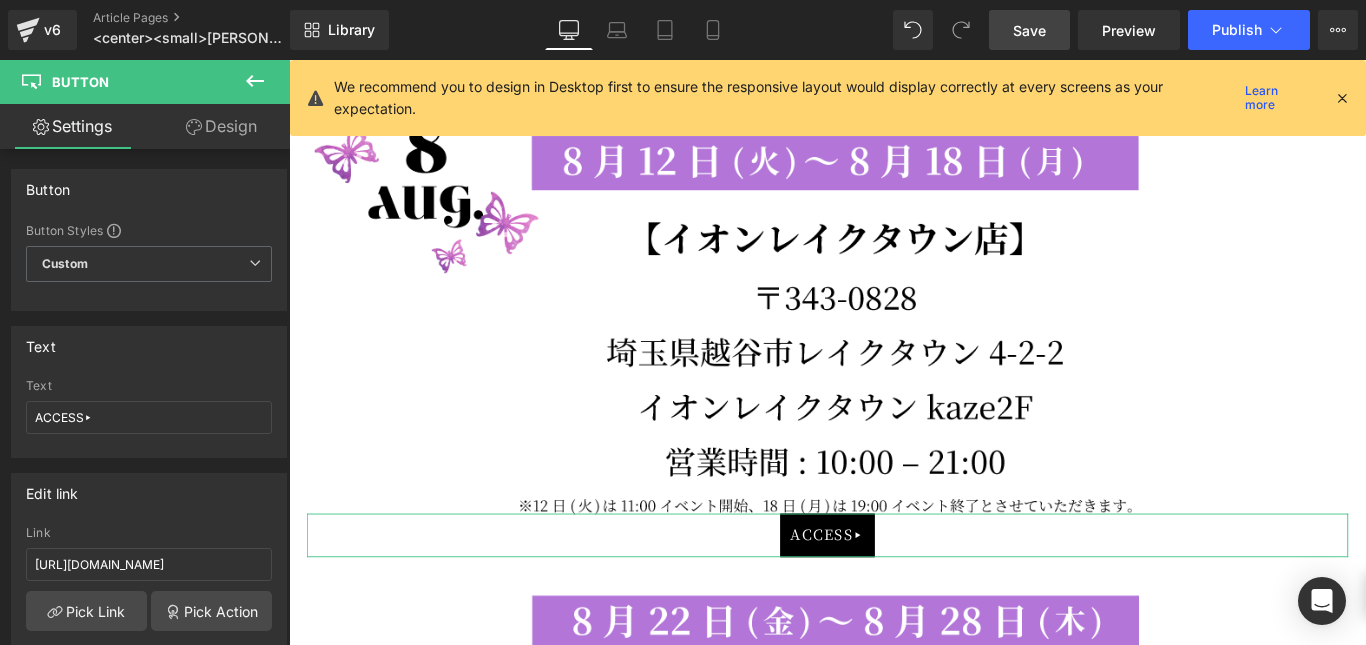 click on "Design" at bounding box center (221, 126) 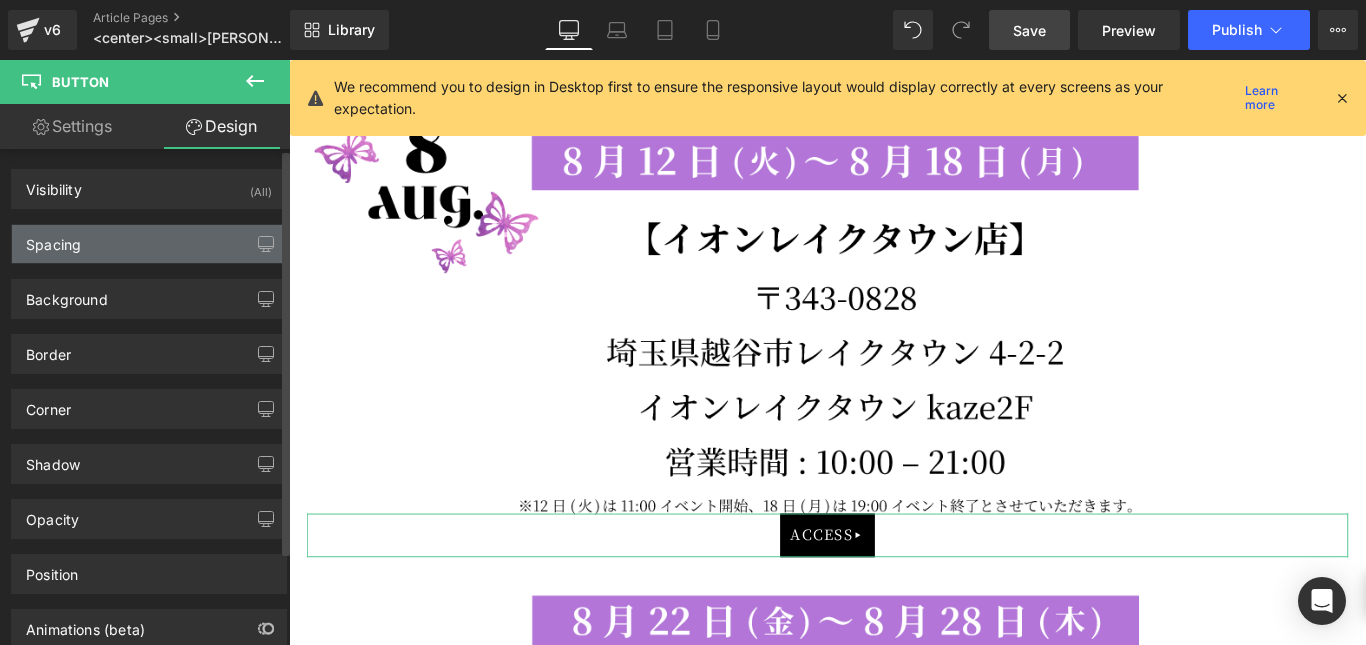click on "Spacing" at bounding box center (149, 244) 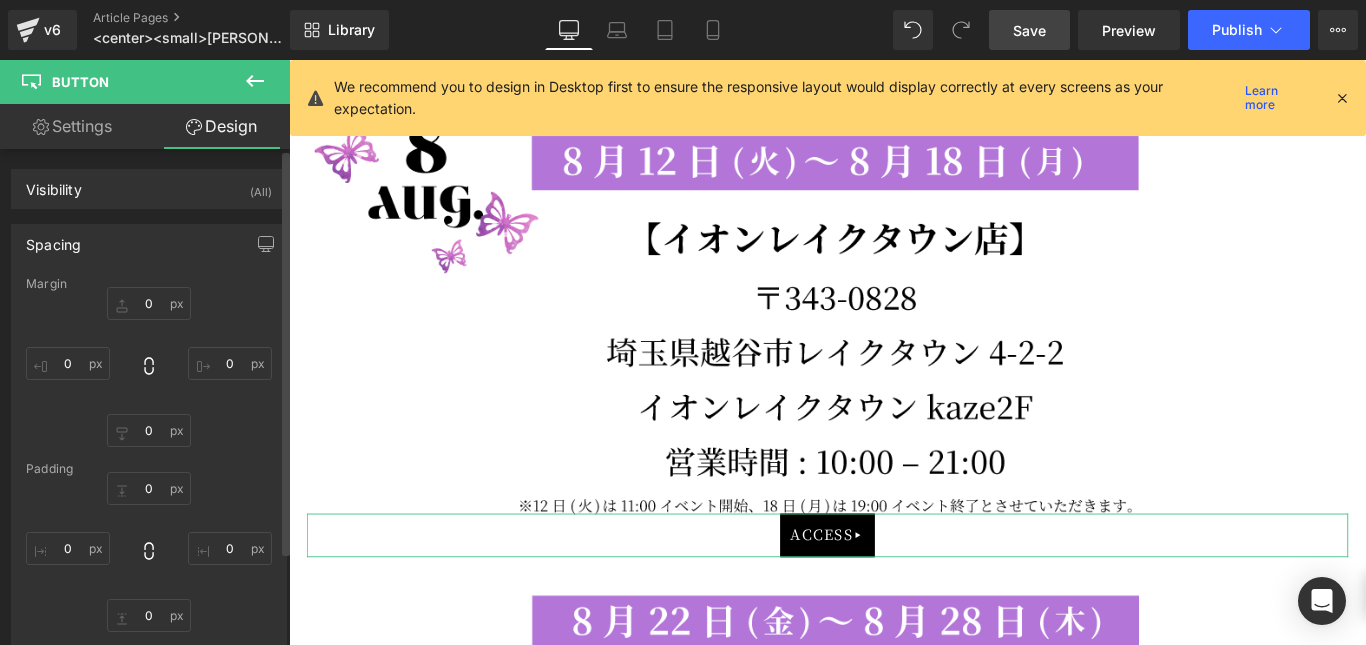 type on "-20" 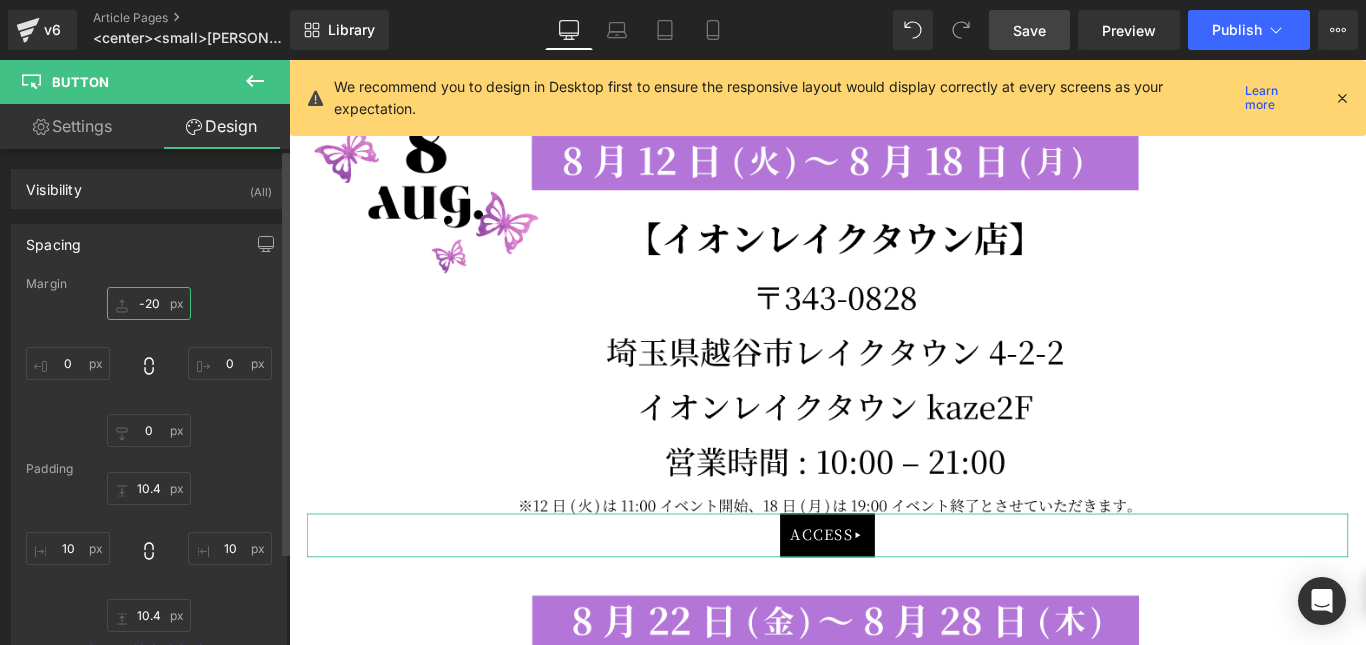 click on "-20" at bounding box center [149, 303] 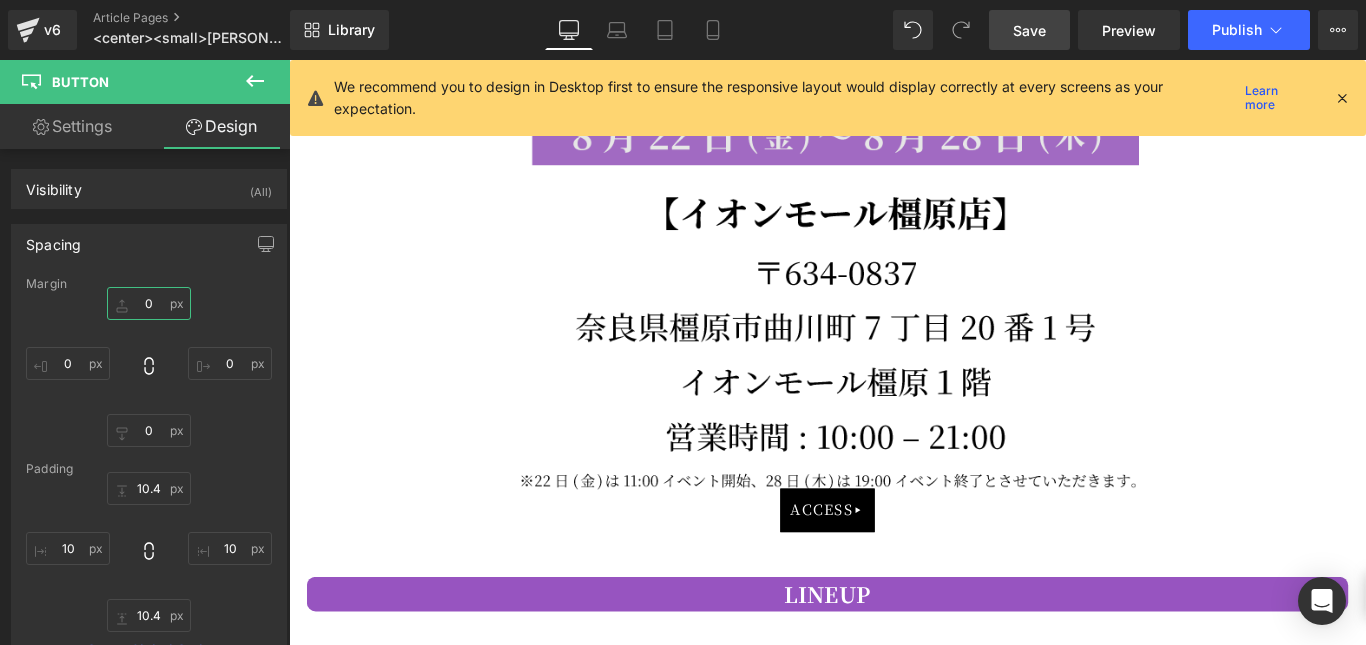 scroll, scrollTop: 3096, scrollLeft: 0, axis: vertical 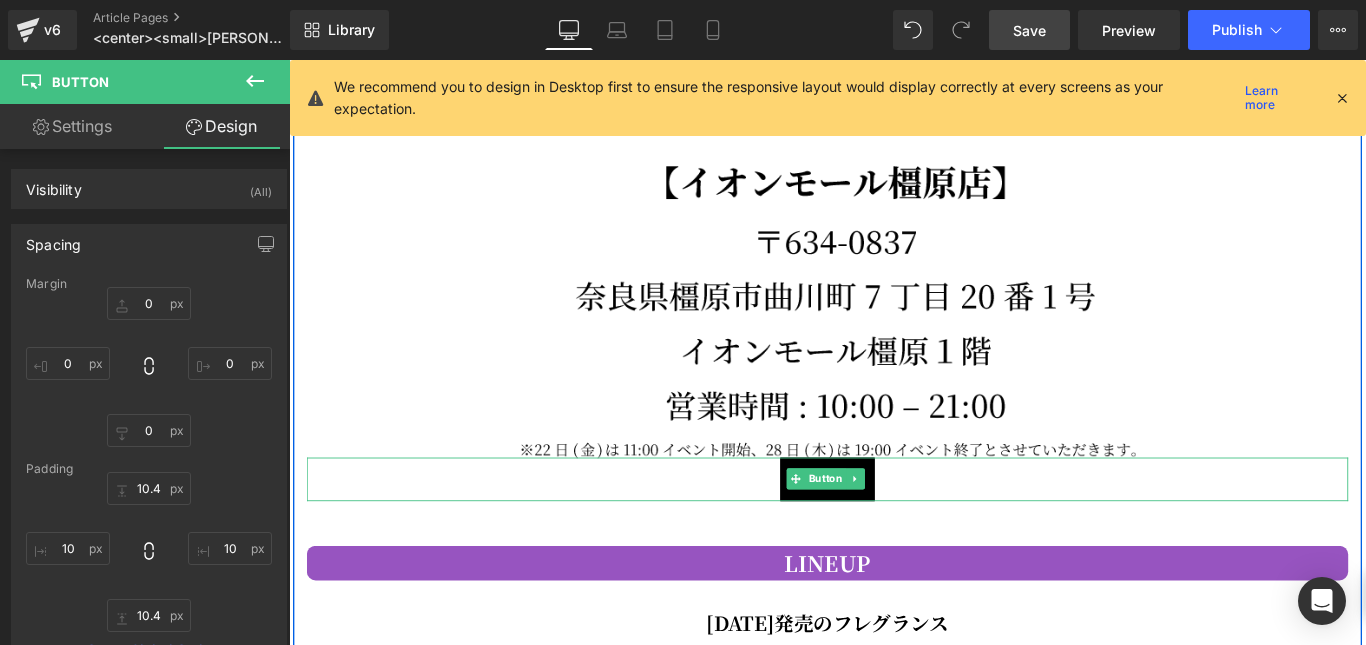 click on "ACCESS▸" at bounding box center (894, 531) 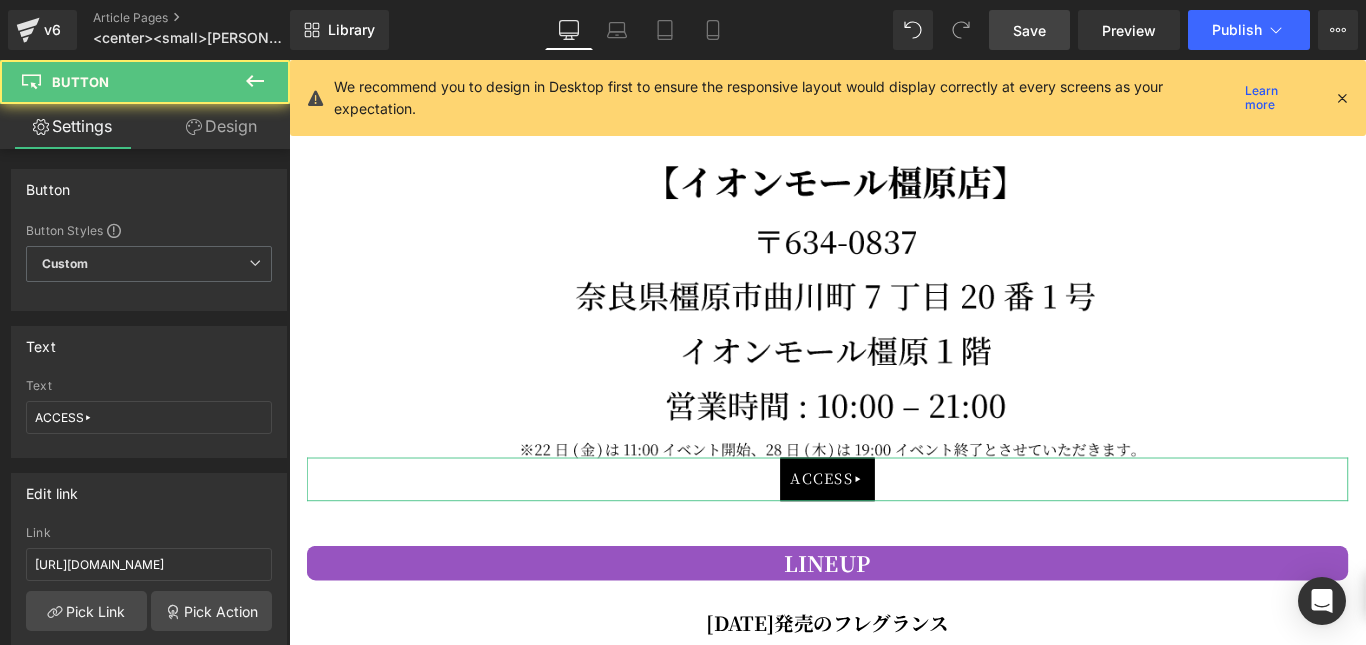 click on "Design" at bounding box center [221, 126] 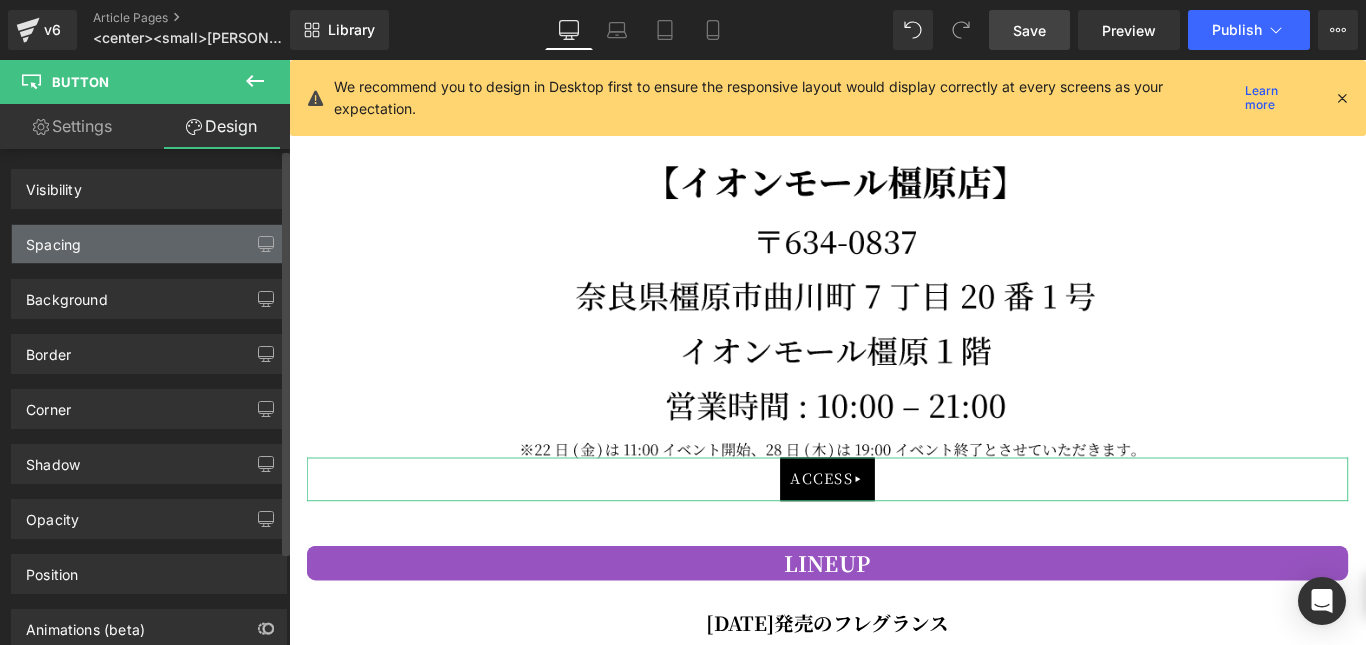 click on "Spacing" at bounding box center (149, 244) 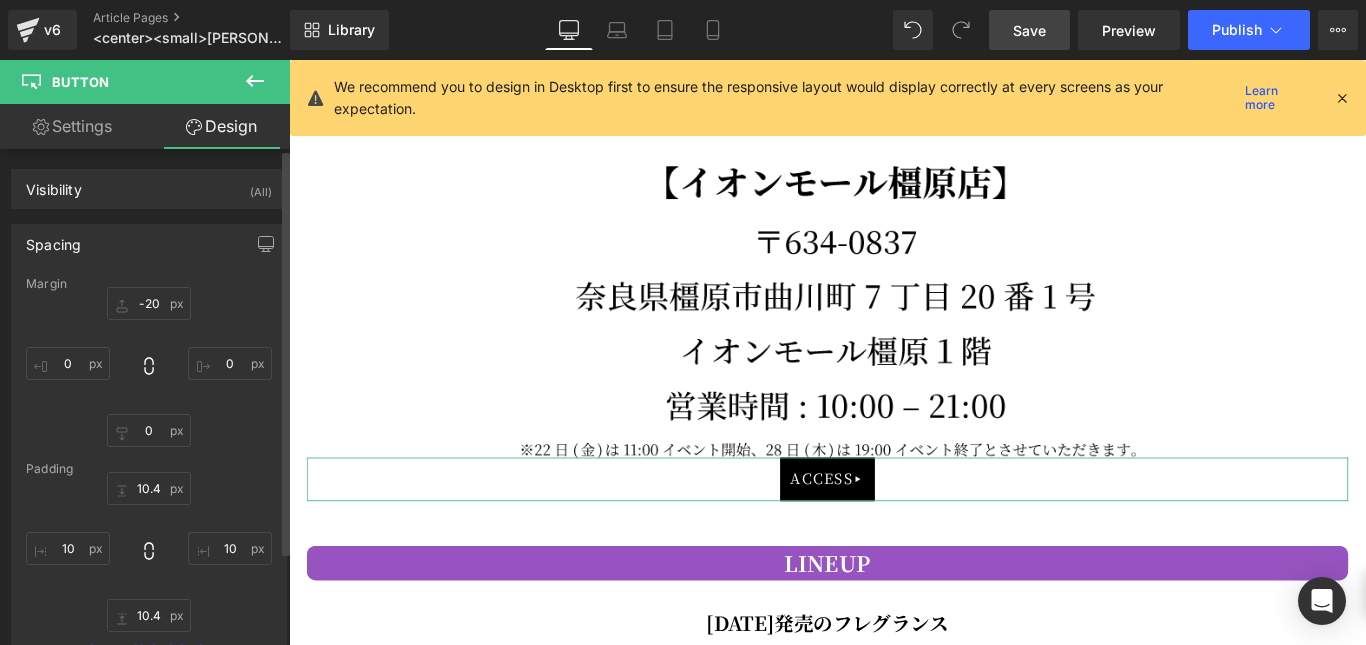 type on "-20" 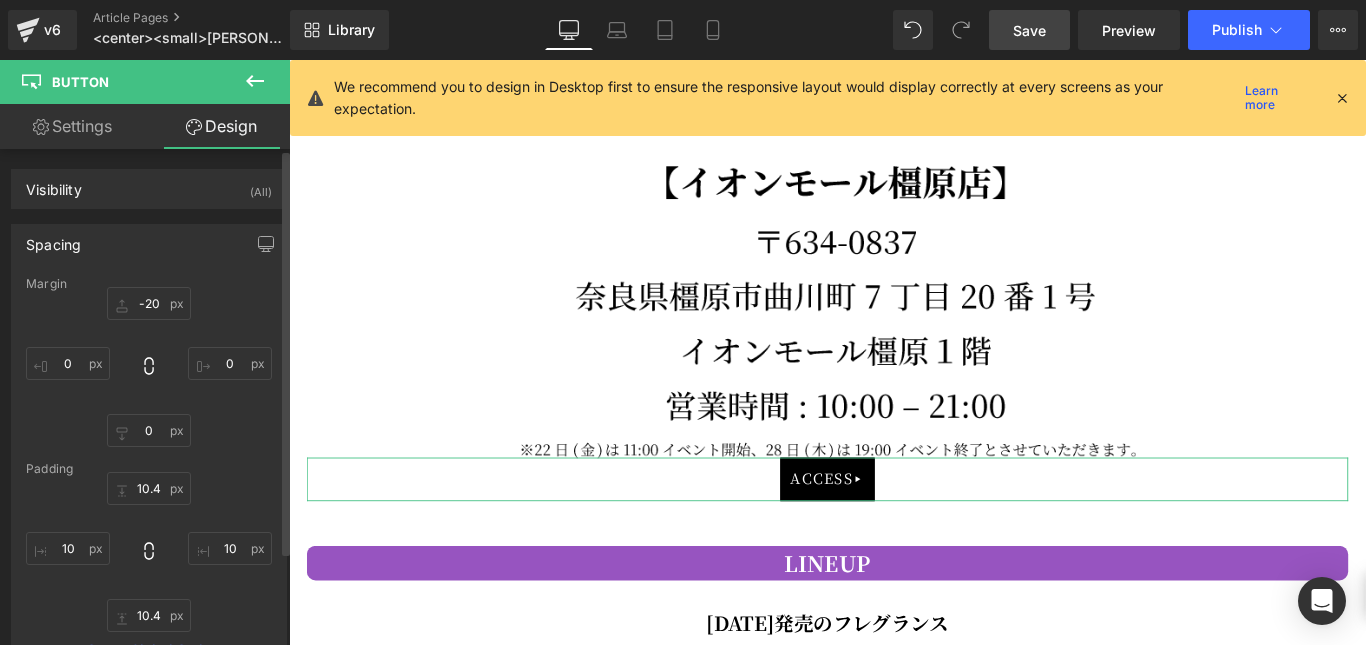 type on "0" 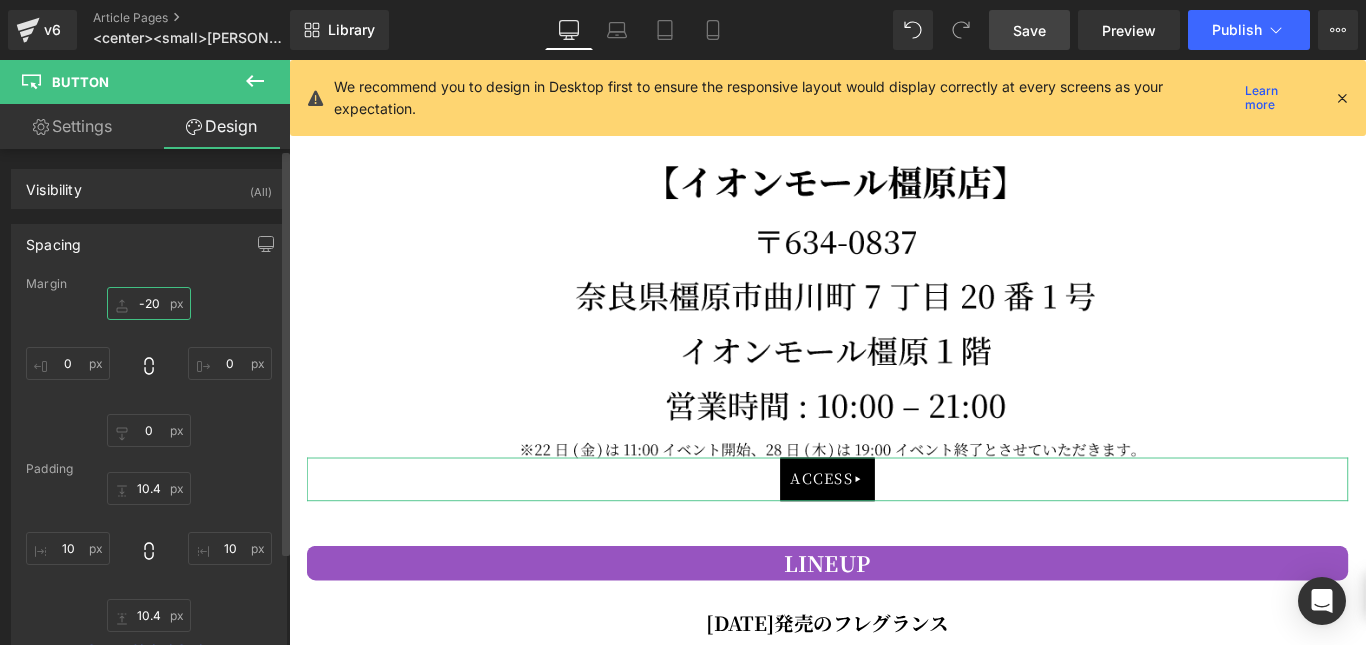 click on "-20" at bounding box center (149, 303) 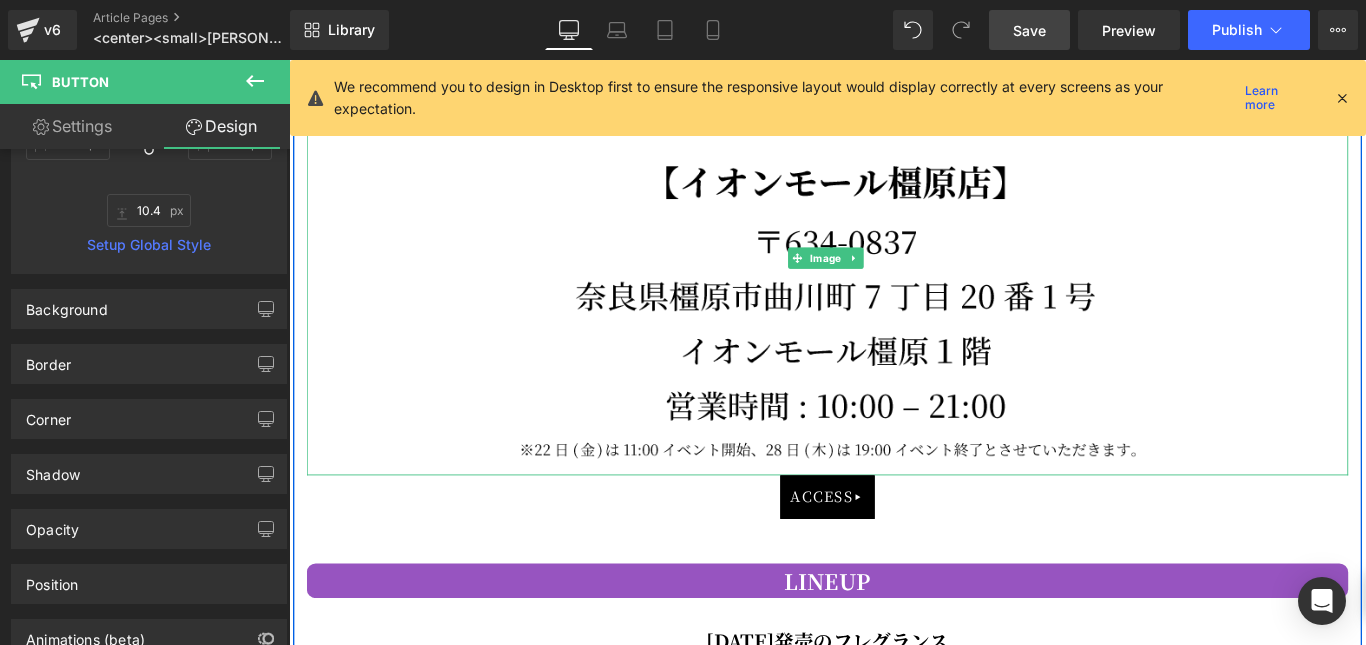 scroll, scrollTop: 530, scrollLeft: 0, axis: vertical 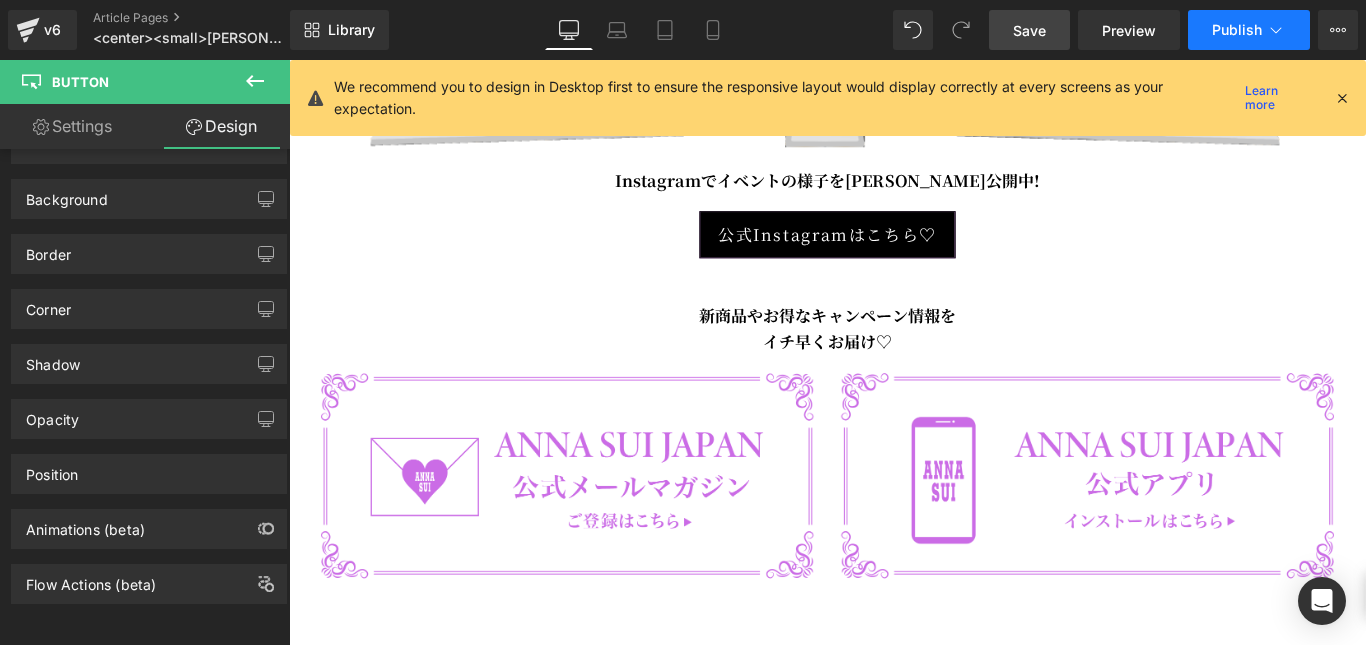 click on "Publish" at bounding box center (1237, 30) 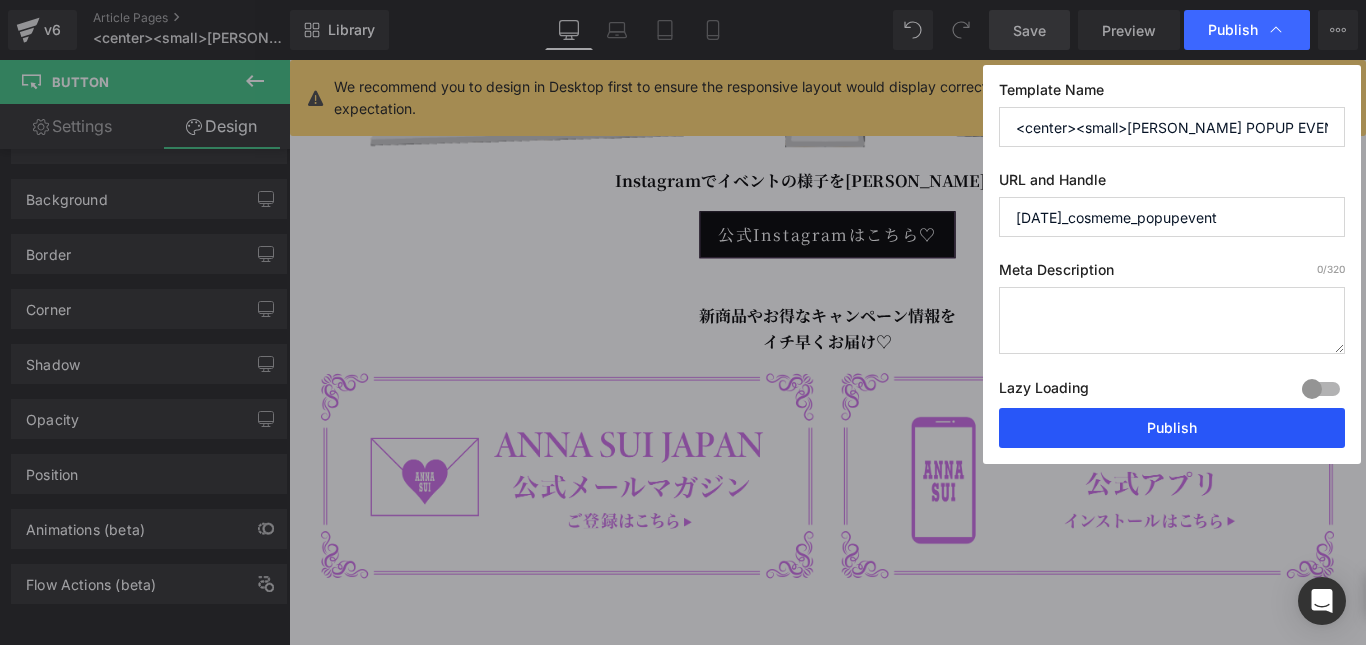 drag, startPoint x: 961, startPoint y: 401, endPoint x: 1145, endPoint y: 420, distance: 184.97838 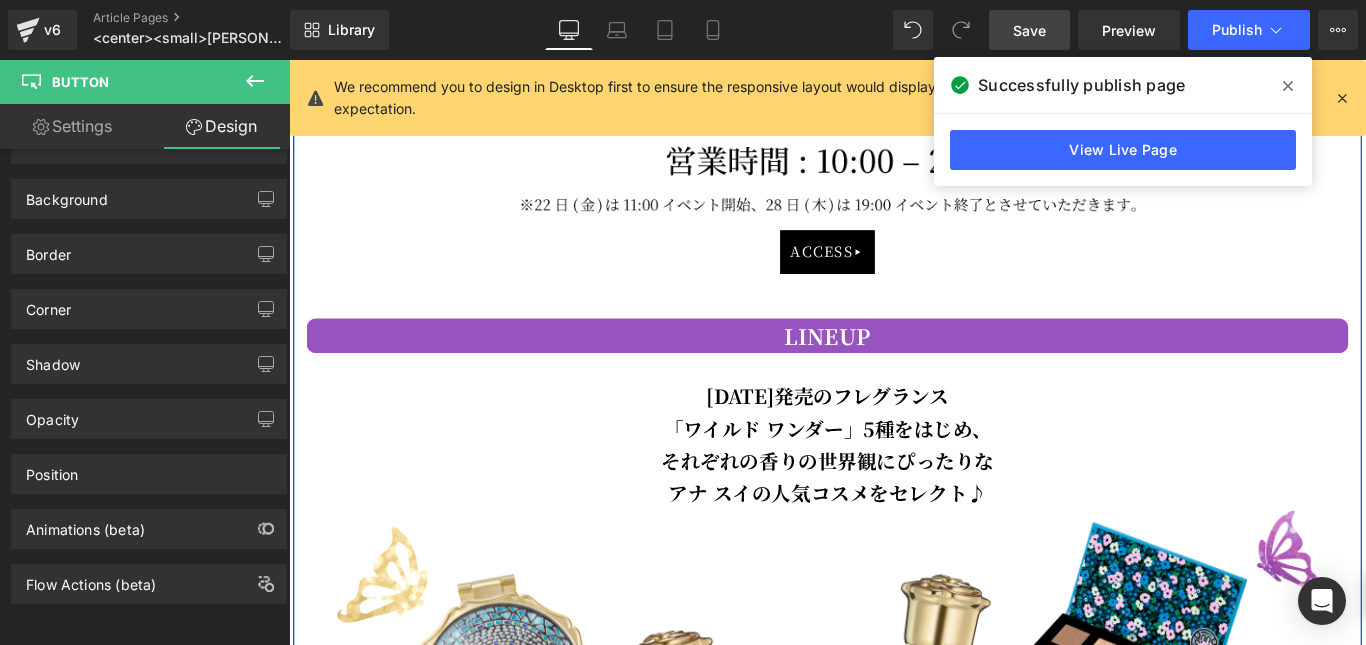 scroll, scrollTop: 3296, scrollLeft: 0, axis: vertical 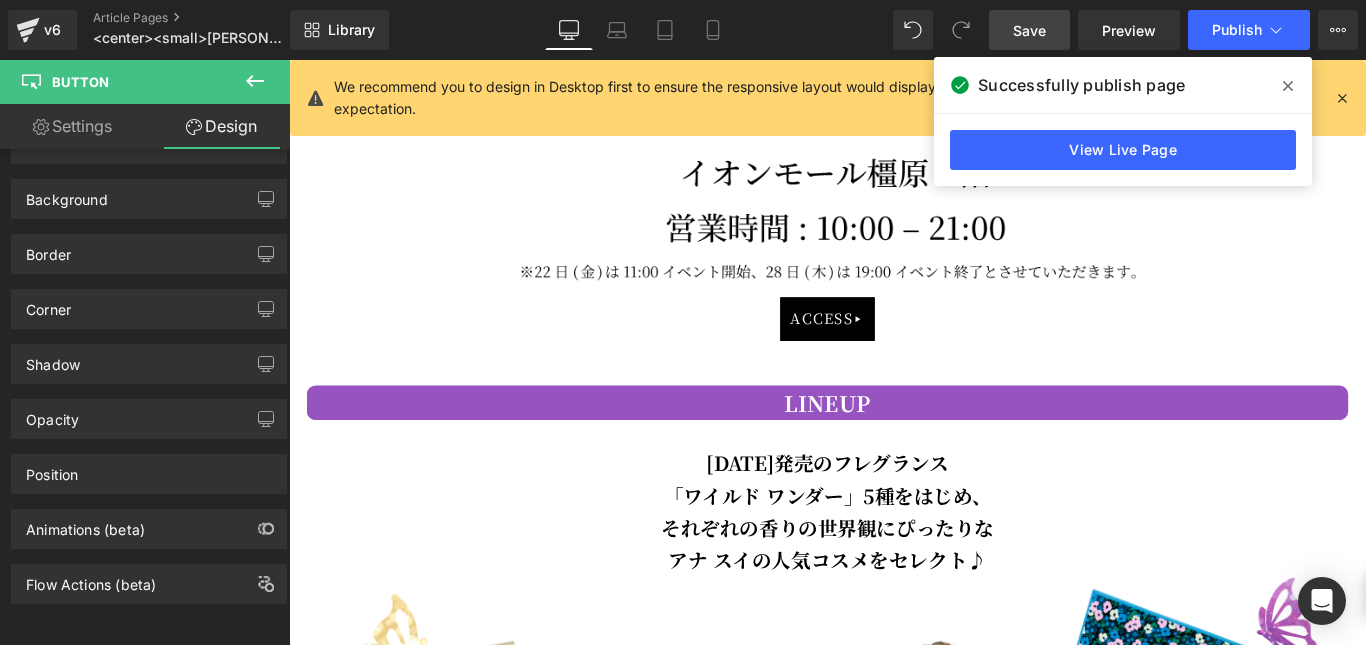 click 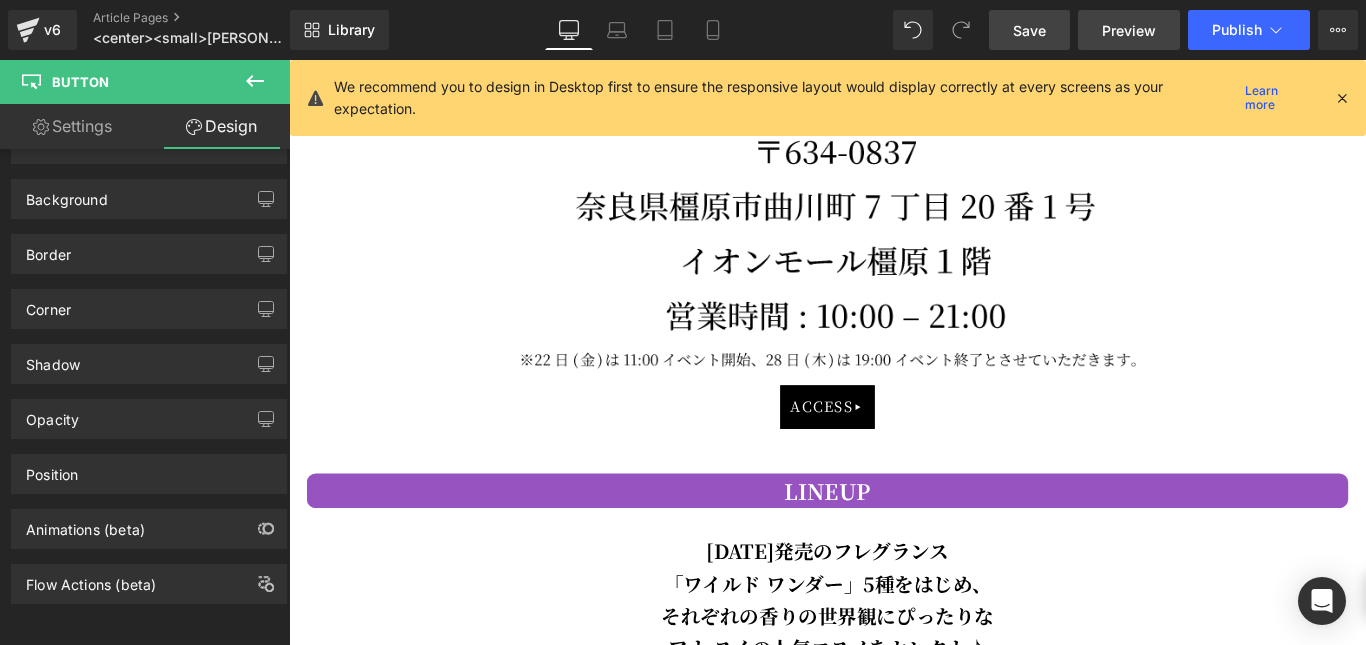 scroll, scrollTop: 2896, scrollLeft: 0, axis: vertical 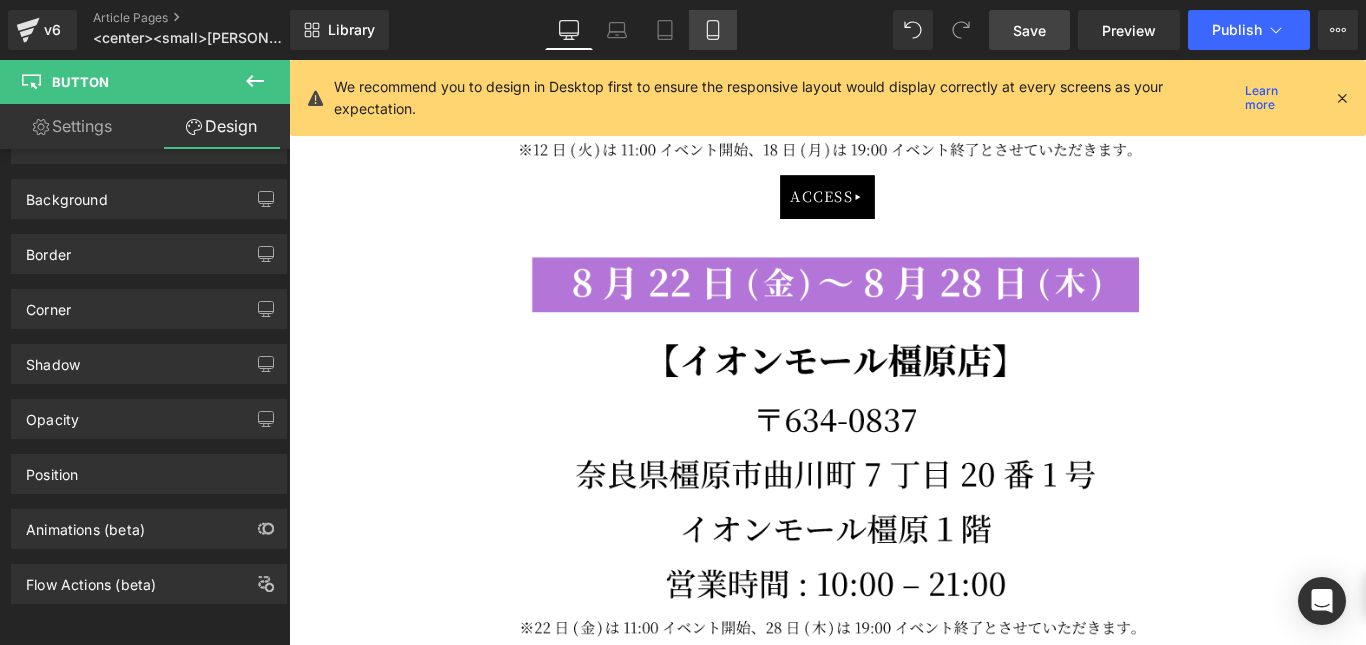 click 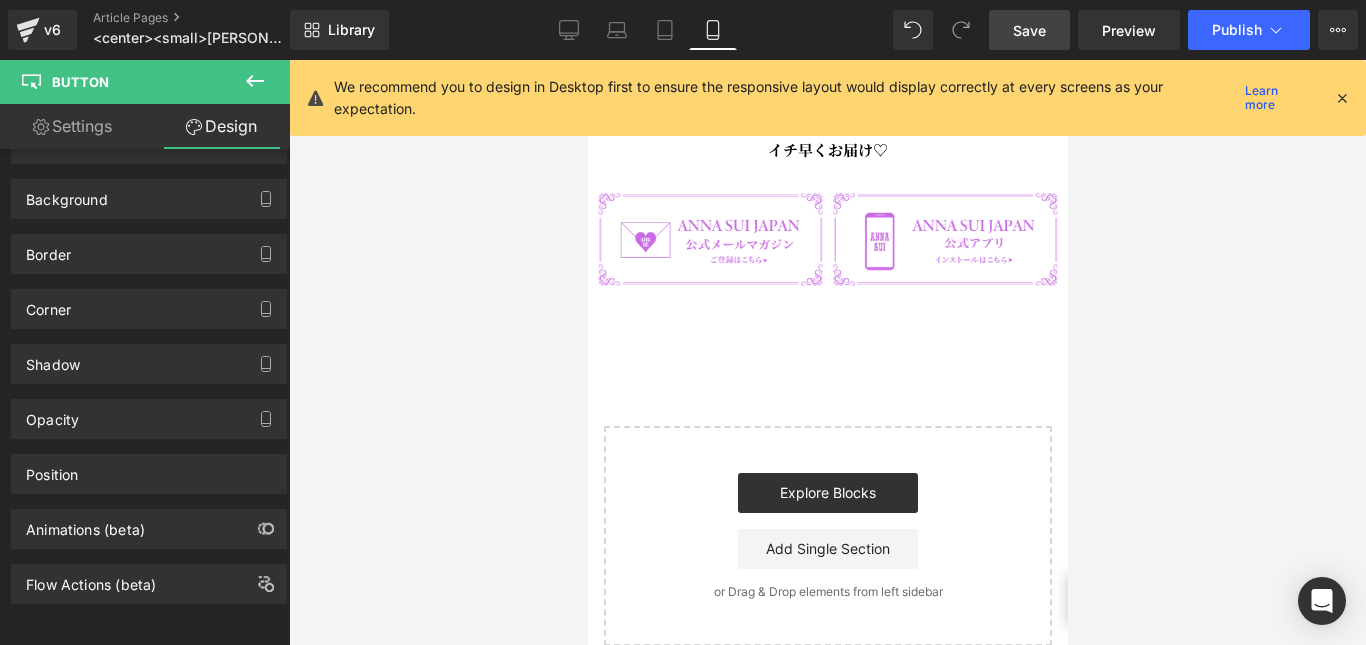 type on "0" 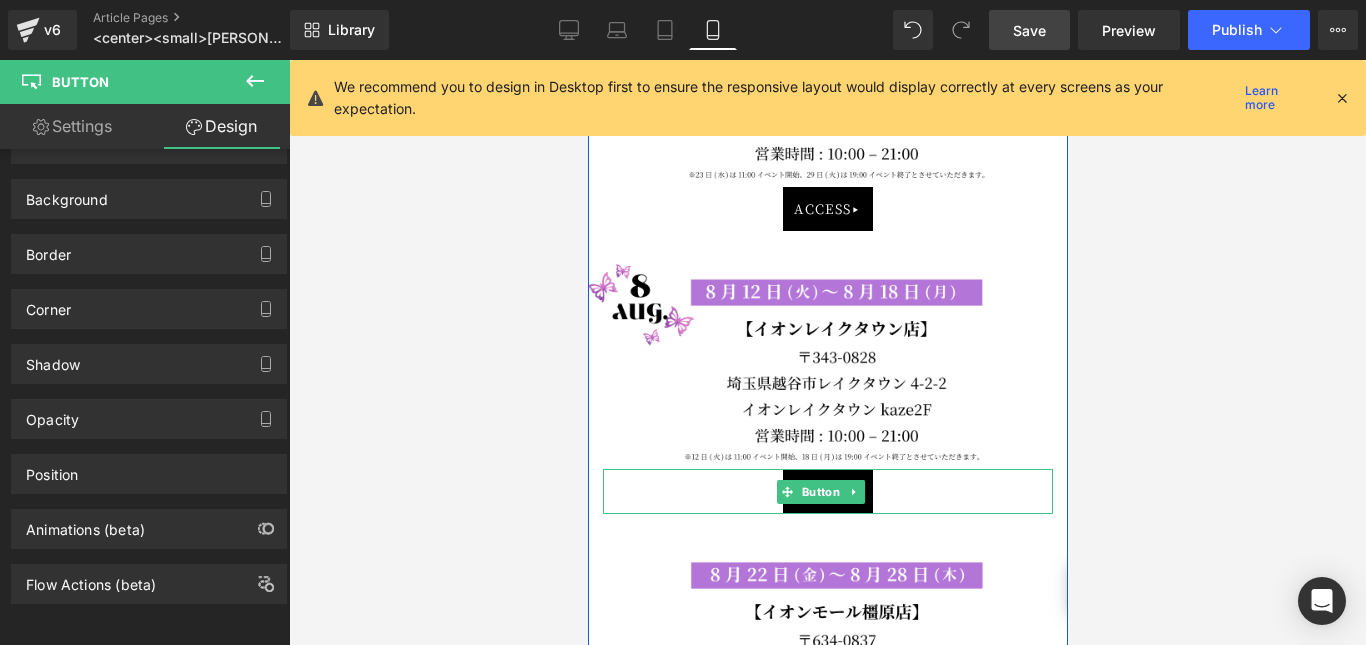 click on "ACCESS▸" at bounding box center (827, 491) 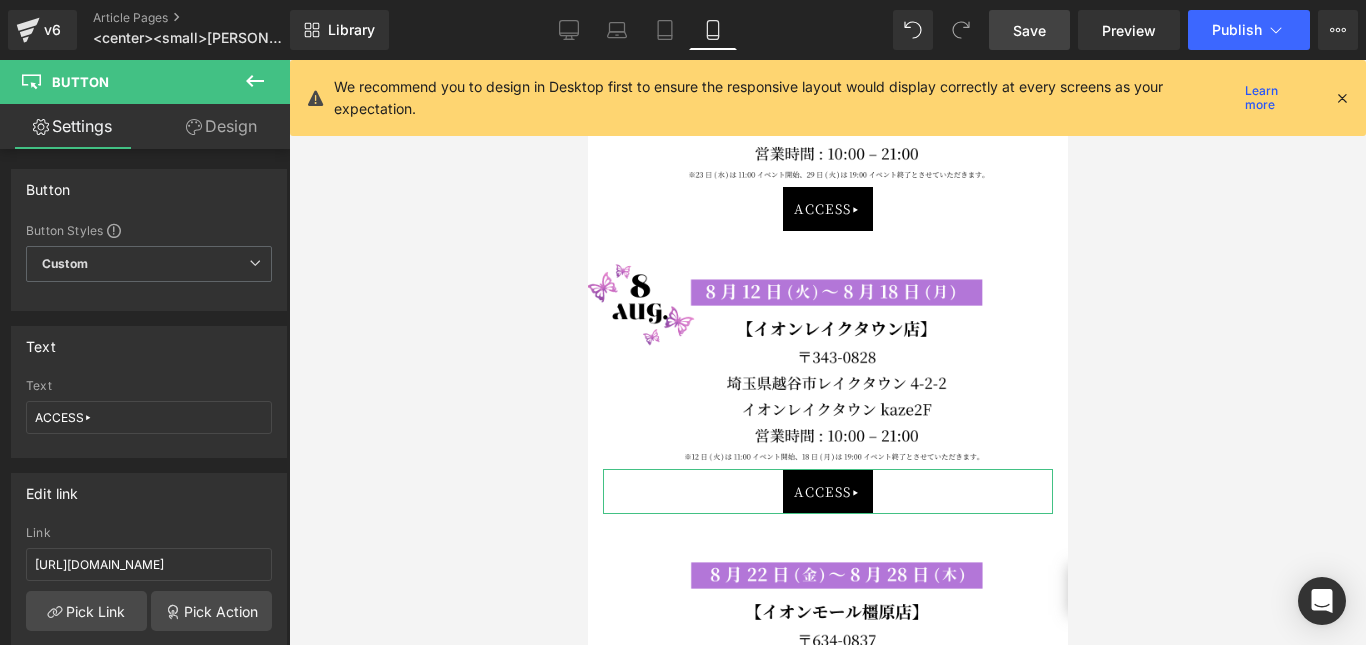 click on "Design" at bounding box center (221, 126) 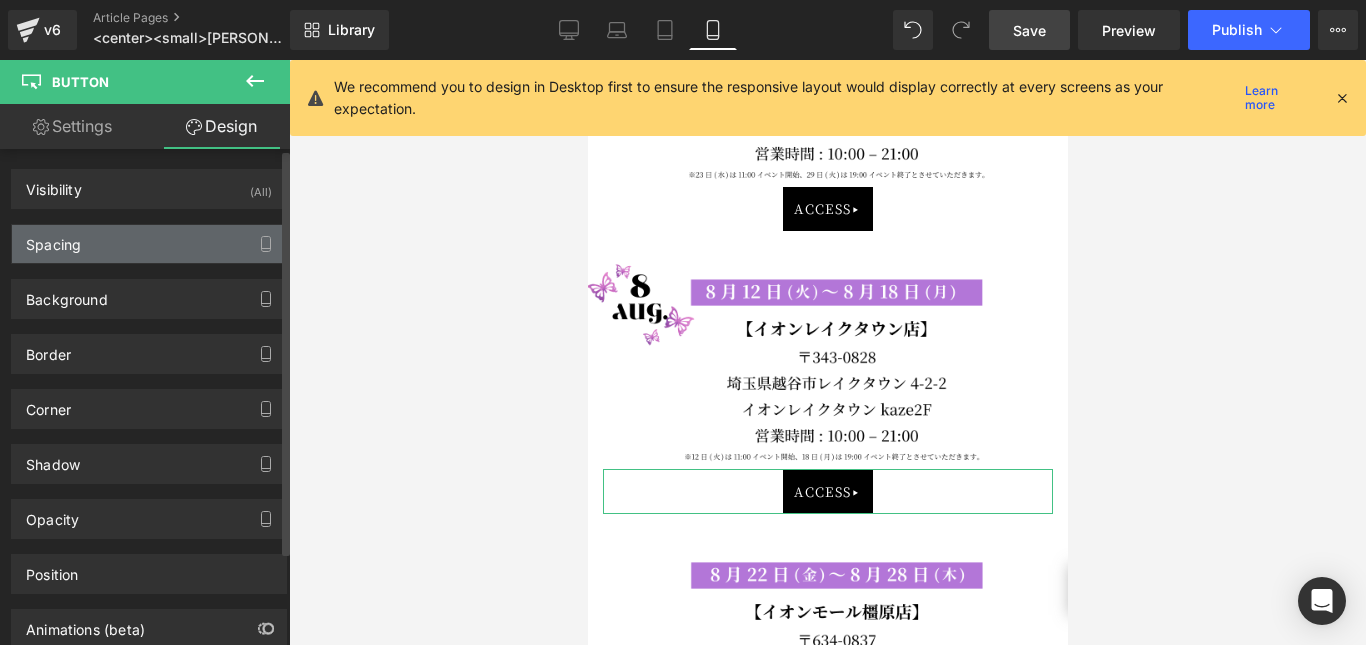 click on "Spacing" at bounding box center [149, 244] 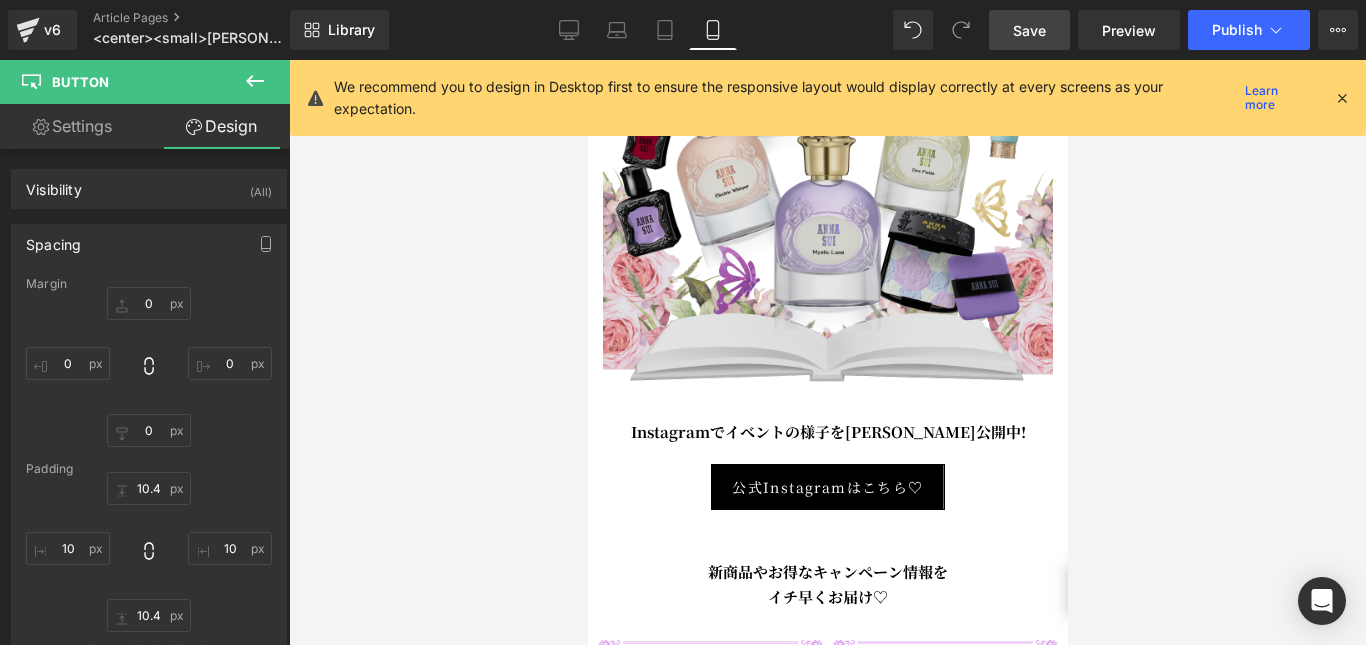 scroll, scrollTop: 2587, scrollLeft: 0, axis: vertical 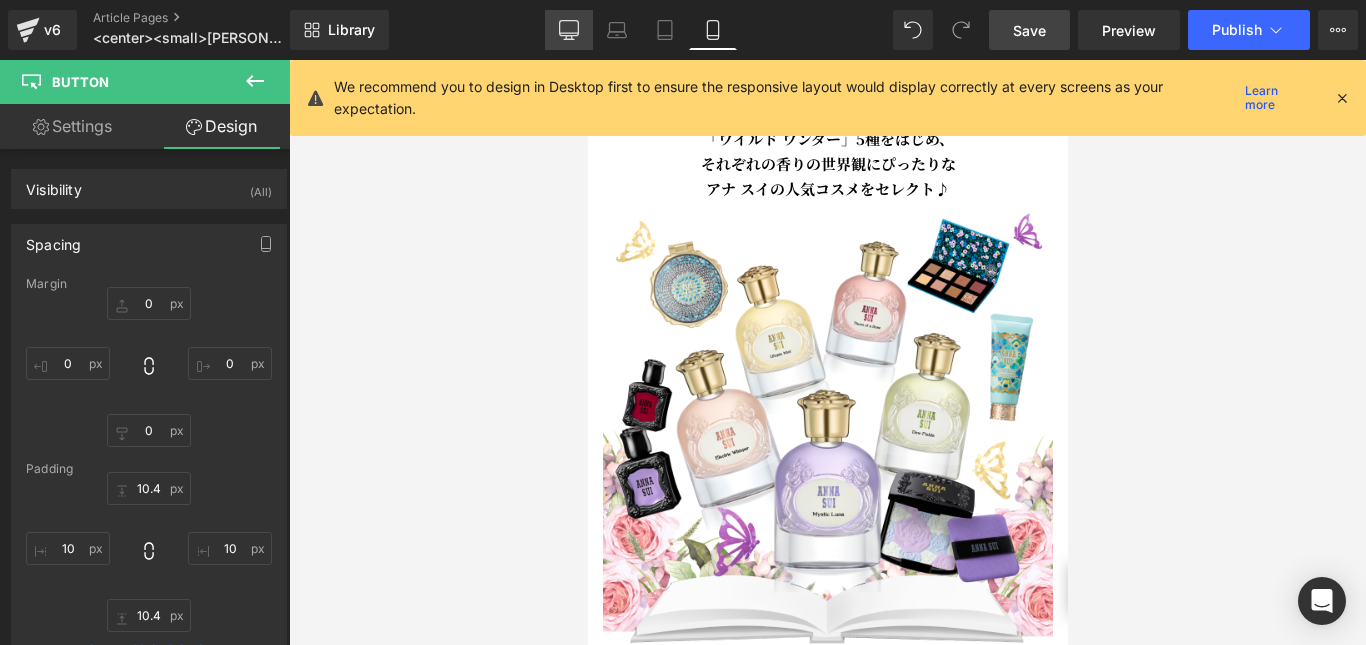 click 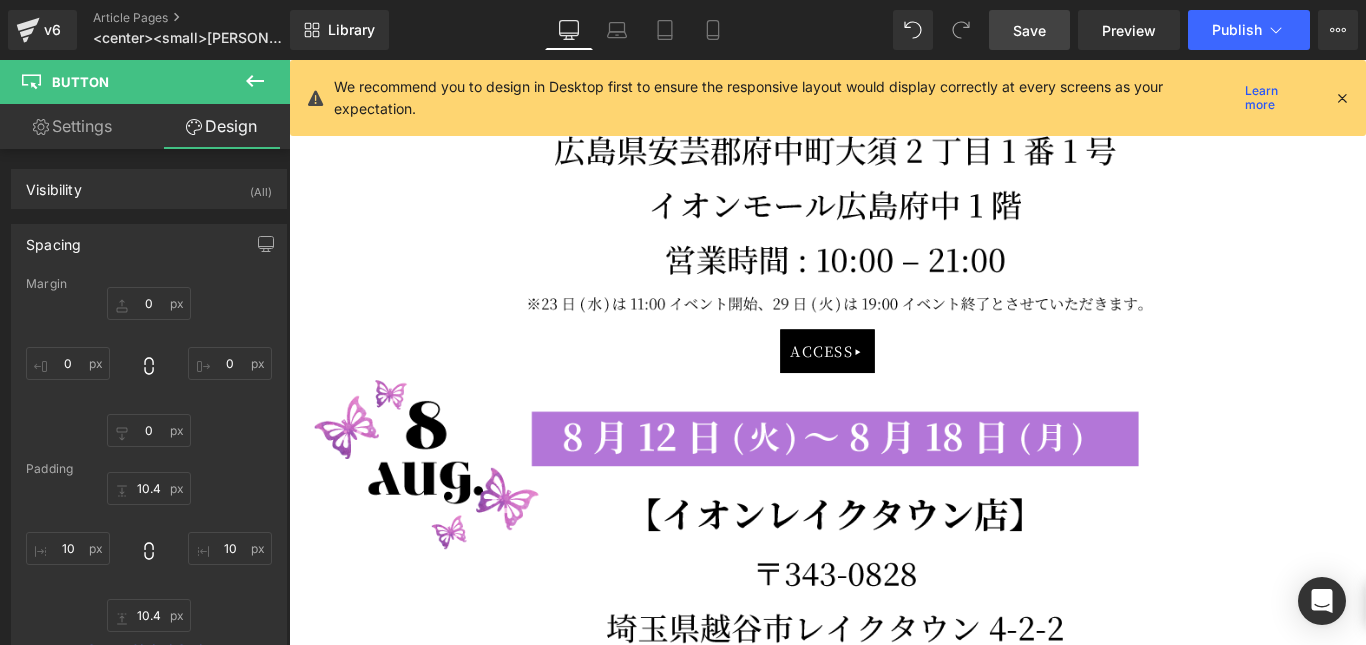 type on "0" 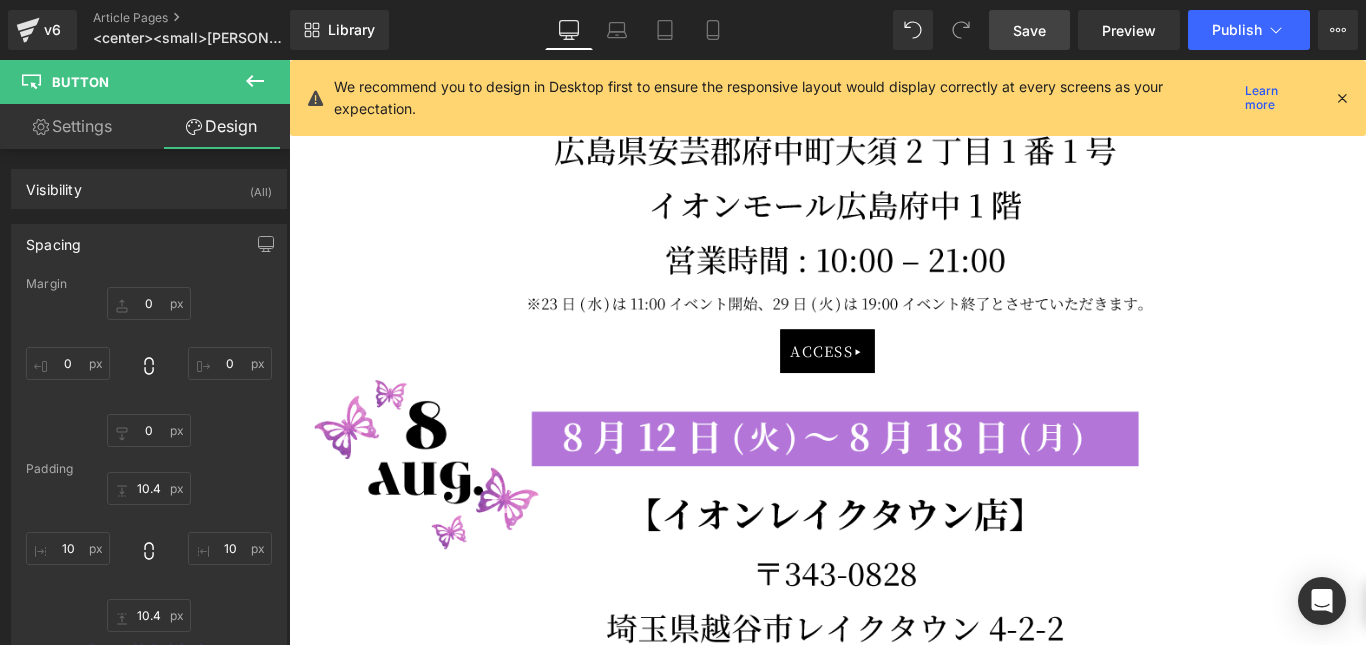 type on "0" 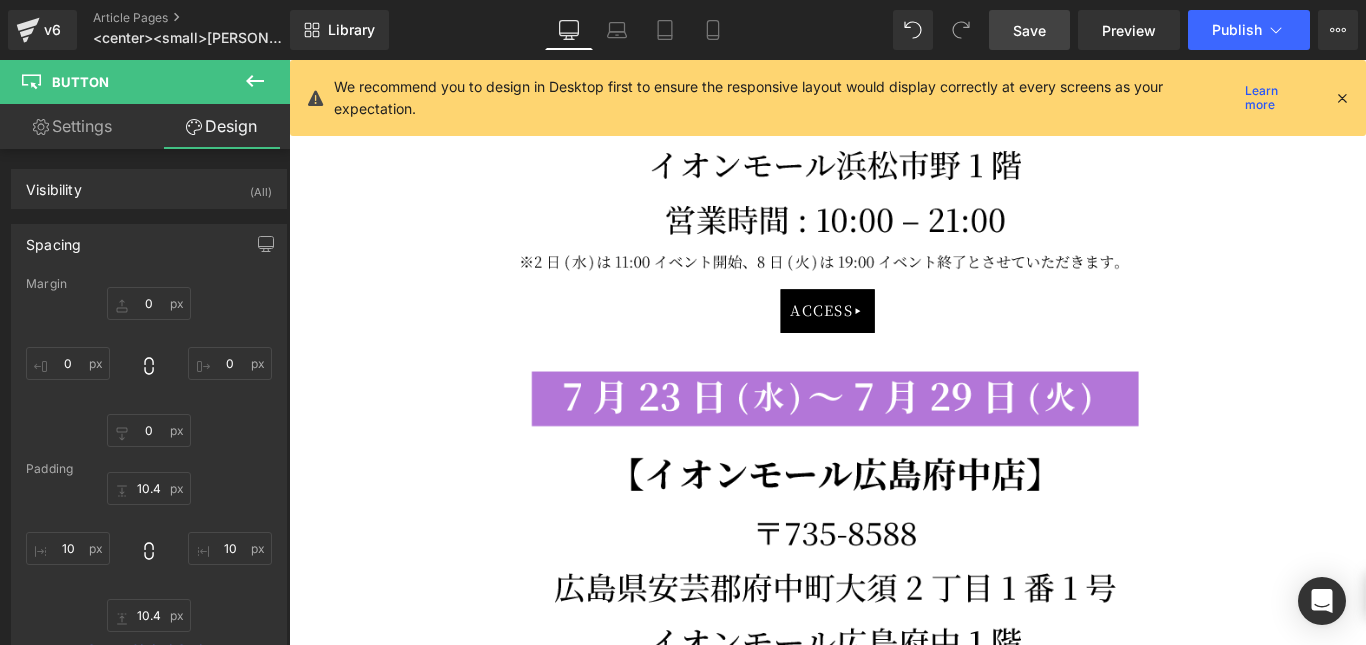 scroll, scrollTop: 1700, scrollLeft: 0, axis: vertical 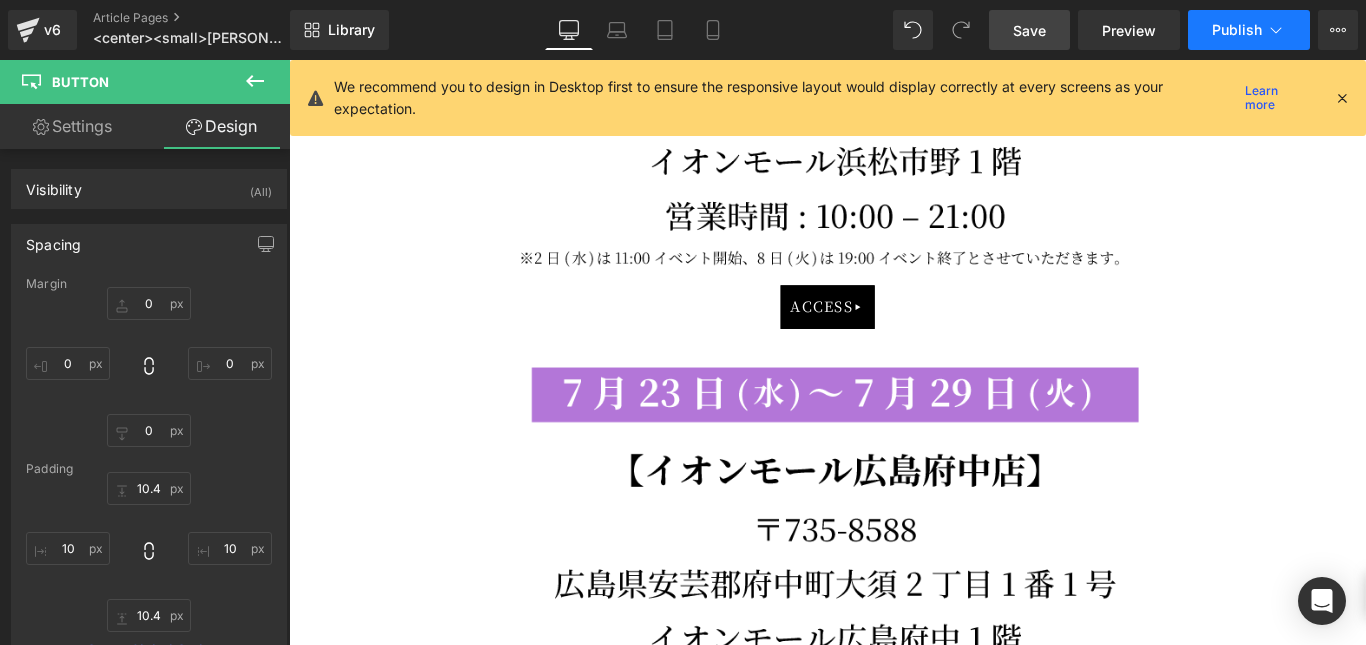 click on "Publish" at bounding box center [1237, 30] 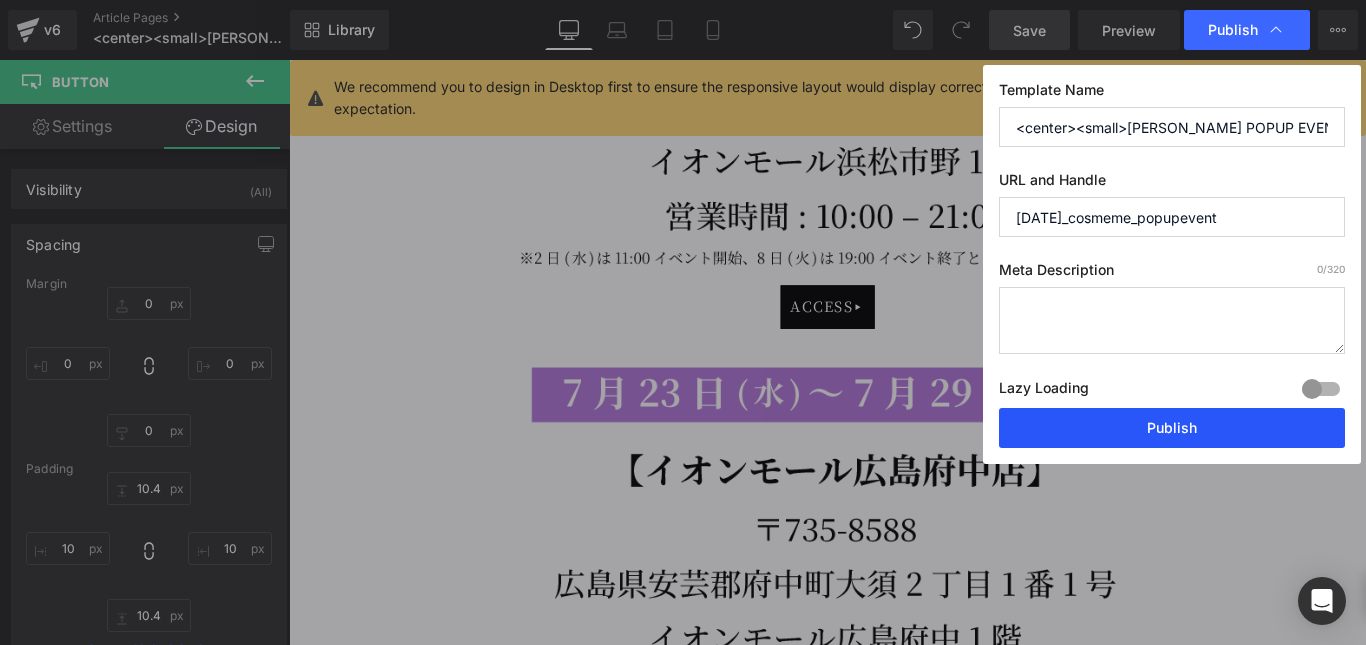 click on "Publish" at bounding box center (1172, 428) 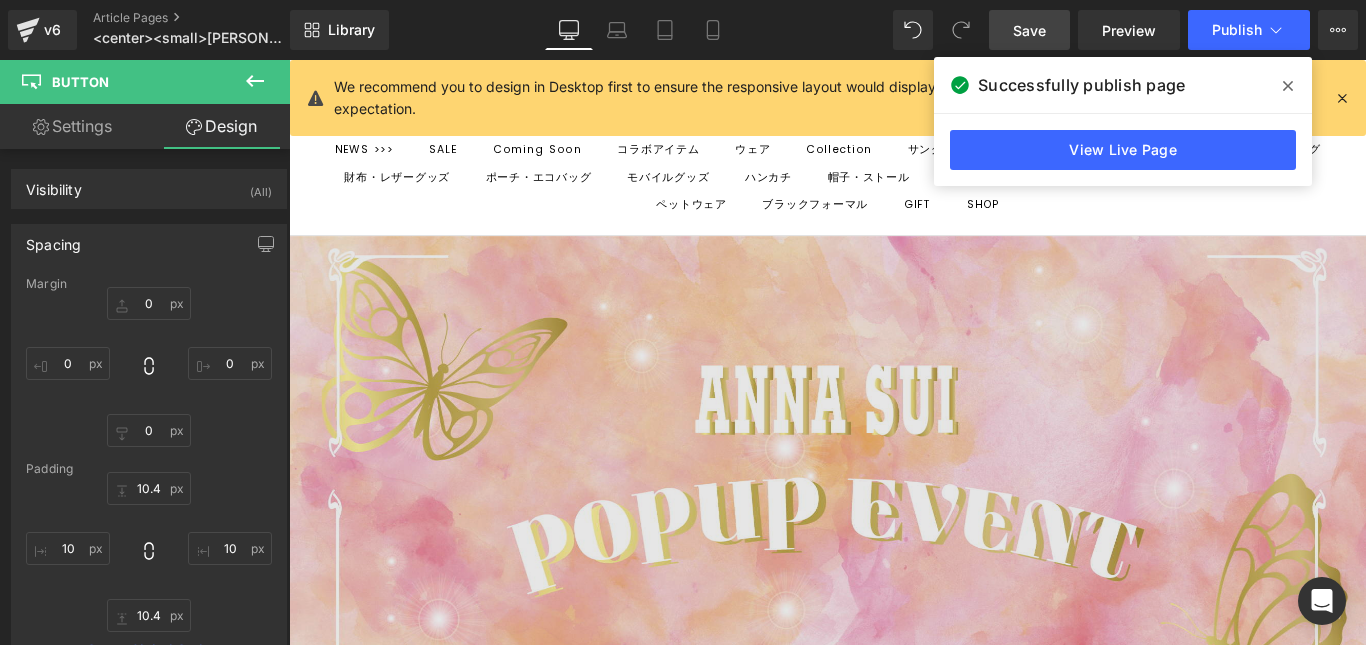 scroll, scrollTop: 0, scrollLeft: 0, axis: both 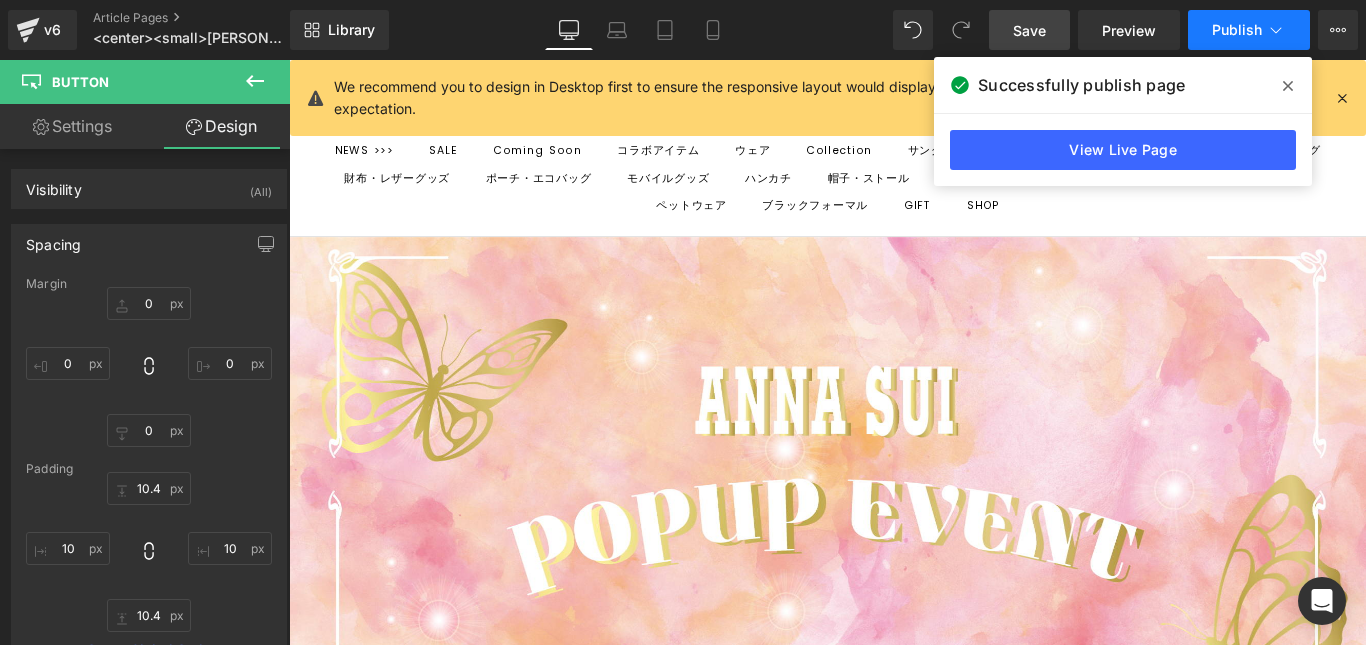 click on "Publish" at bounding box center (1237, 30) 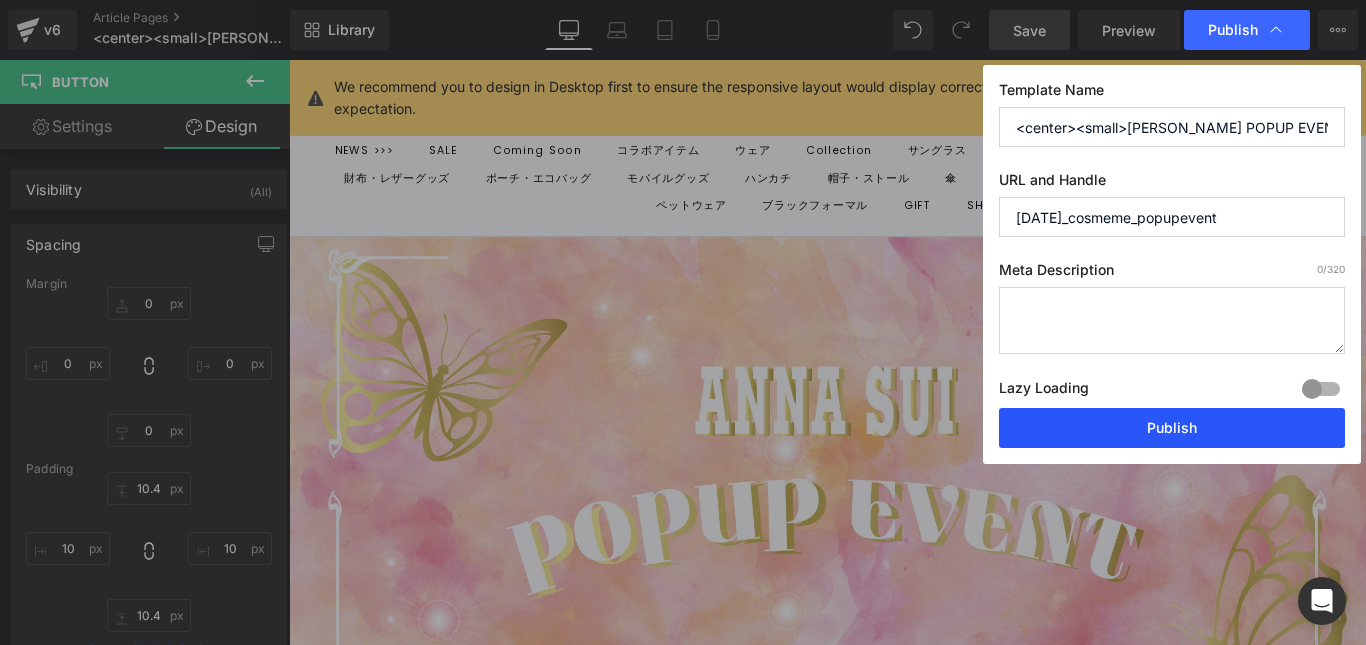 click on "Publish" at bounding box center [1172, 428] 